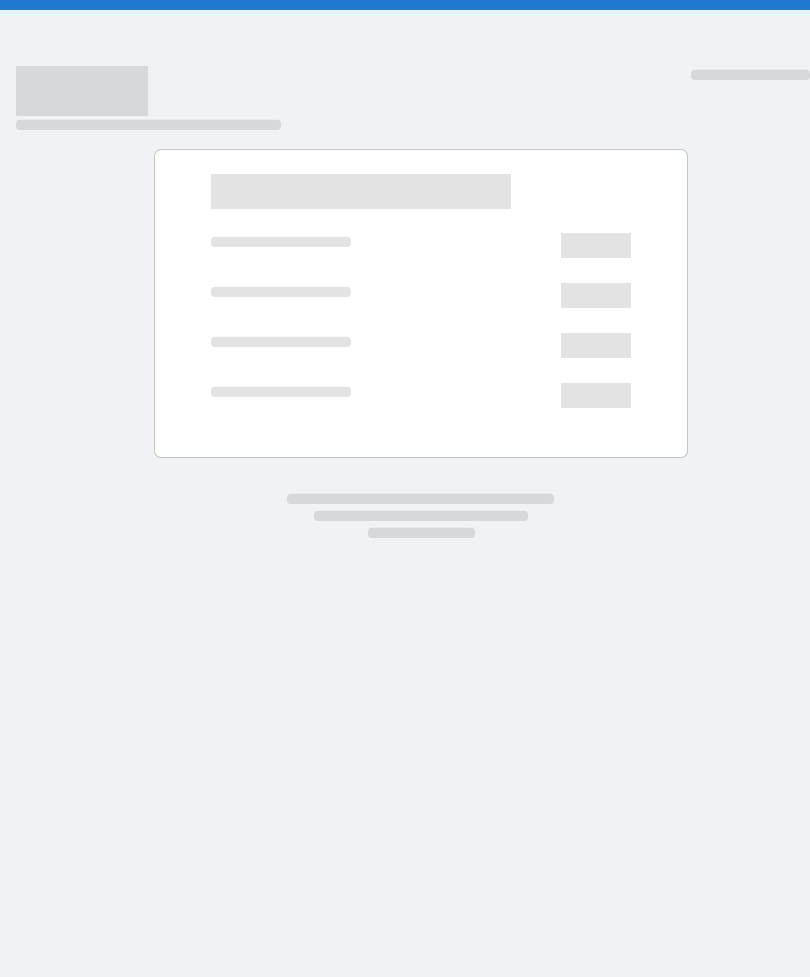 scroll, scrollTop: 0, scrollLeft: 0, axis: both 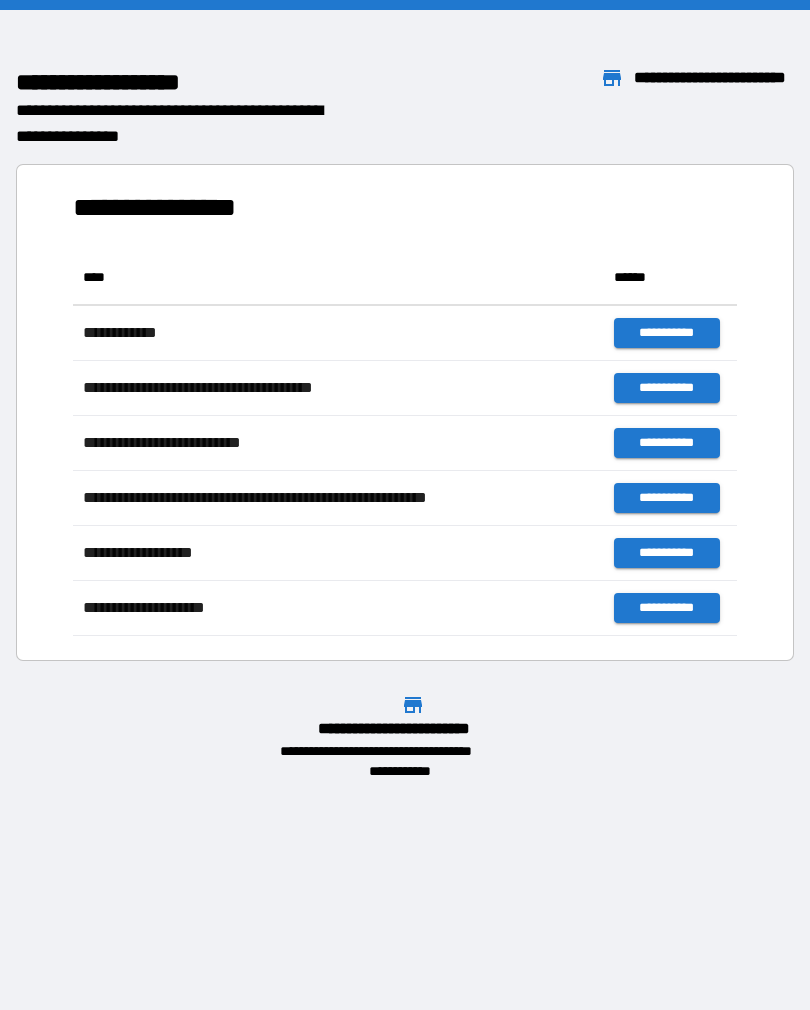 click on "**********" at bounding box center (405, 99) 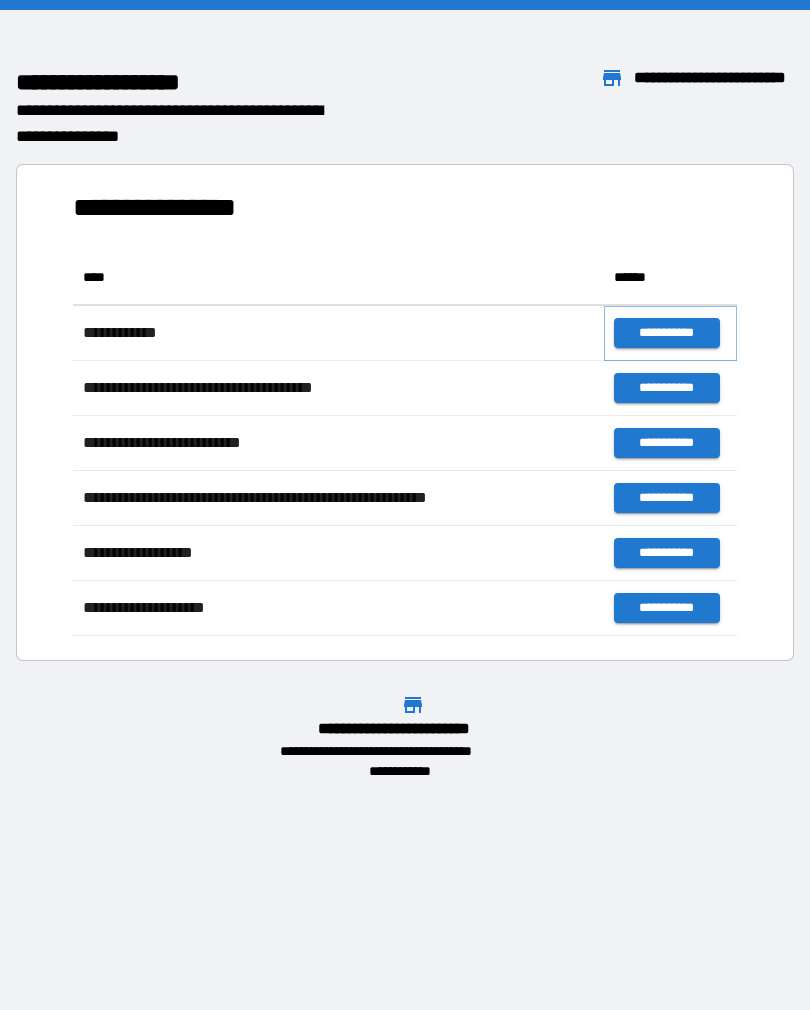 click on "**********" at bounding box center (666, 333) 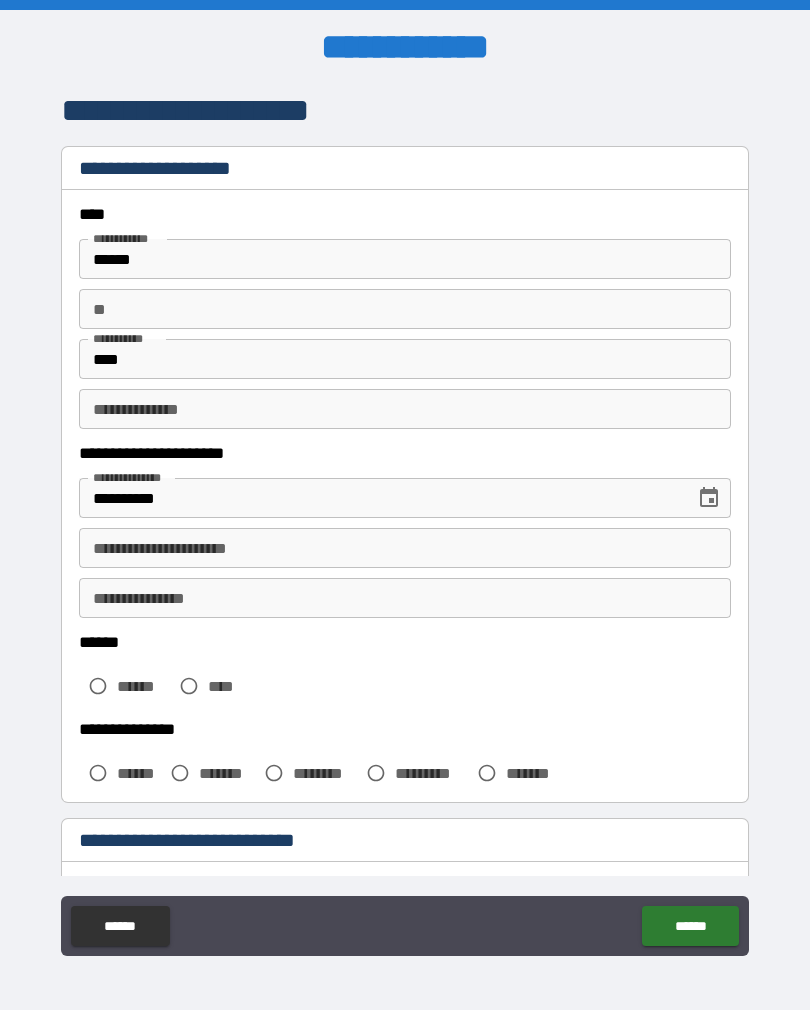 click on "**********" at bounding box center [405, 548] 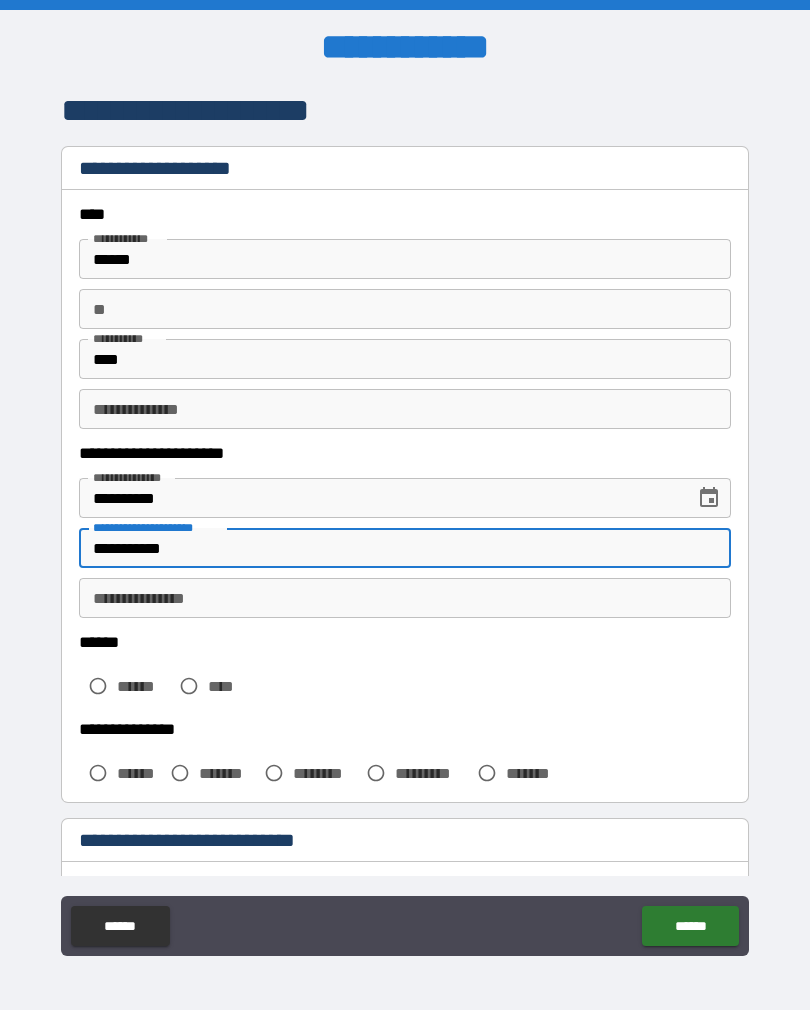 type on "**********" 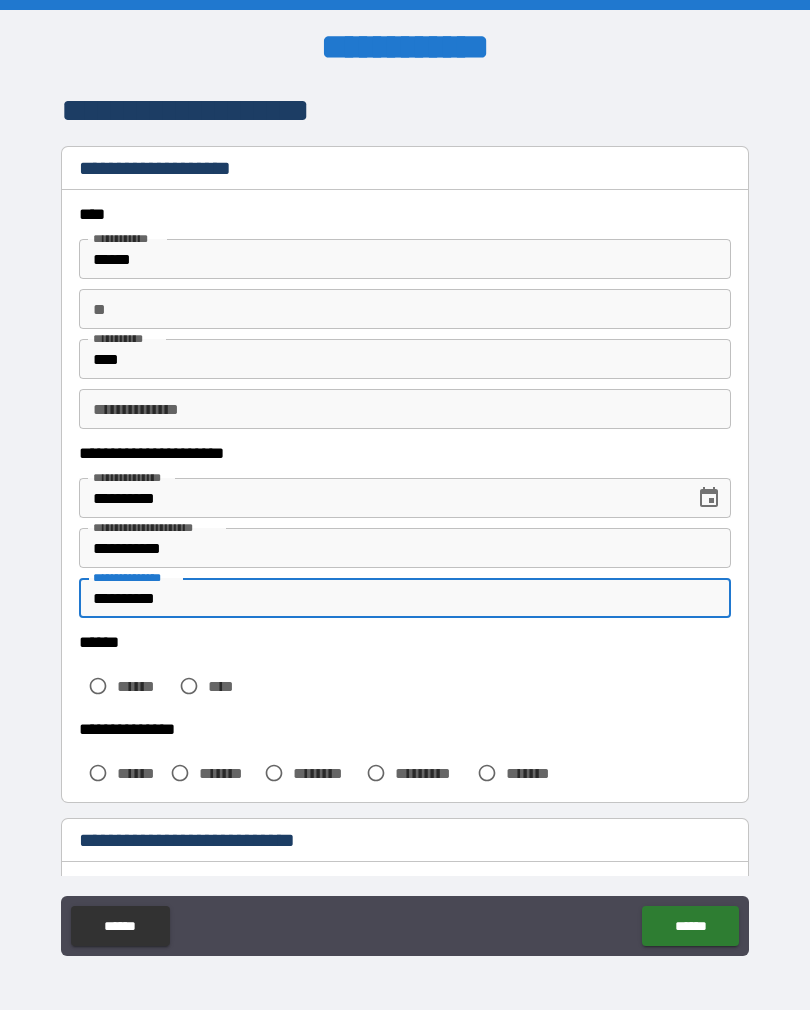type on "**********" 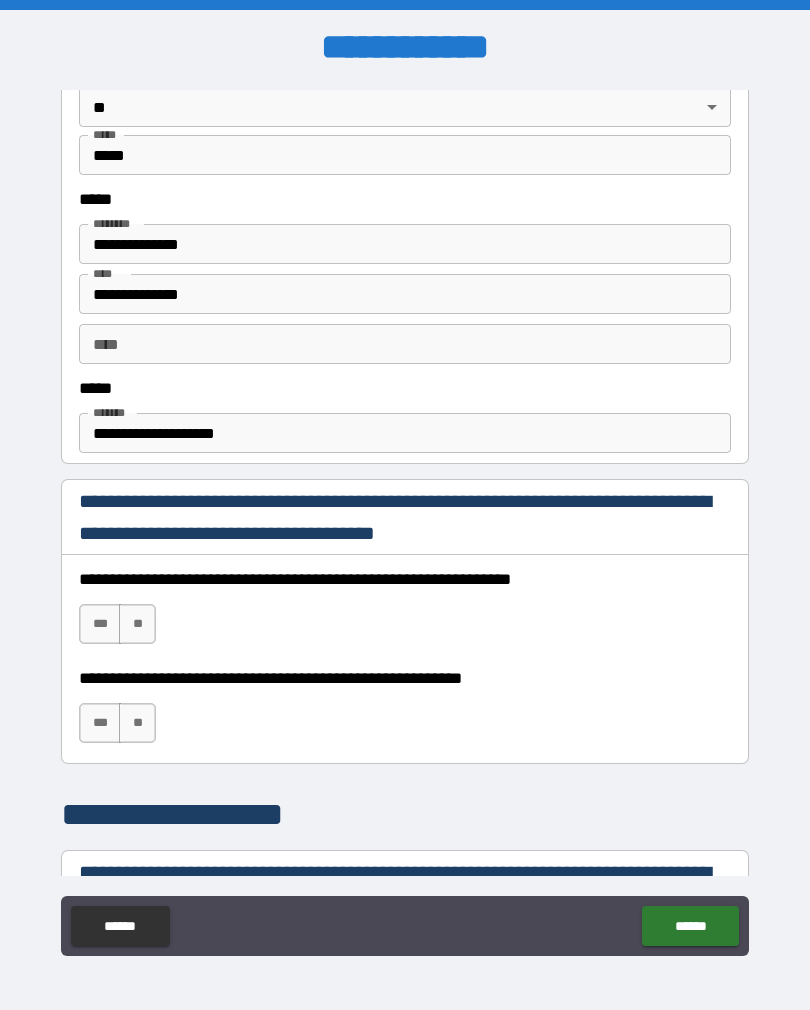 scroll, scrollTop: 975, scrollLeft: 0, axis: vertical 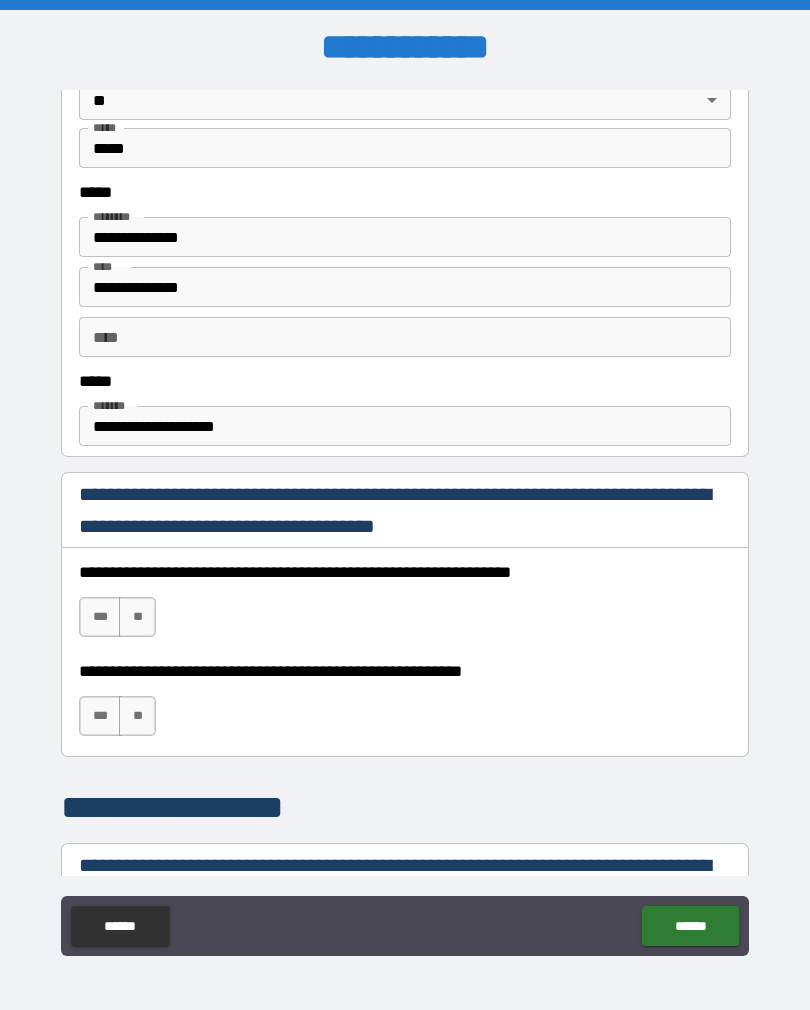 click on "***" at bounding box center (100, 617) 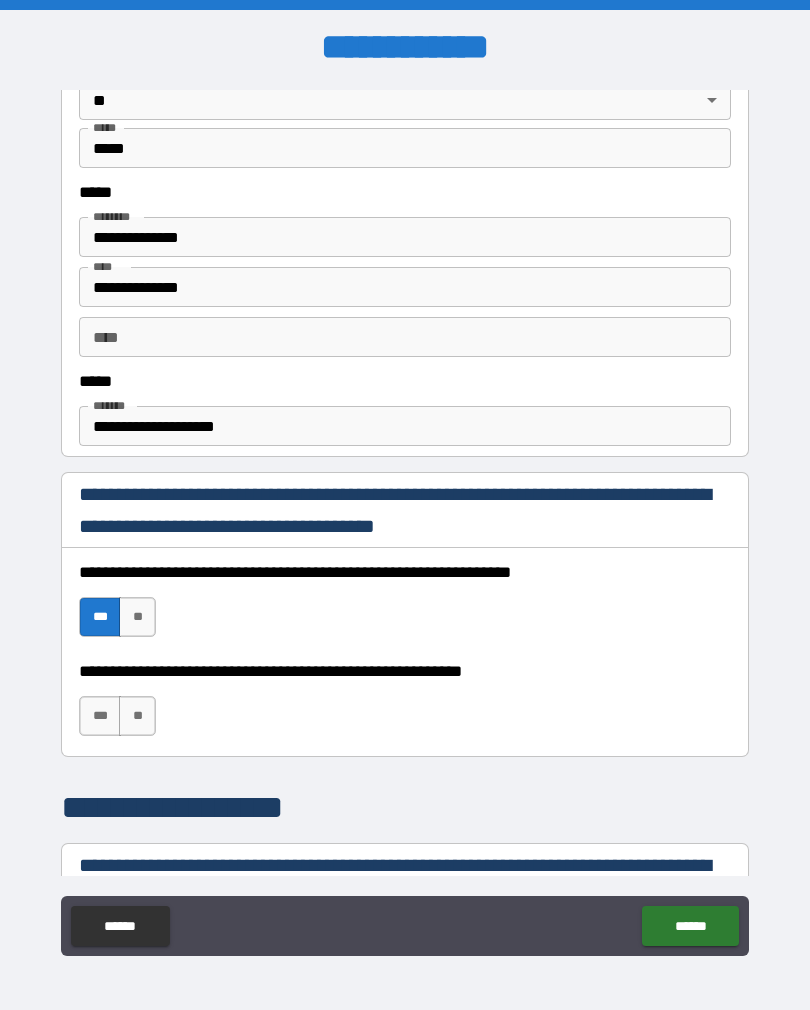 click on "***" at bounding box center [100, 716] 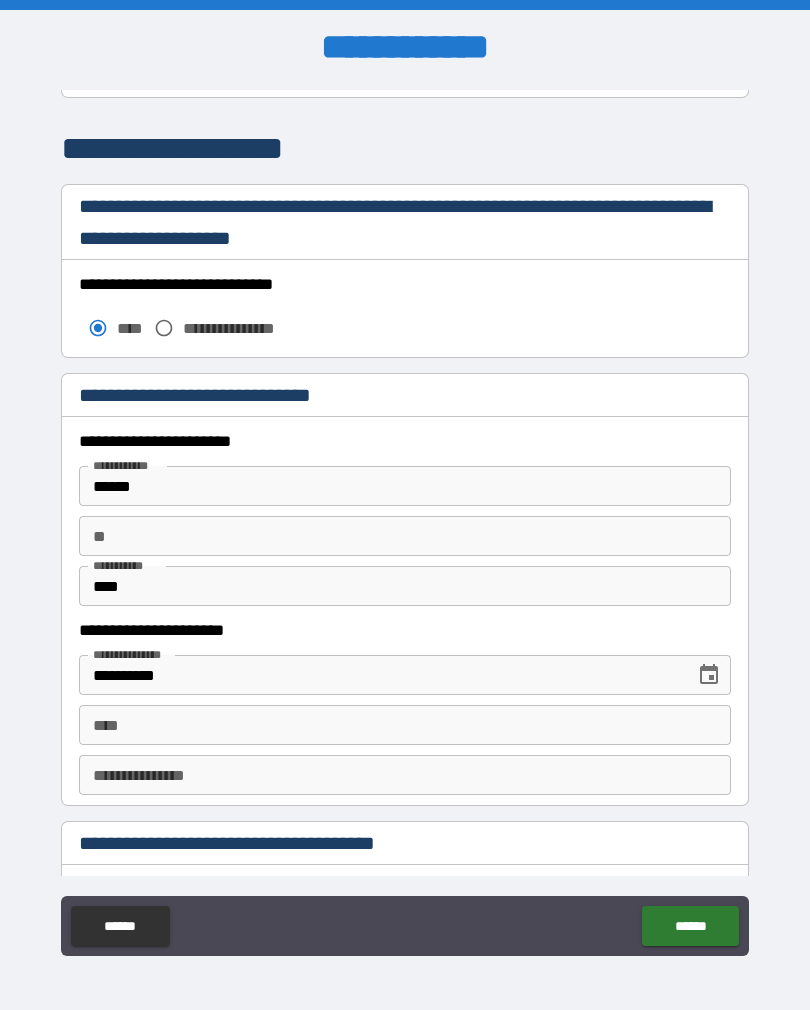 scroll, scrollTop: 1636, scrollLeft: 0, axis: vertical 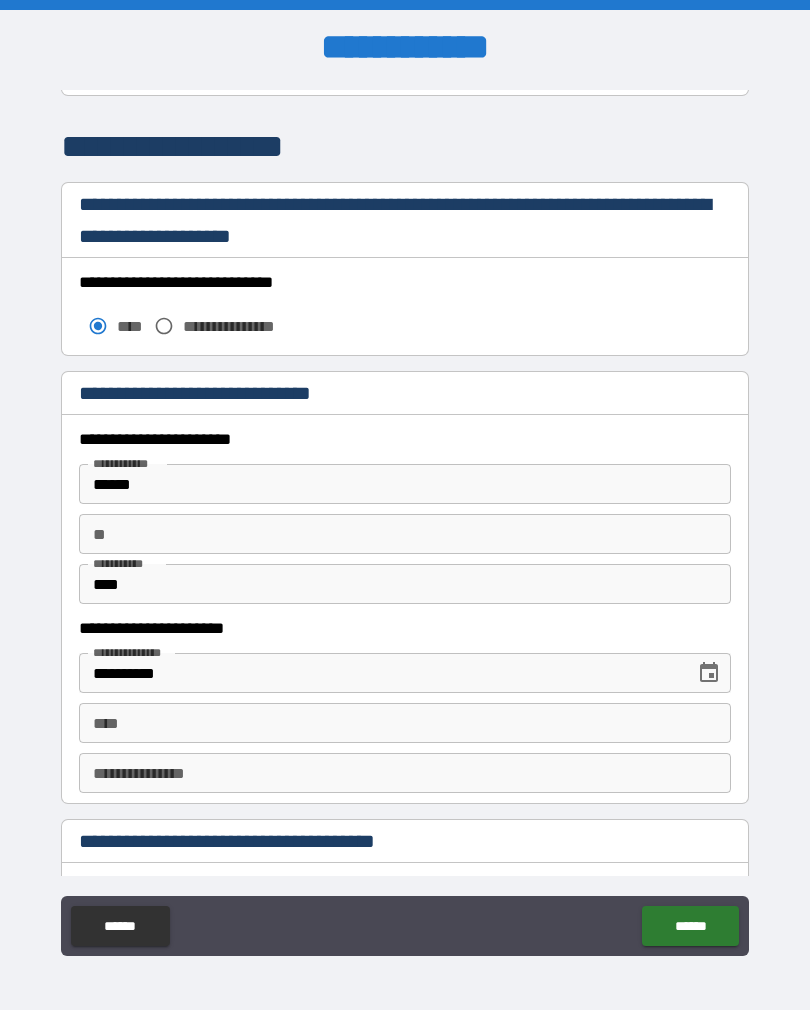 click on "**" at bounding box center (405, 534) 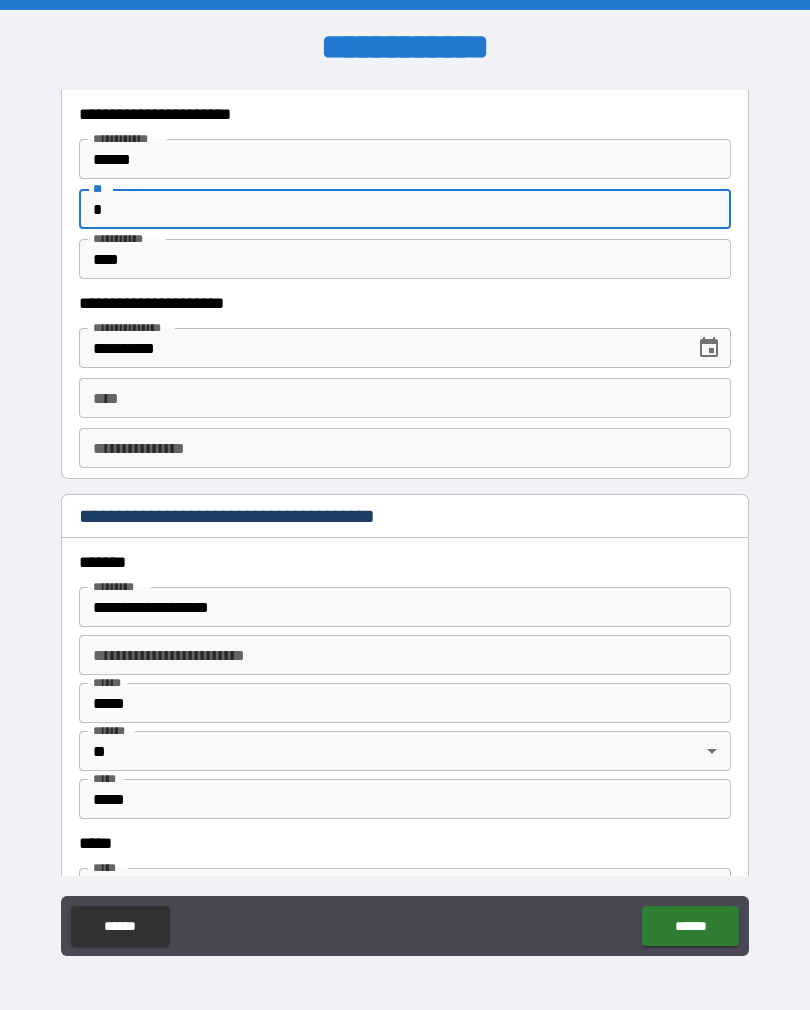 scroll, scrollTop: 1973, scrollLeft: 0, axis: vertical 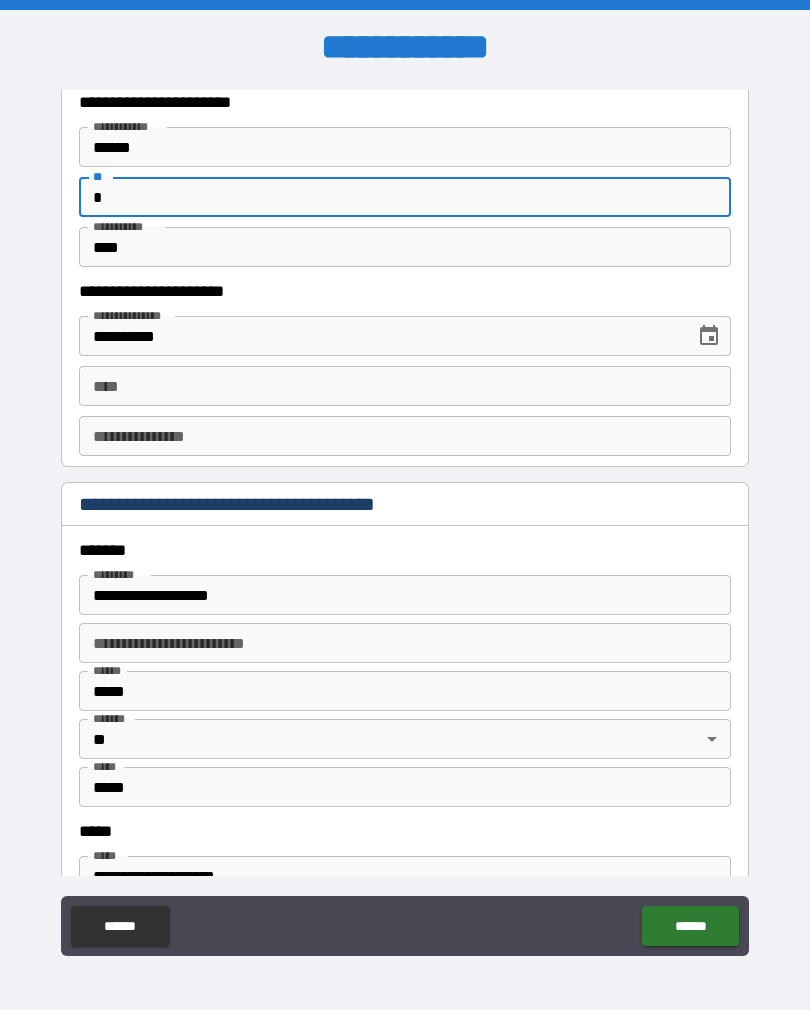 type on "*" 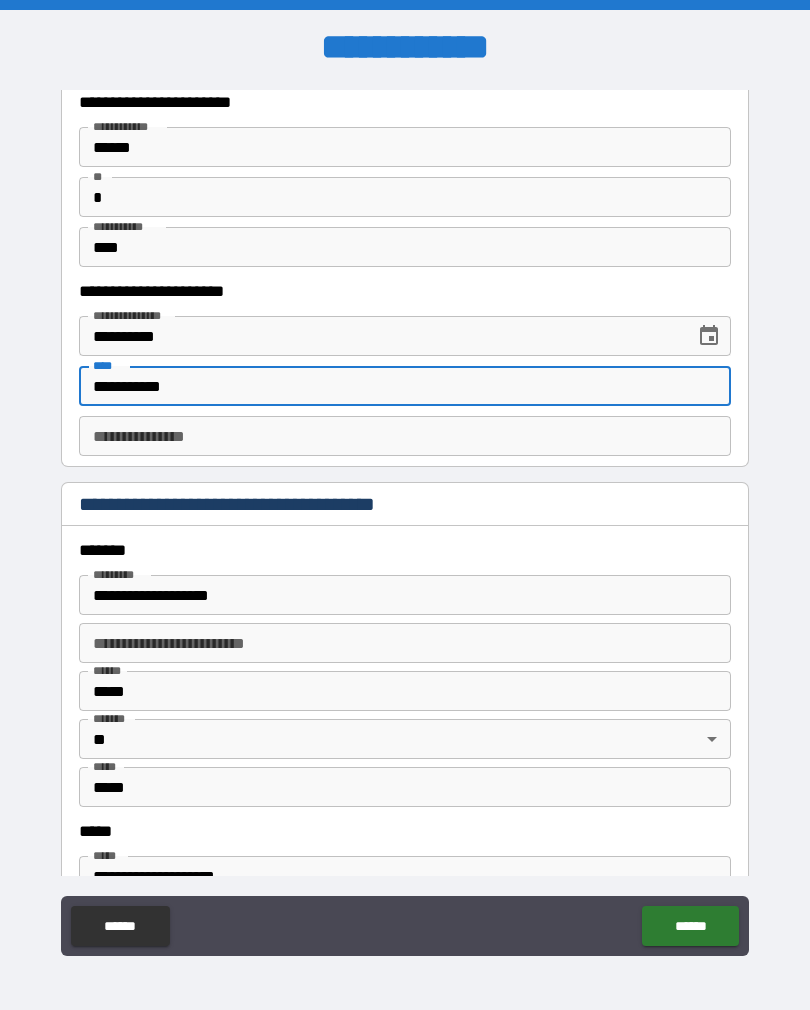 type on "**********" 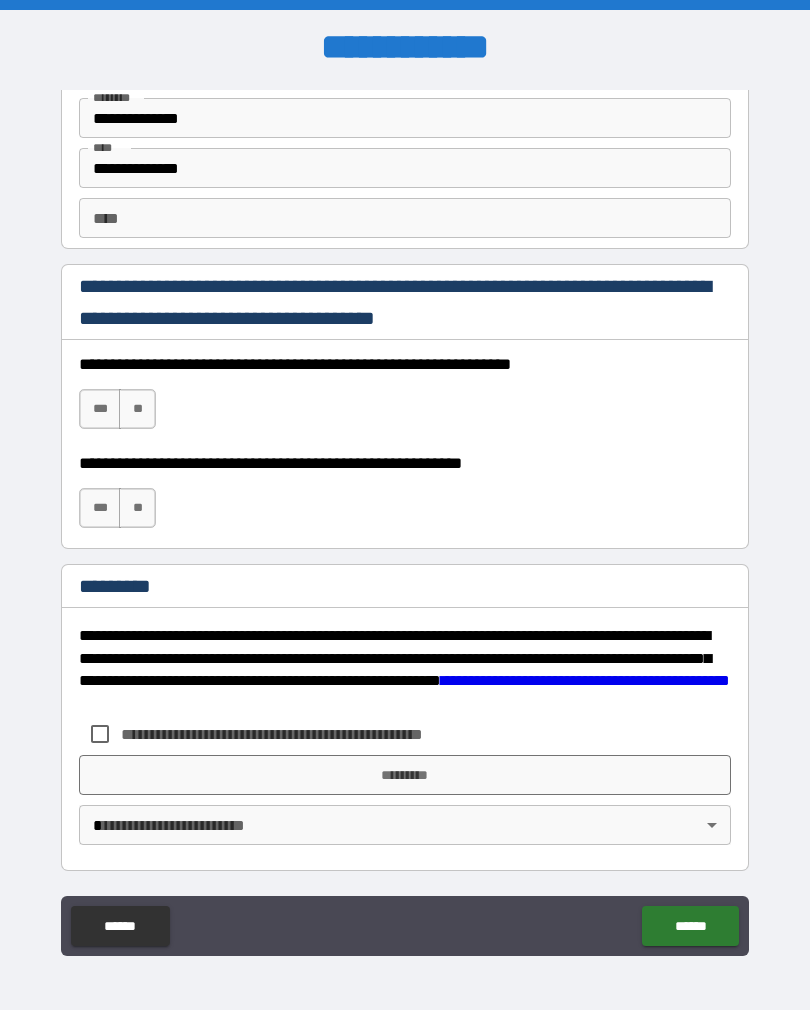 scroll, scrollTop: 2820, scrollLeft: 0, axis: vertical 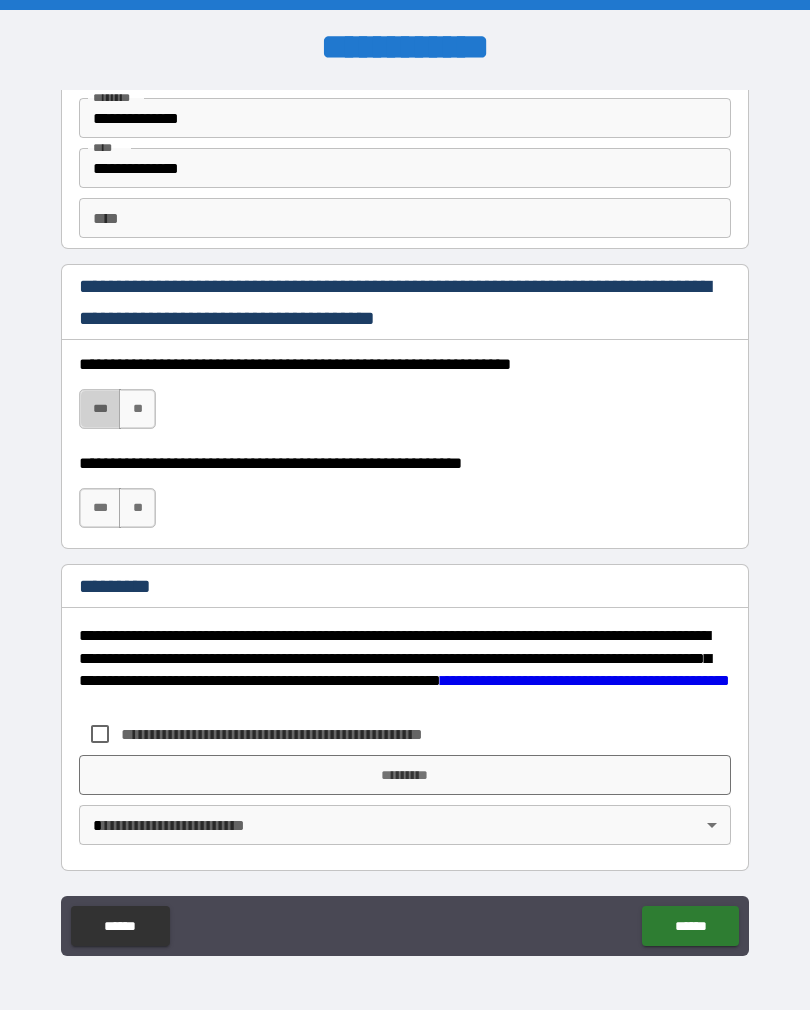 type on "**********" 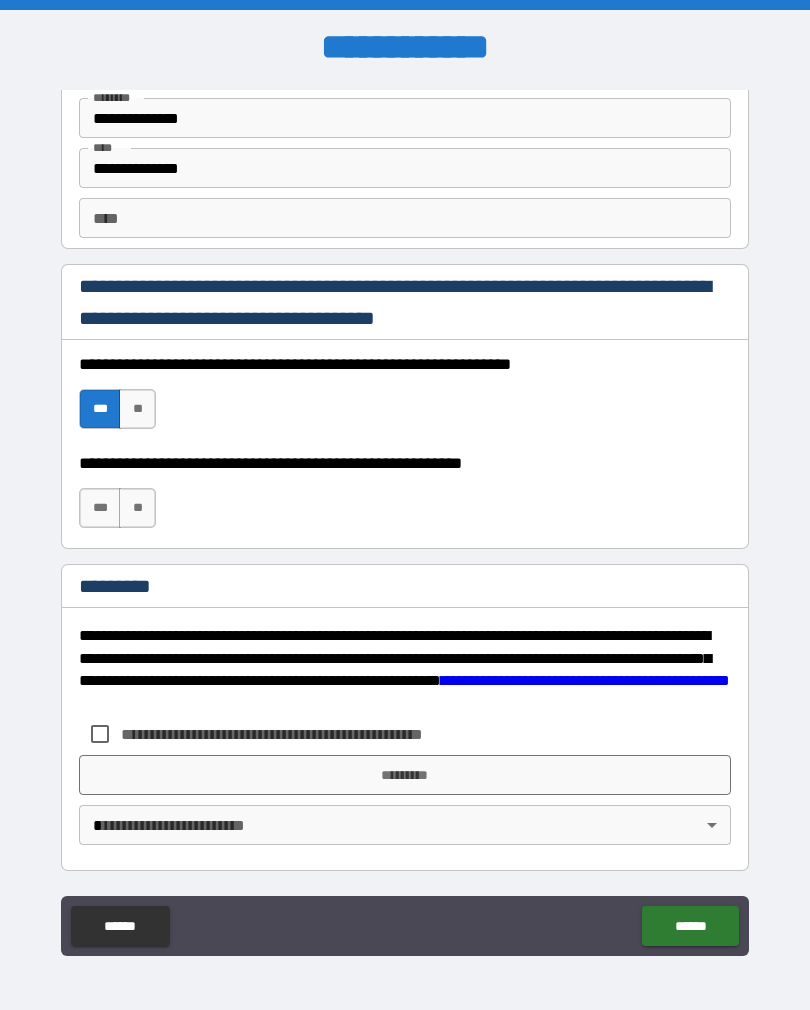 click on "***" at bounding box center [100, 508] 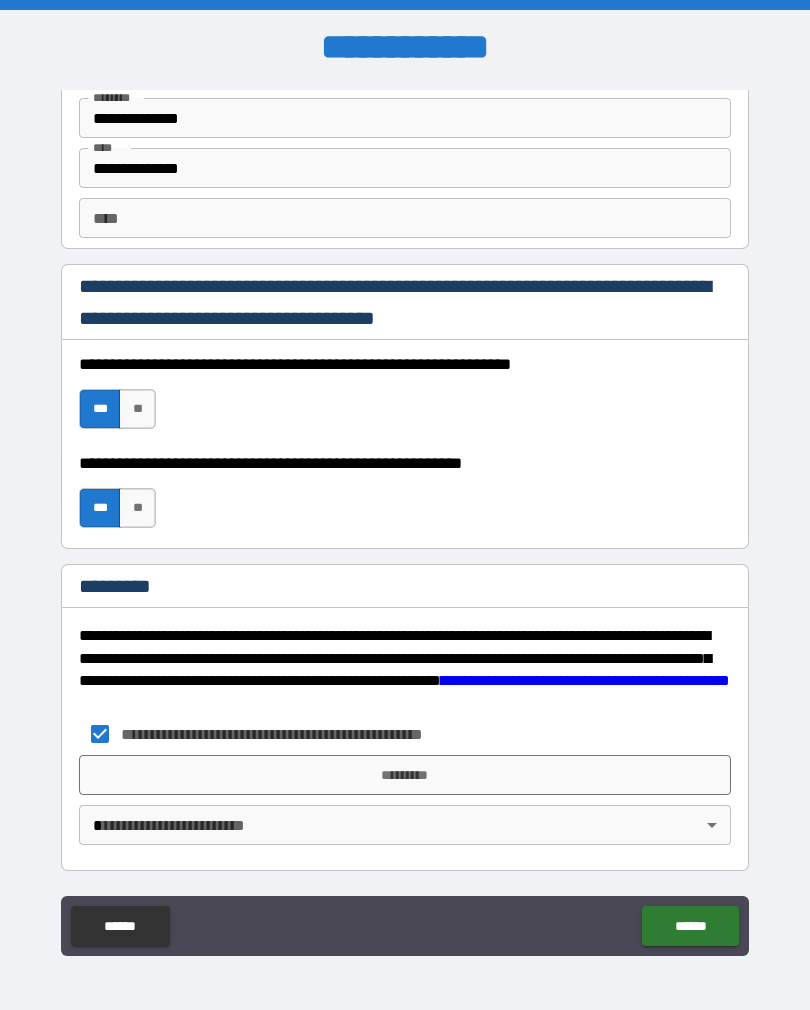 click on "*********" at bounding box center [405, 775] 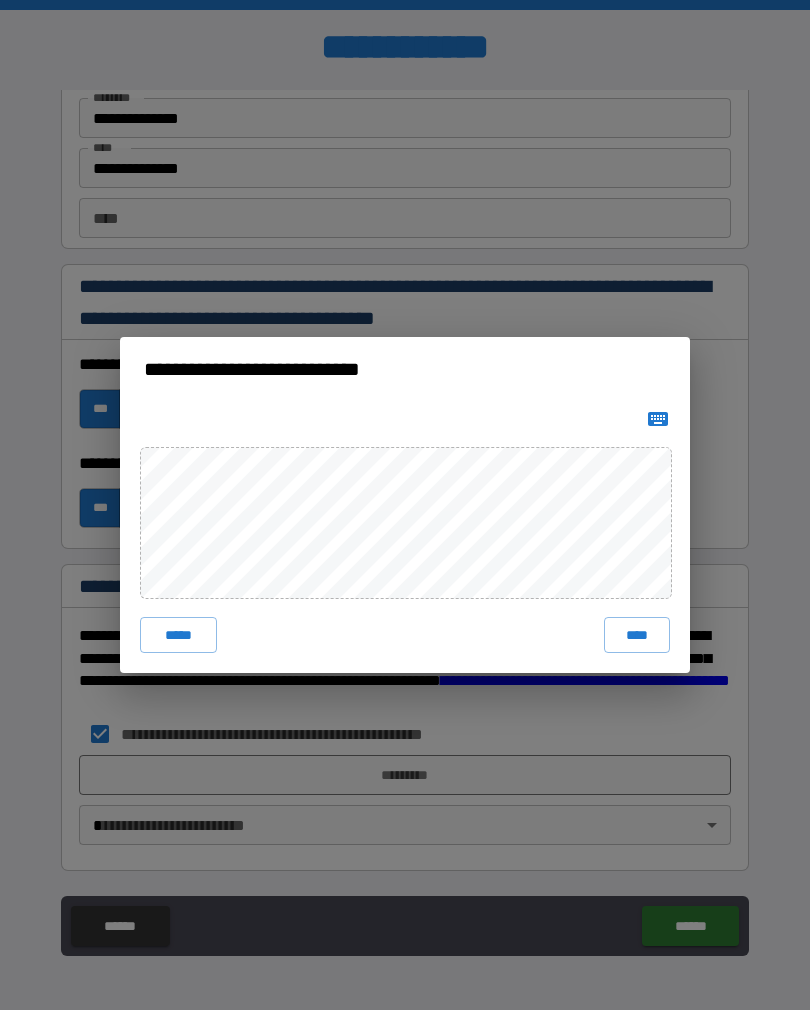 click on "****" at bounding box center [637, 635] 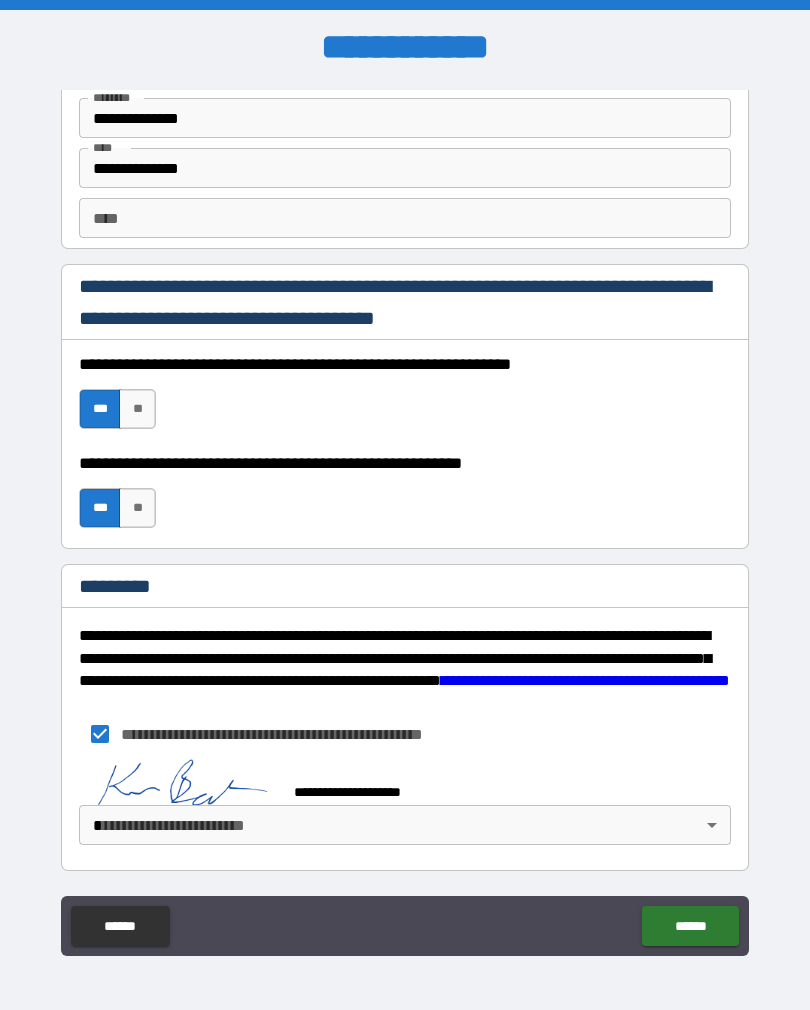 scroll, scrollTop: 2810, scrollLeft: 0, axis: vertical 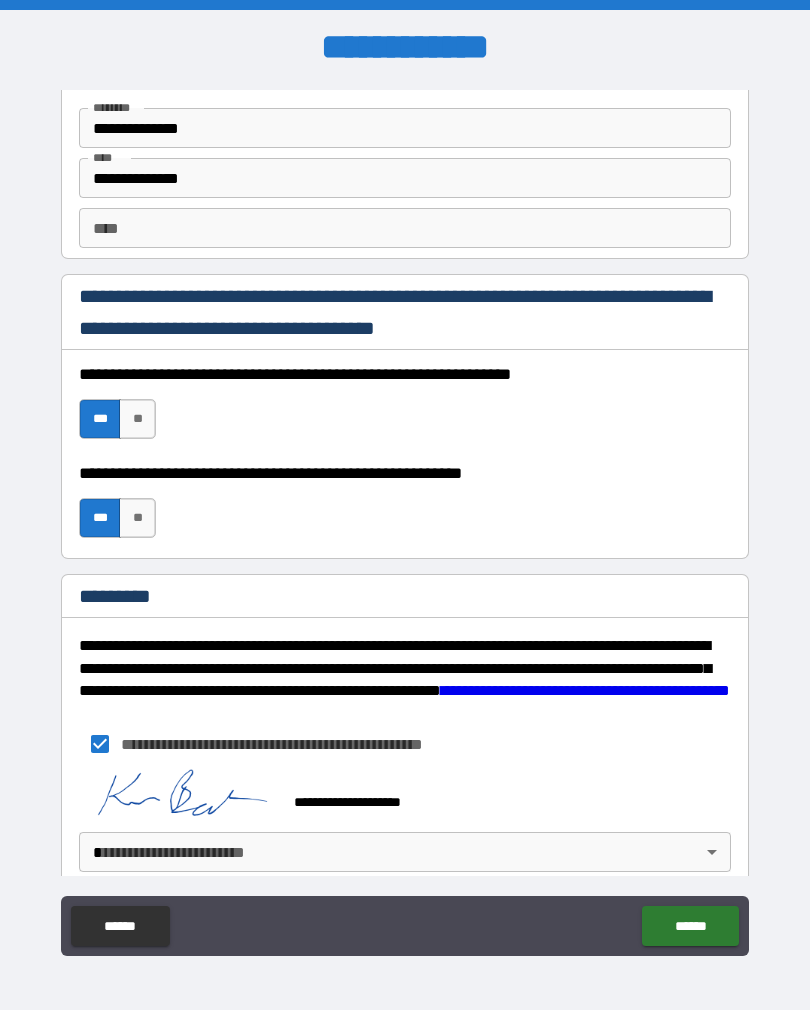 click on "**********" at bounding box center (405, 520) 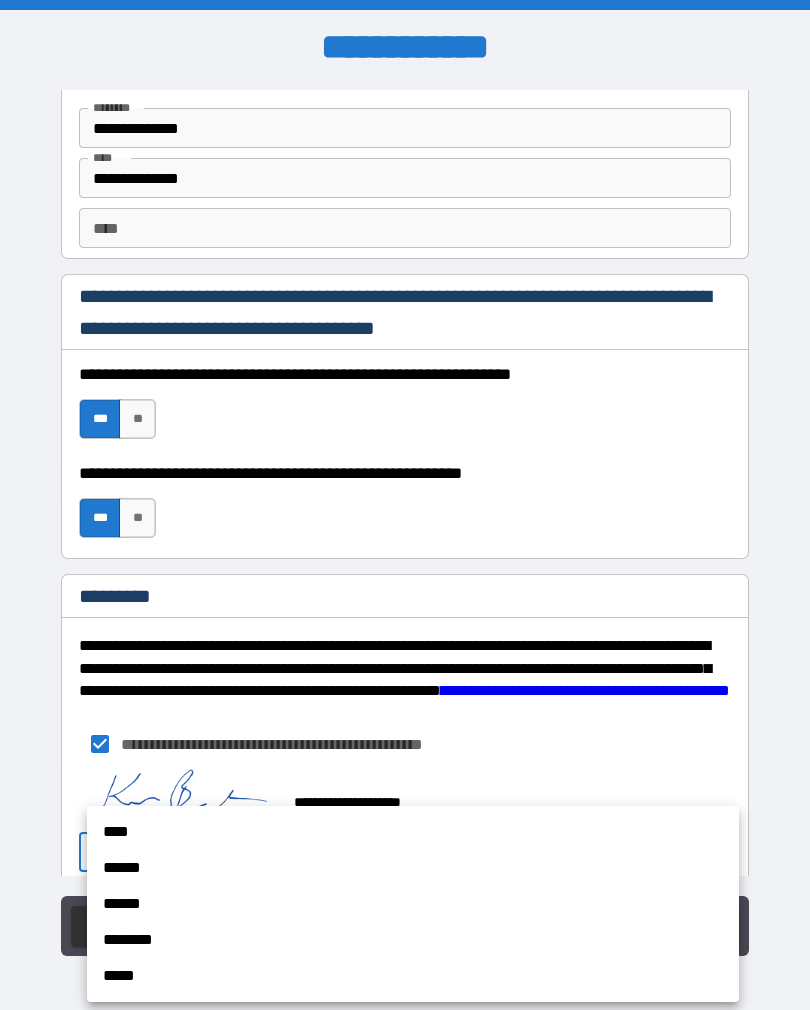 click on "****" at bounding box center [413, 832] 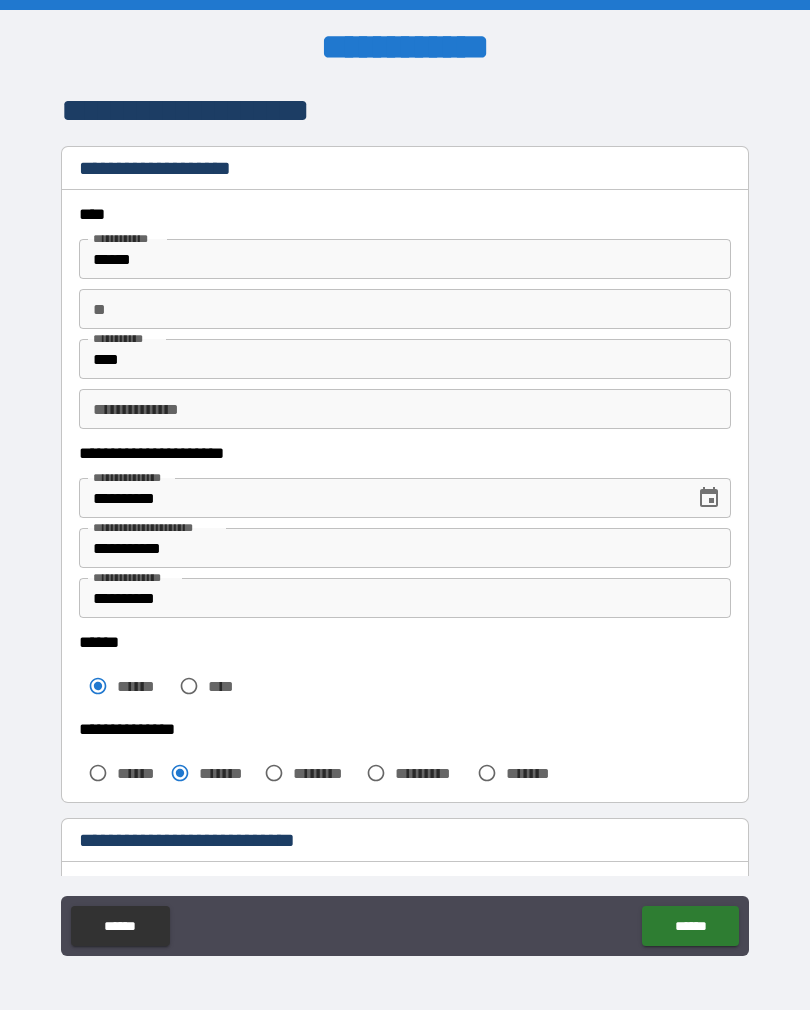 scroll, scrollTop: 0, scrollLeft: 0, axis: both 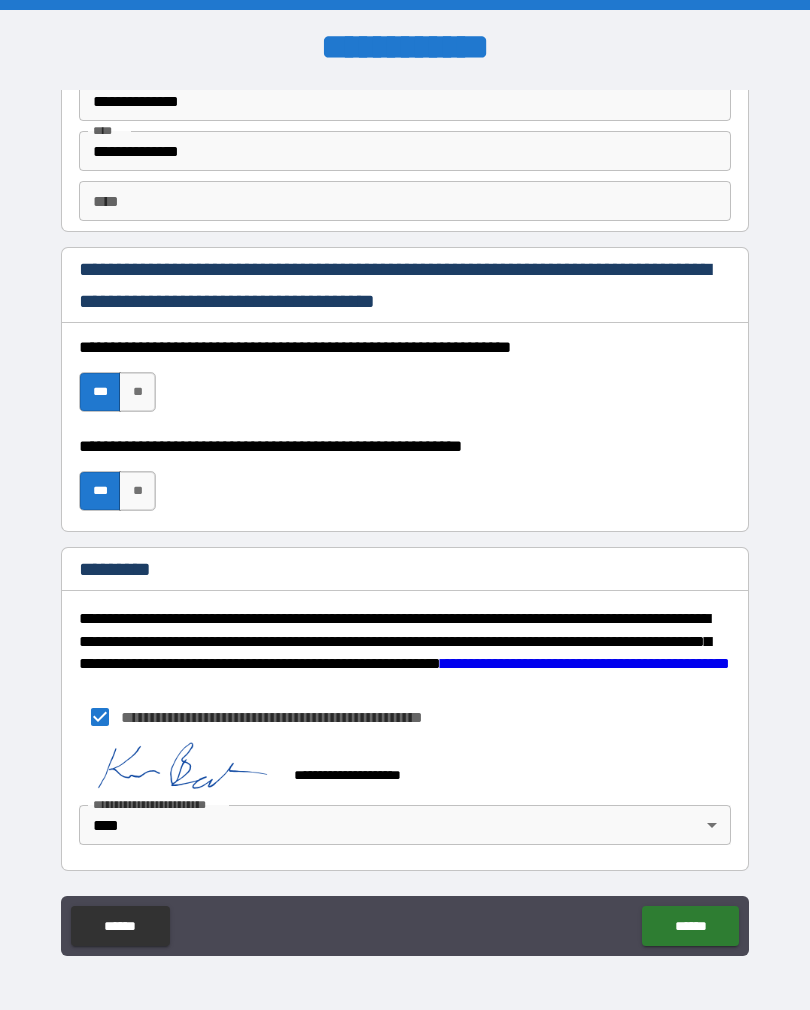 type on "*" 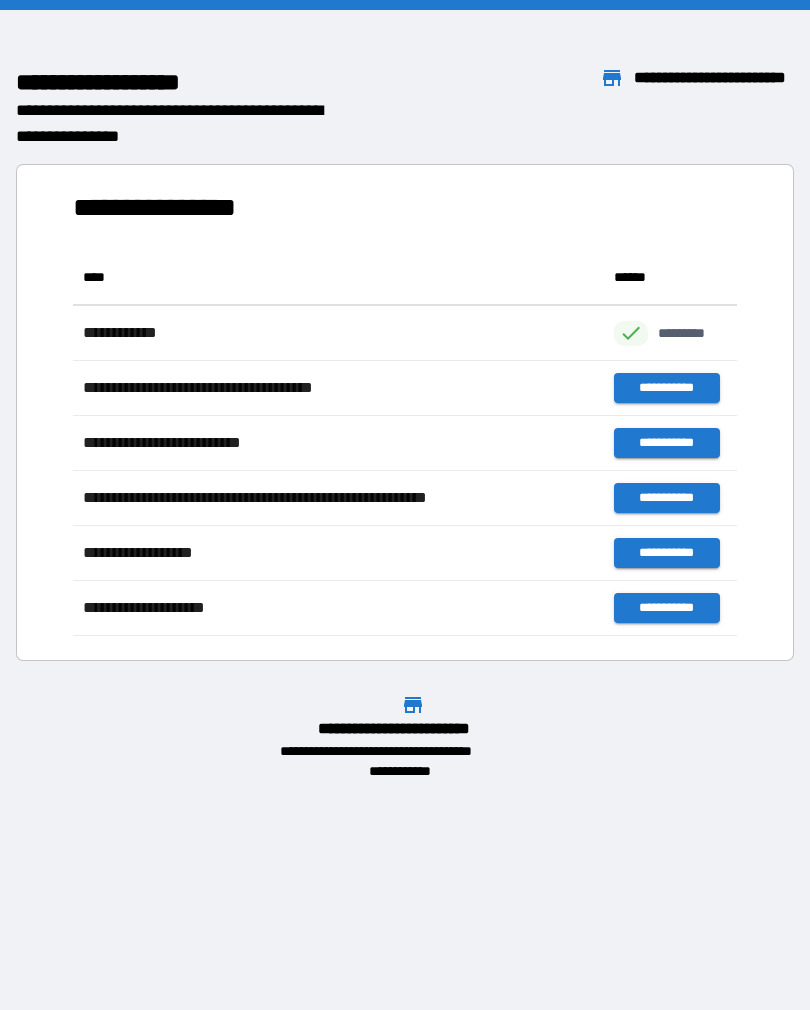 scroll, scrollTop: 386, scrollLeft: 664, axis: both 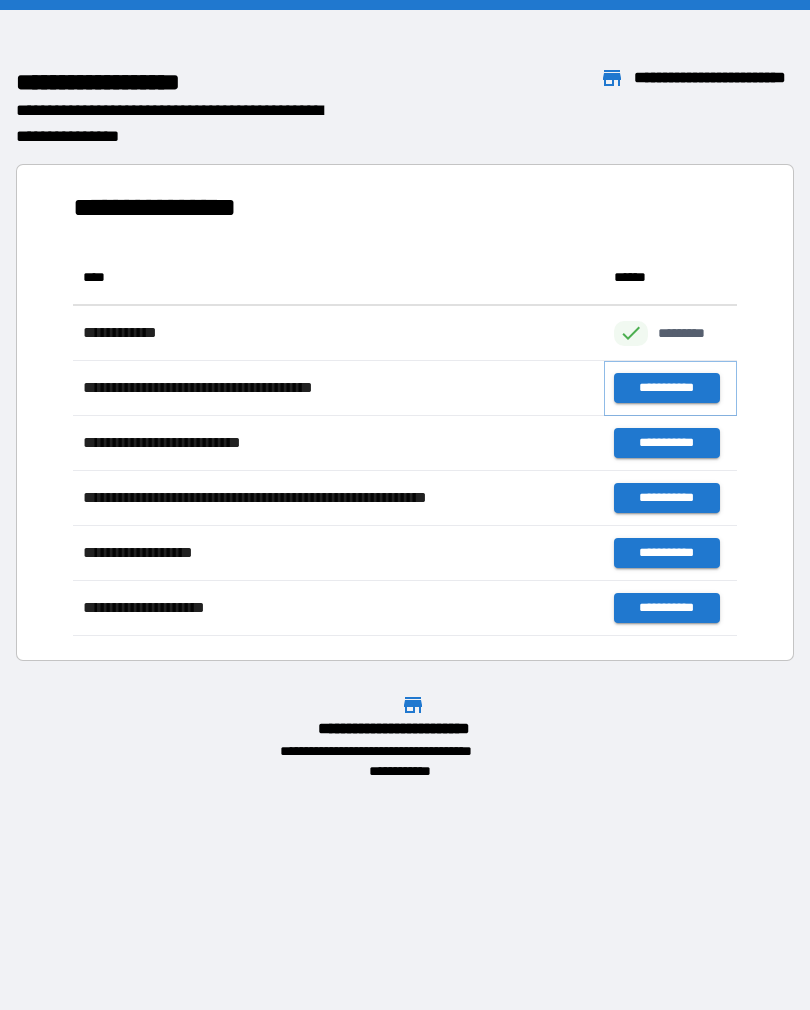 click on "**********" at bounding box center (666, 388) 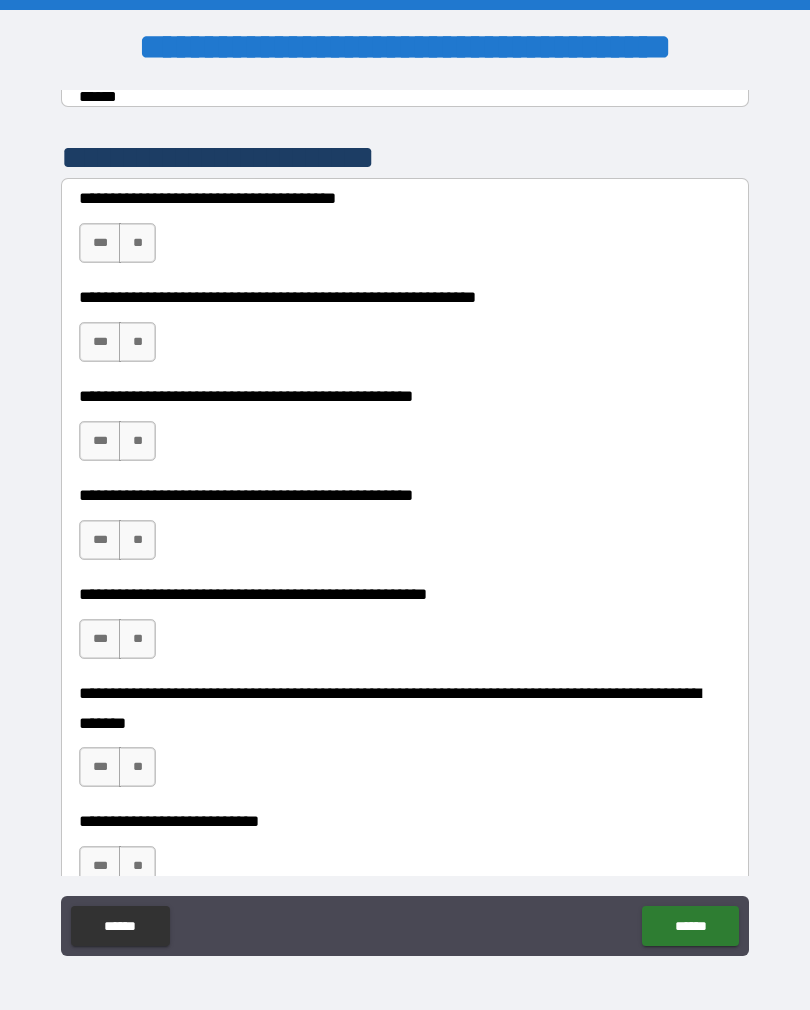 scroll, scrollTop: 406, scrollLeft: 0, axis: vertical 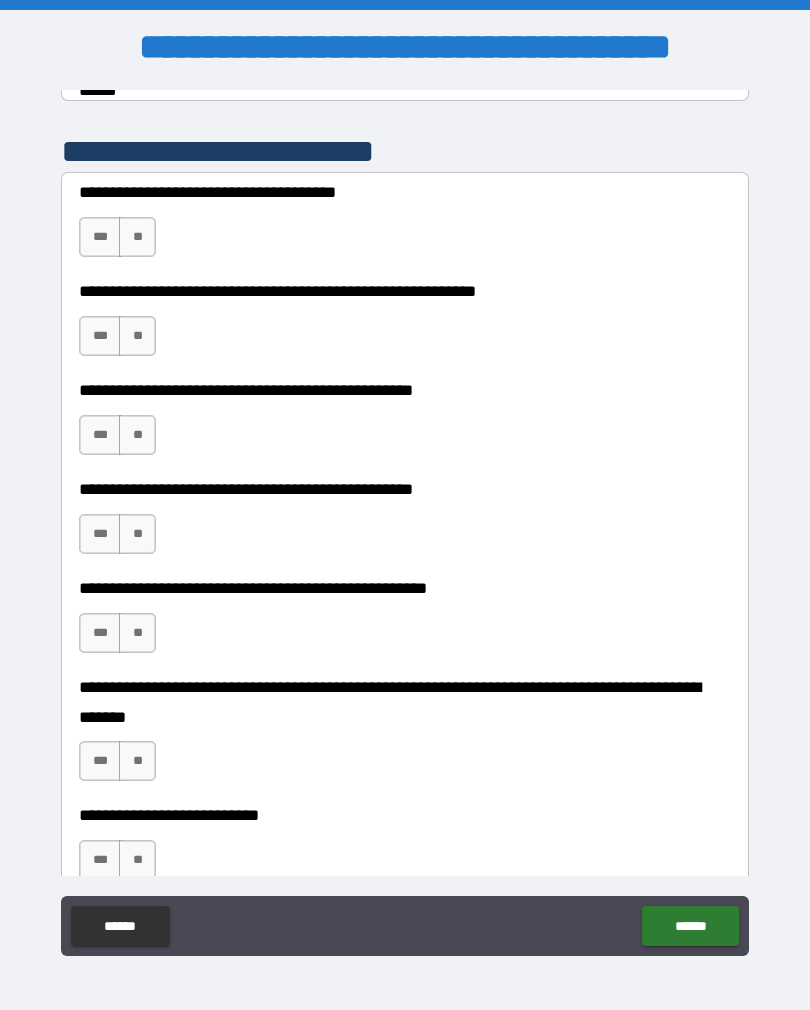 click on "**" at bounding box center [137, 237] 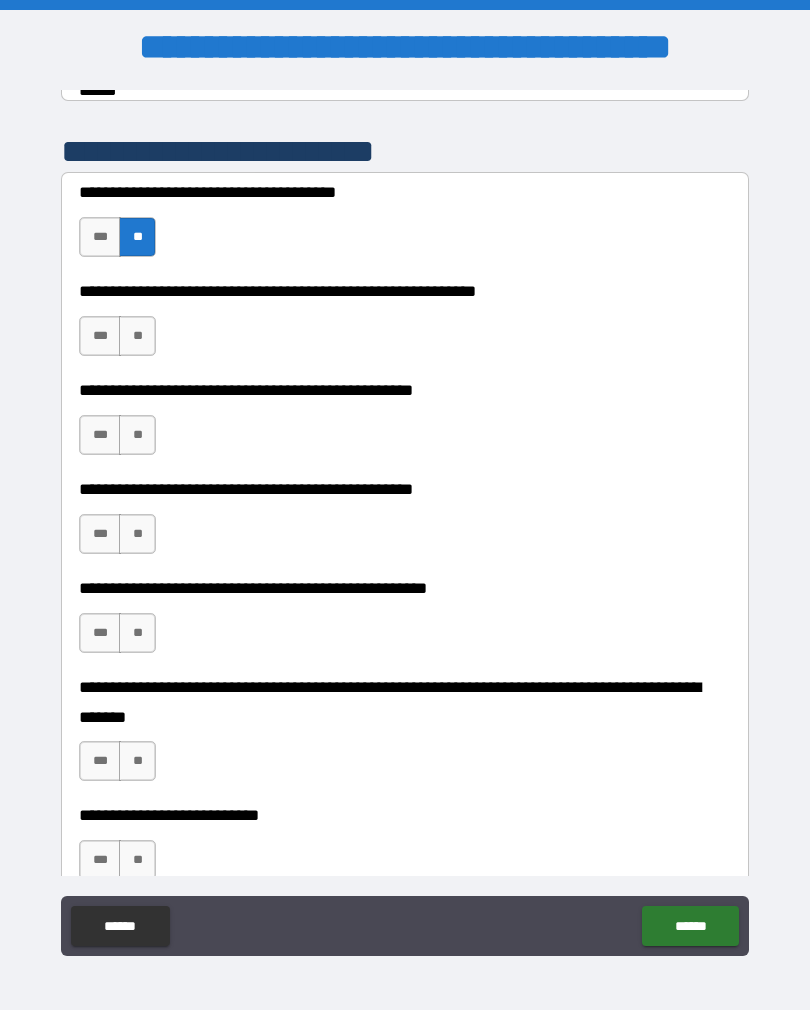 click on "***" at bounding box center (100, 336) 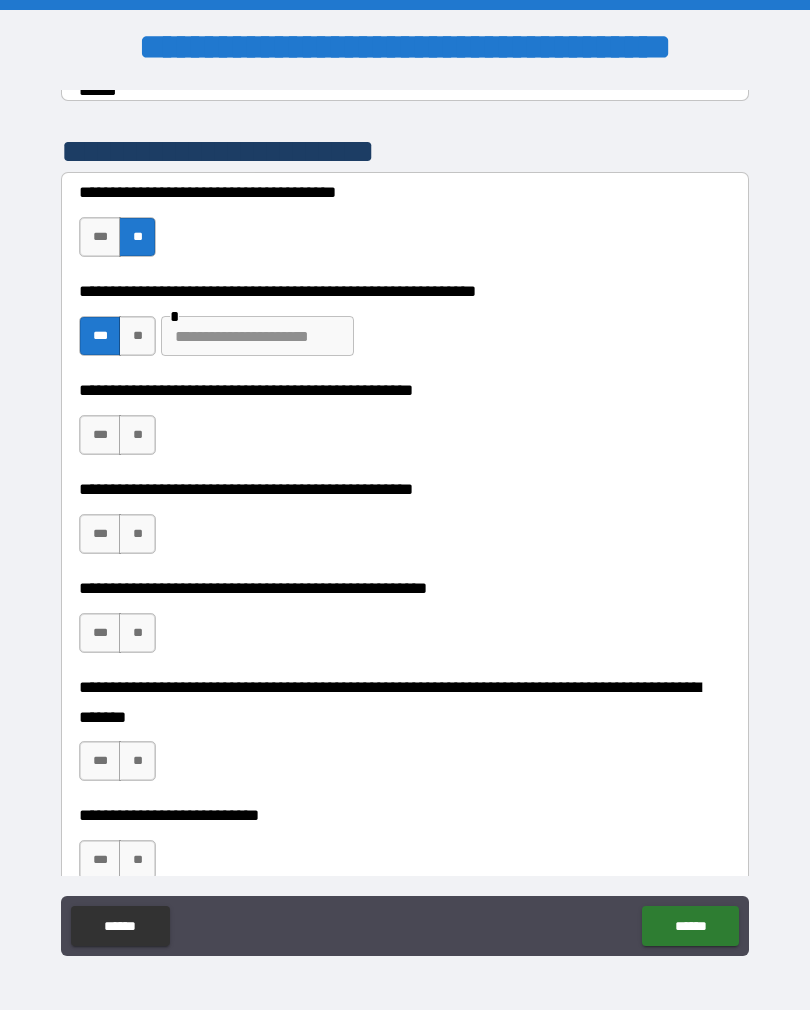 click at bounding box center (257, 336) 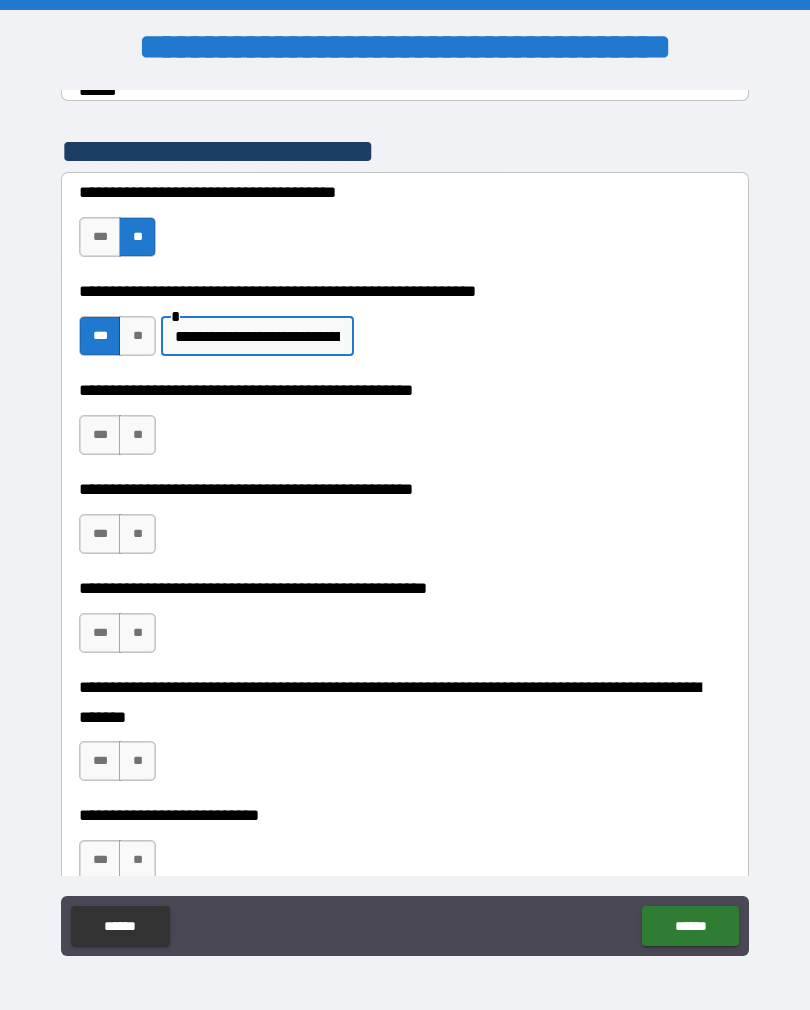 type on "**********" 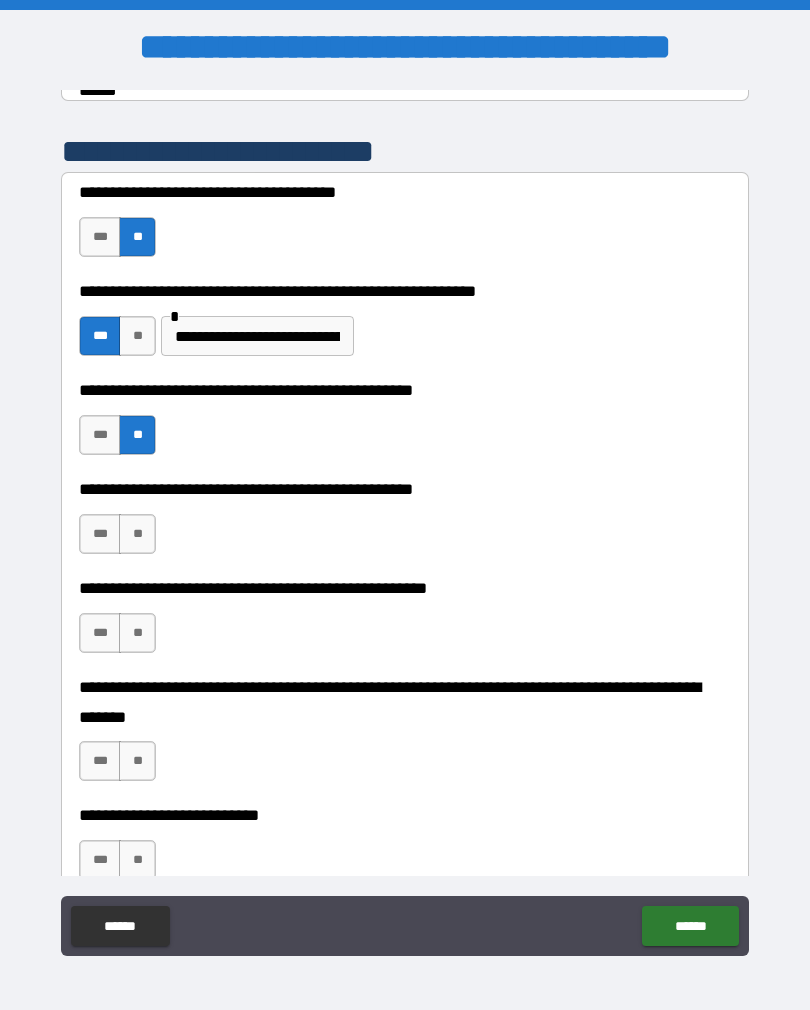 click on "**" at bounding box center [137, 534] 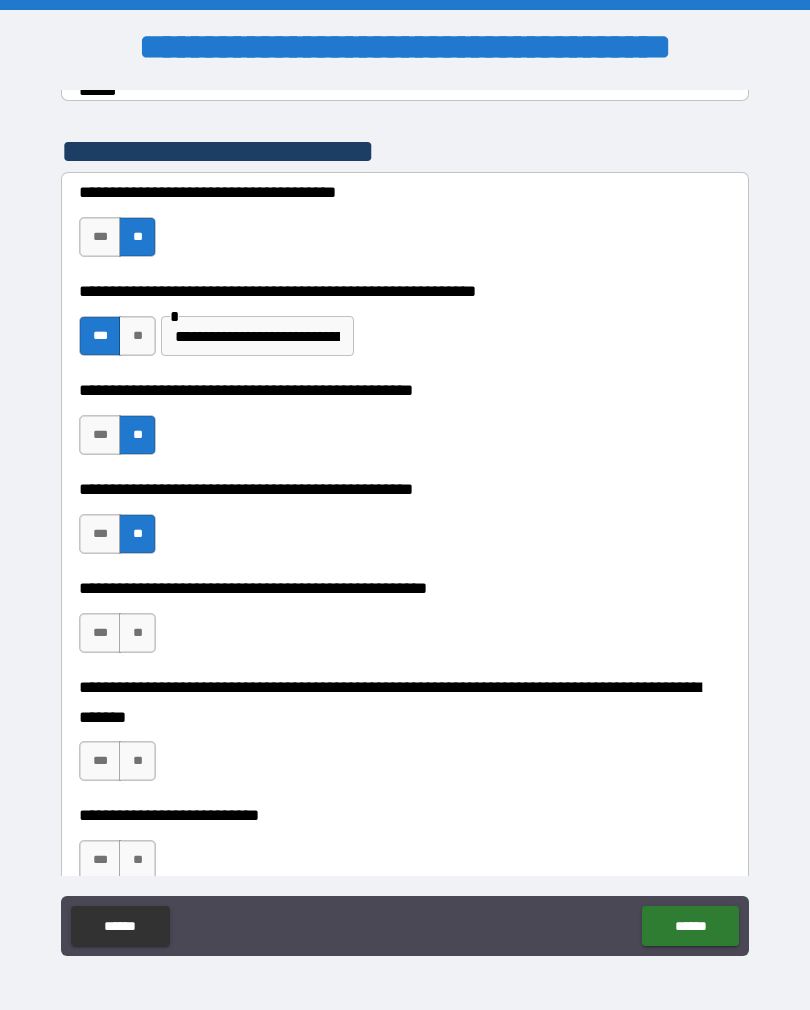 click on "**" at bounding box center [137, 633] 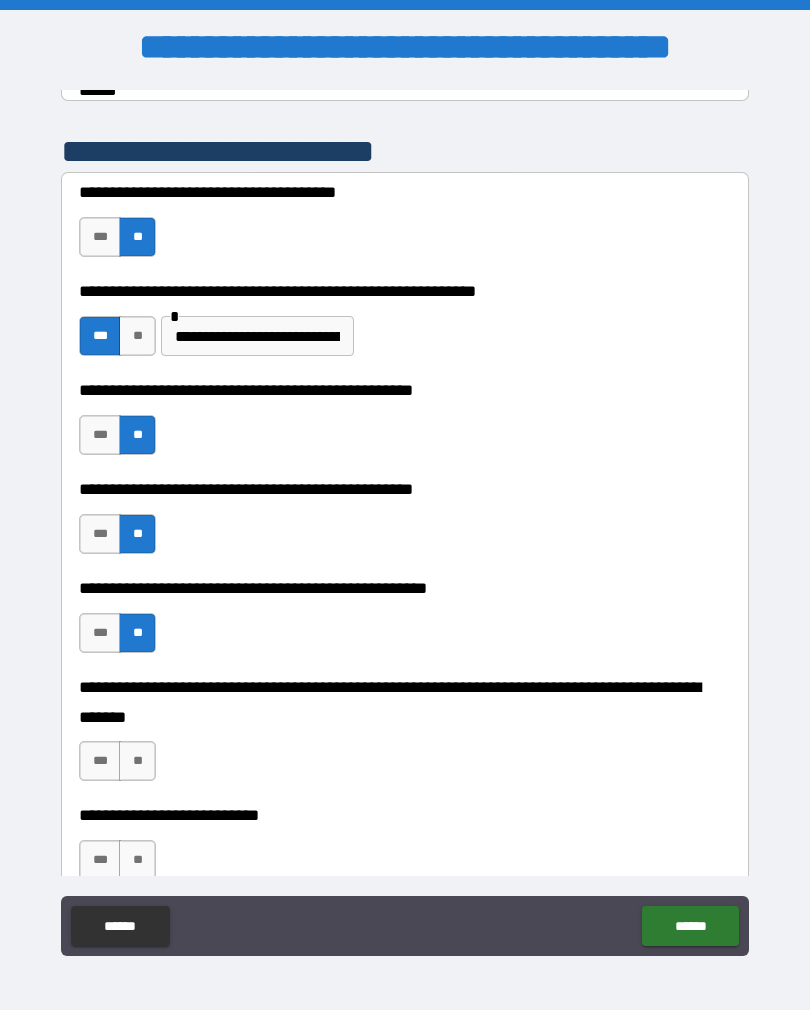 click on "**" at bounding box center [137, 761] 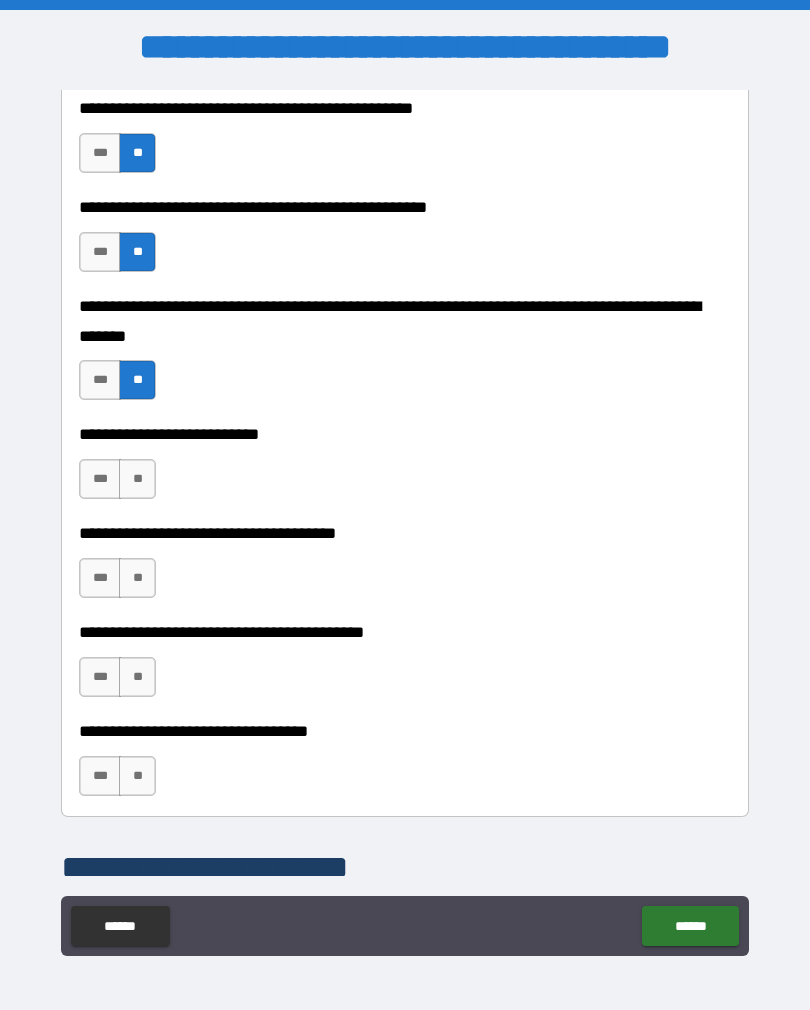 scroll, scrollTop: 790, scrollLeft: 0, axis: vertical 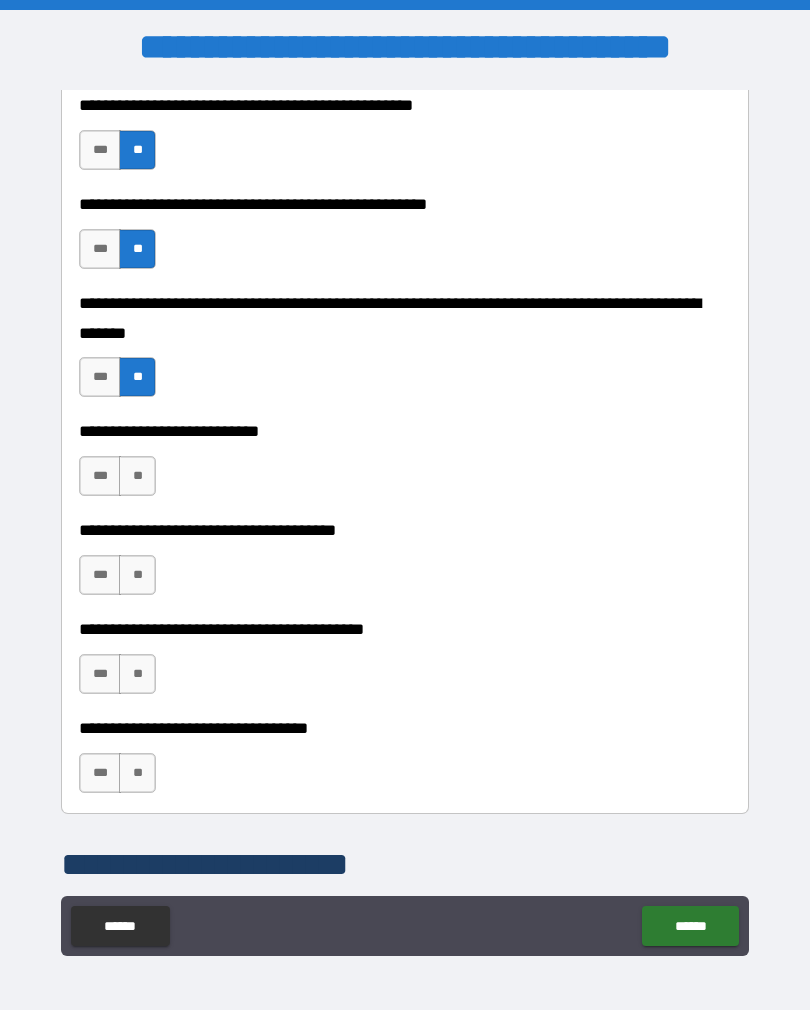 click on "**" at bounding box center [137, 476] 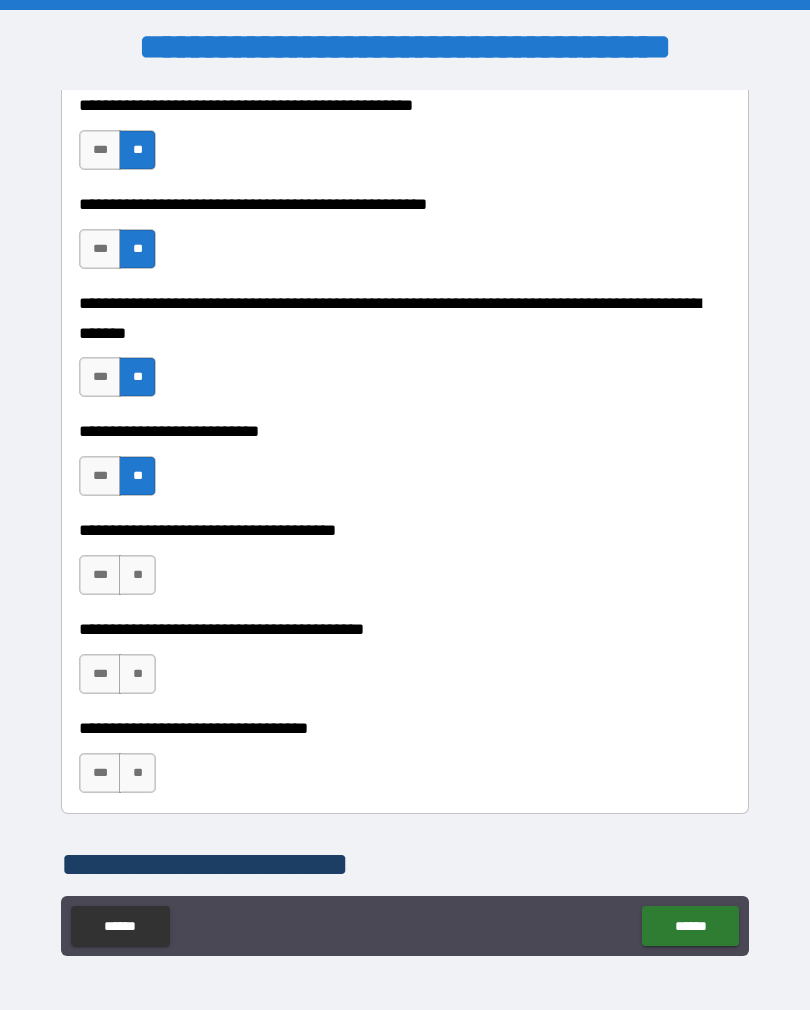 click on "**" at bounding box center (137, 575) 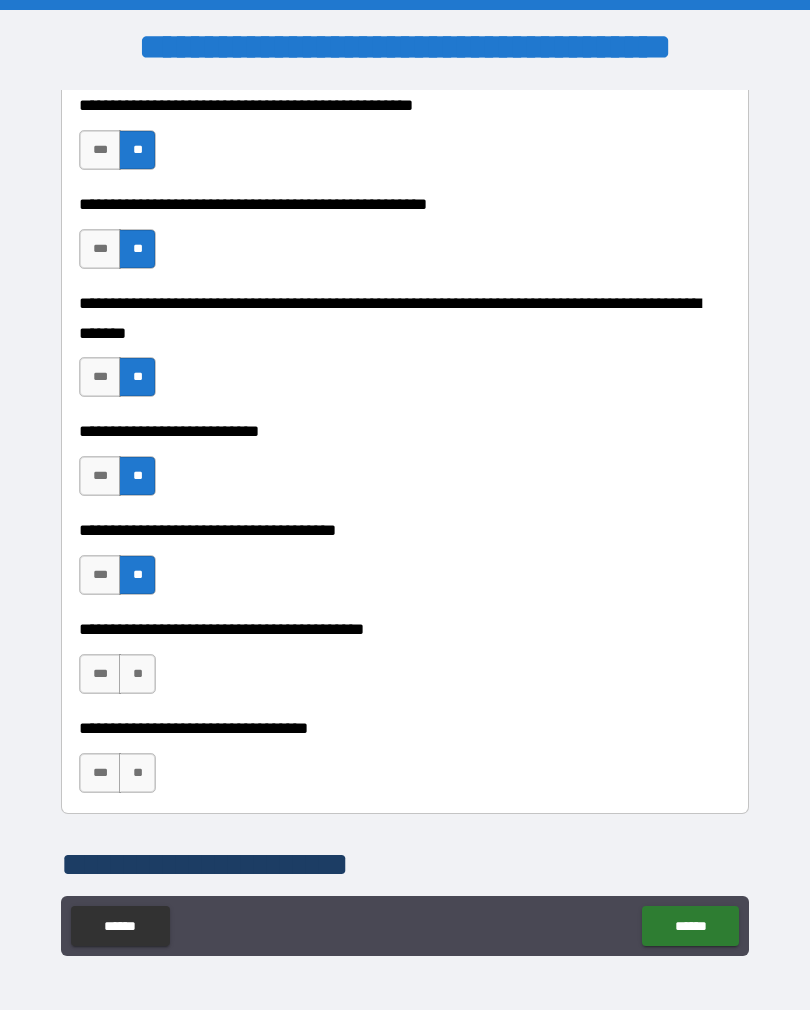 click on "**" at bounding box center [137, 674] 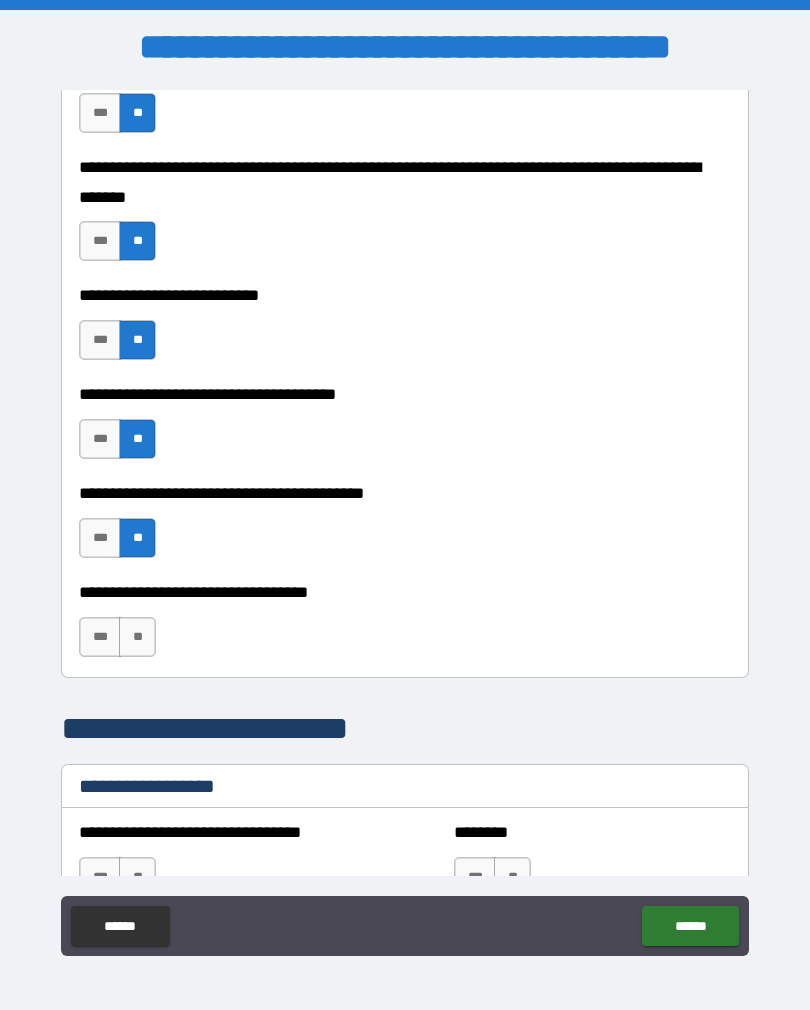 scroll, scrollTop: 929, scrollLeft: 0, axis: vertical 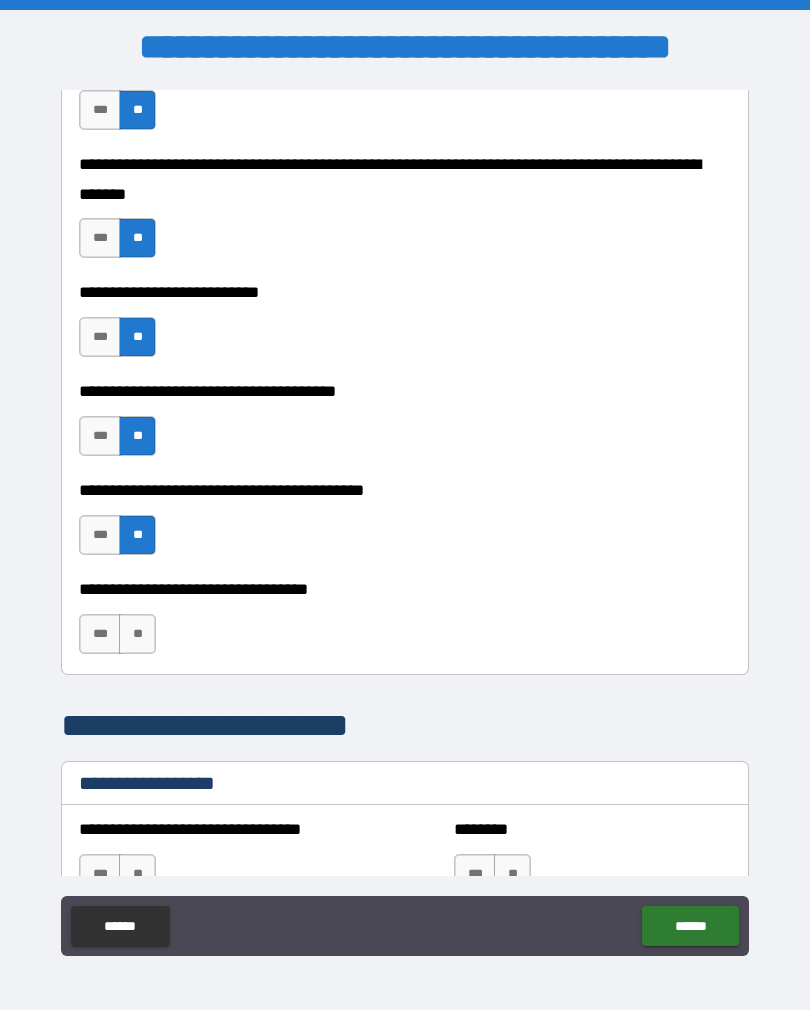 click on "**" at bounding box center [137, 634] 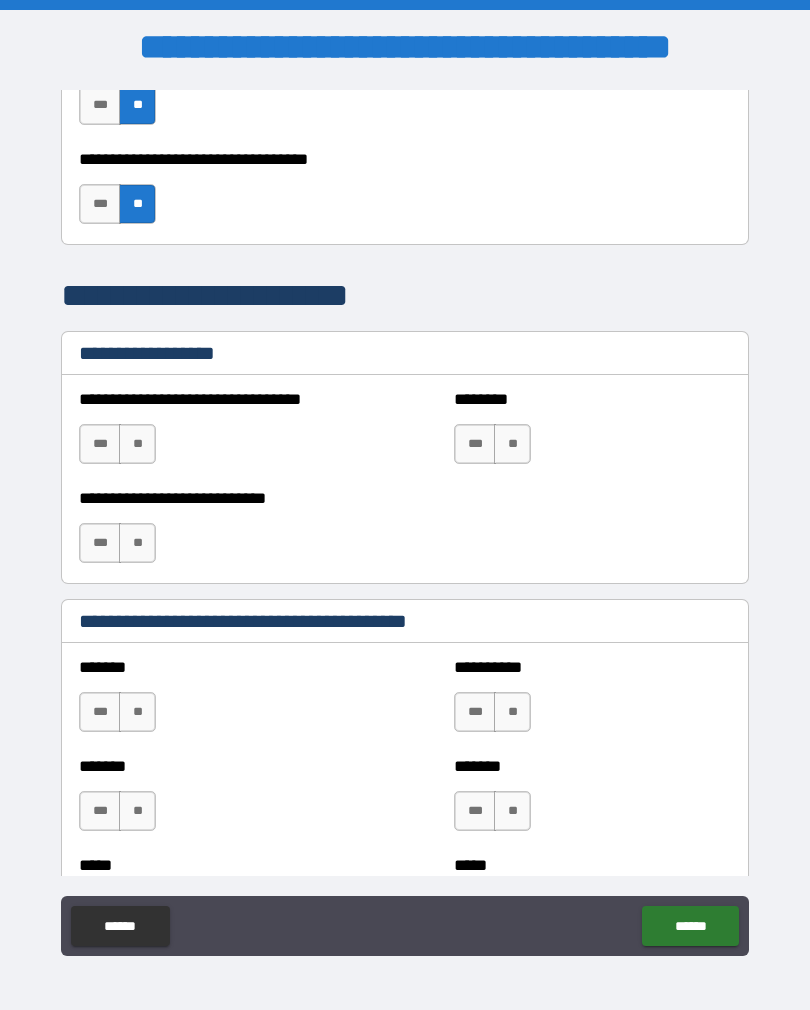 scroll, scrollTop: 1365, scrollLeft: 0, axis: vertical 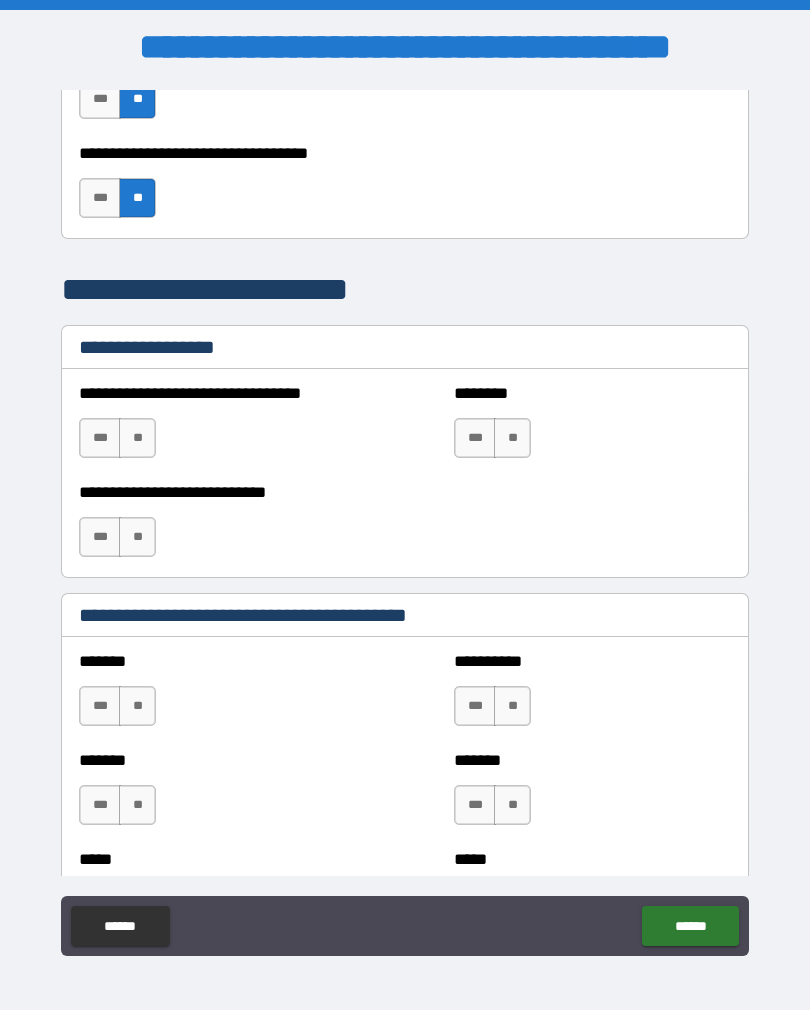 click on "**" at bounding box center [137, 438] 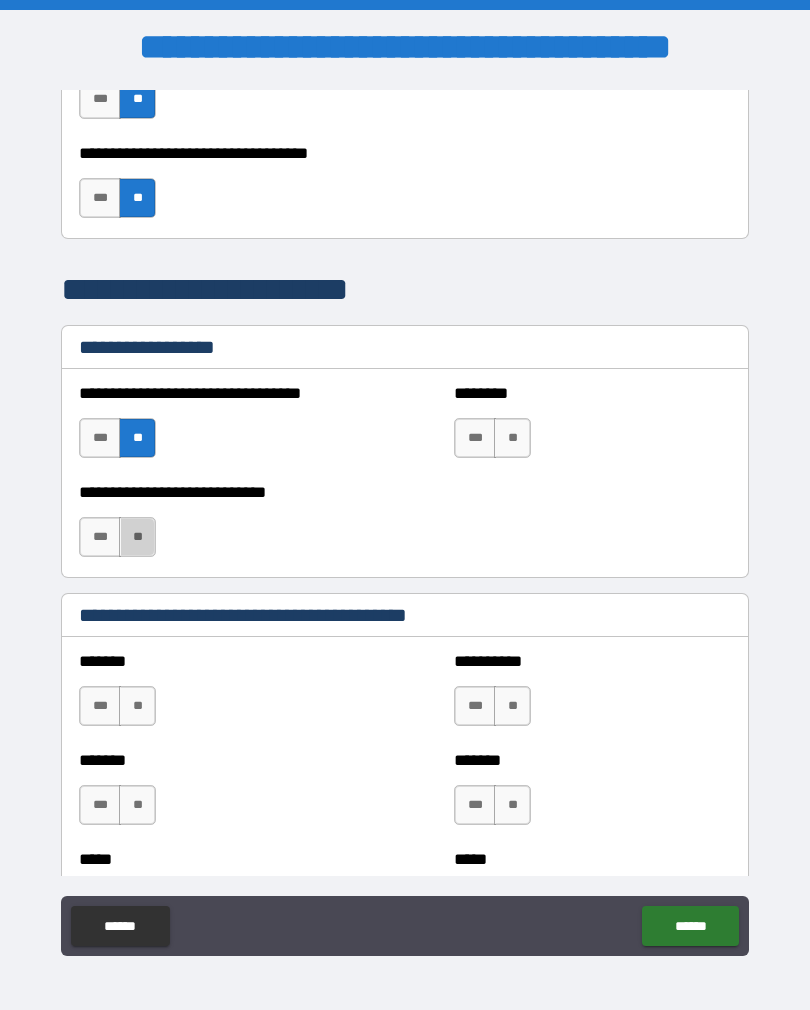 click on "**" at bounding box center (137, 537) 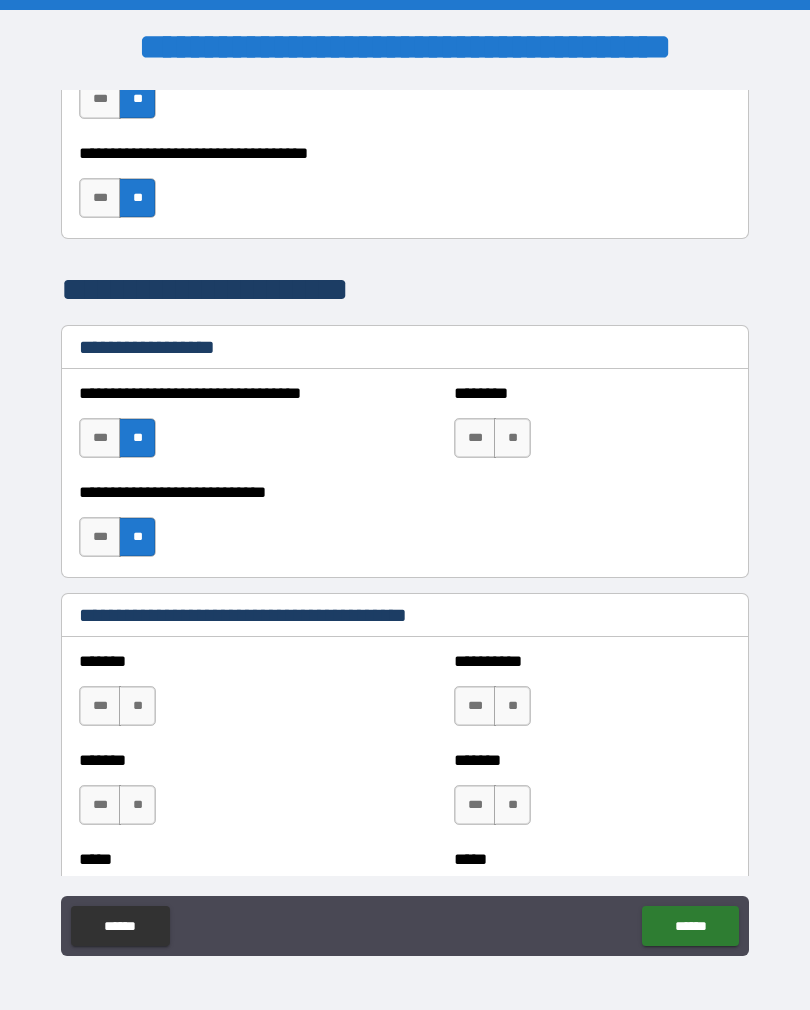 click on "**" at bounding box center [512, 438] 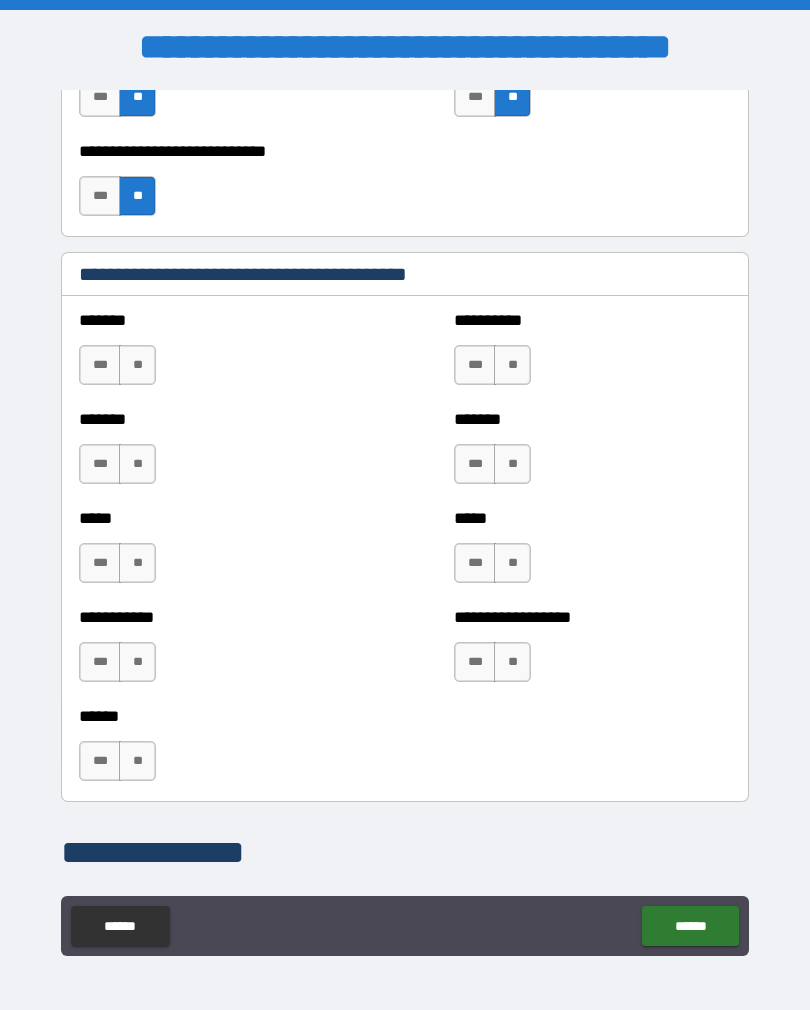 scroll, scrollTop: 1709, scrollLeft: 0, axis: vertical 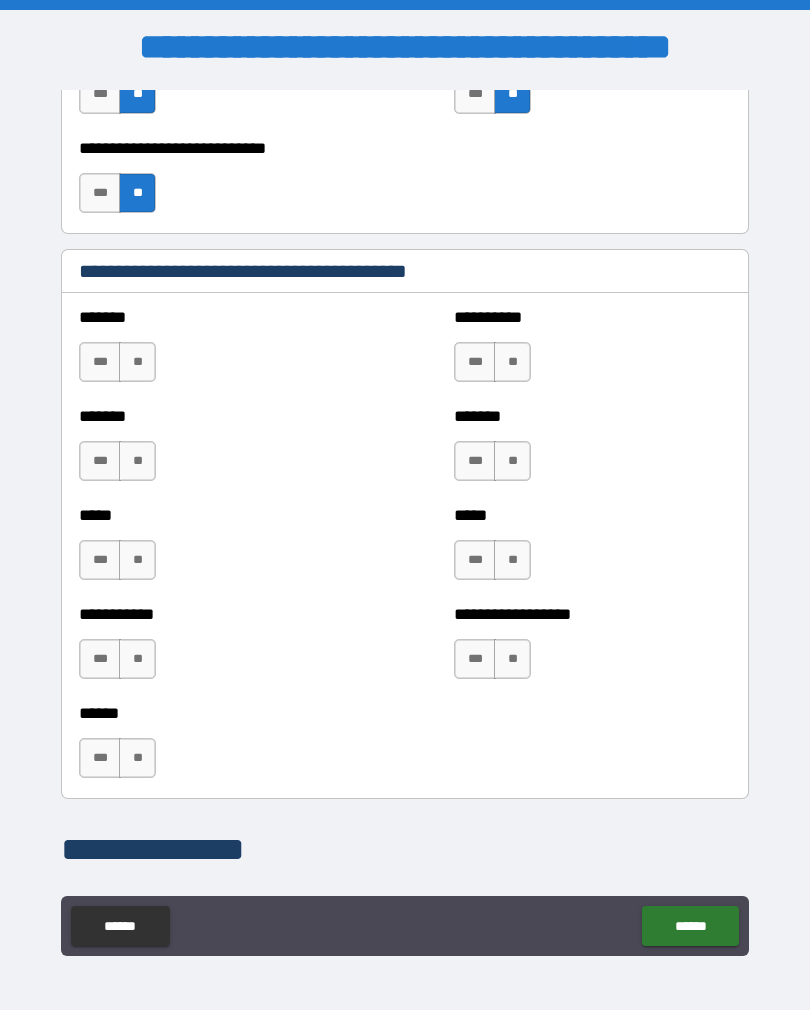 click on "***" at bounding box center (100, 758) 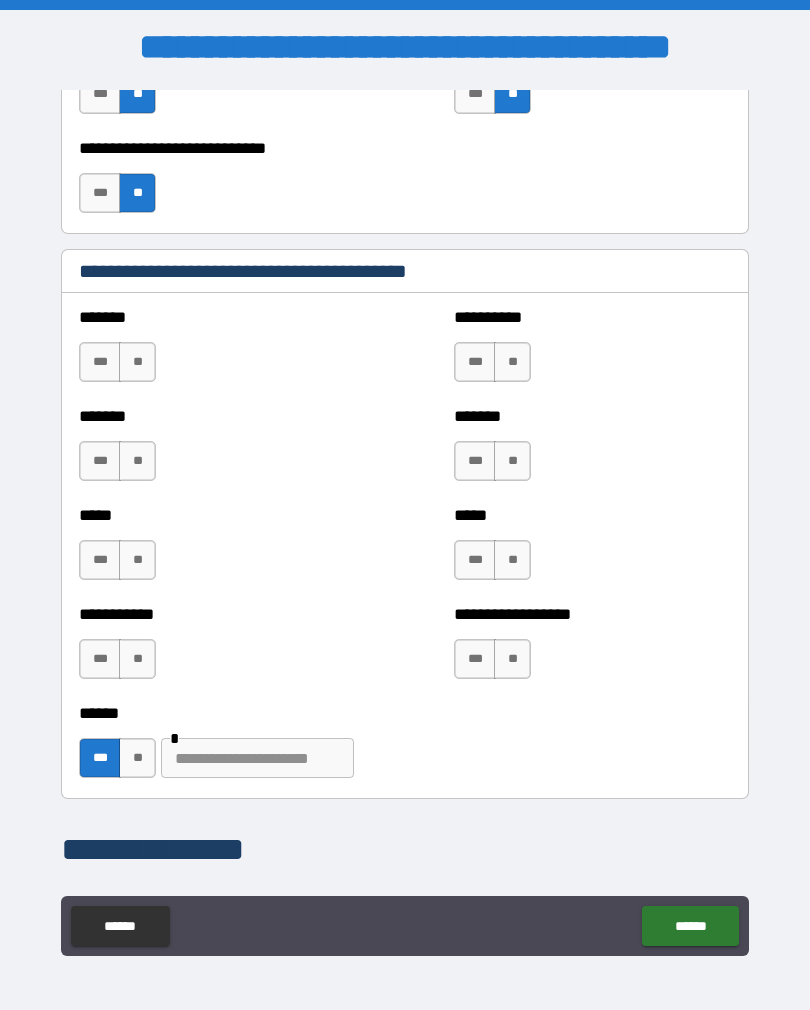 click at bounding box center (257, 758) 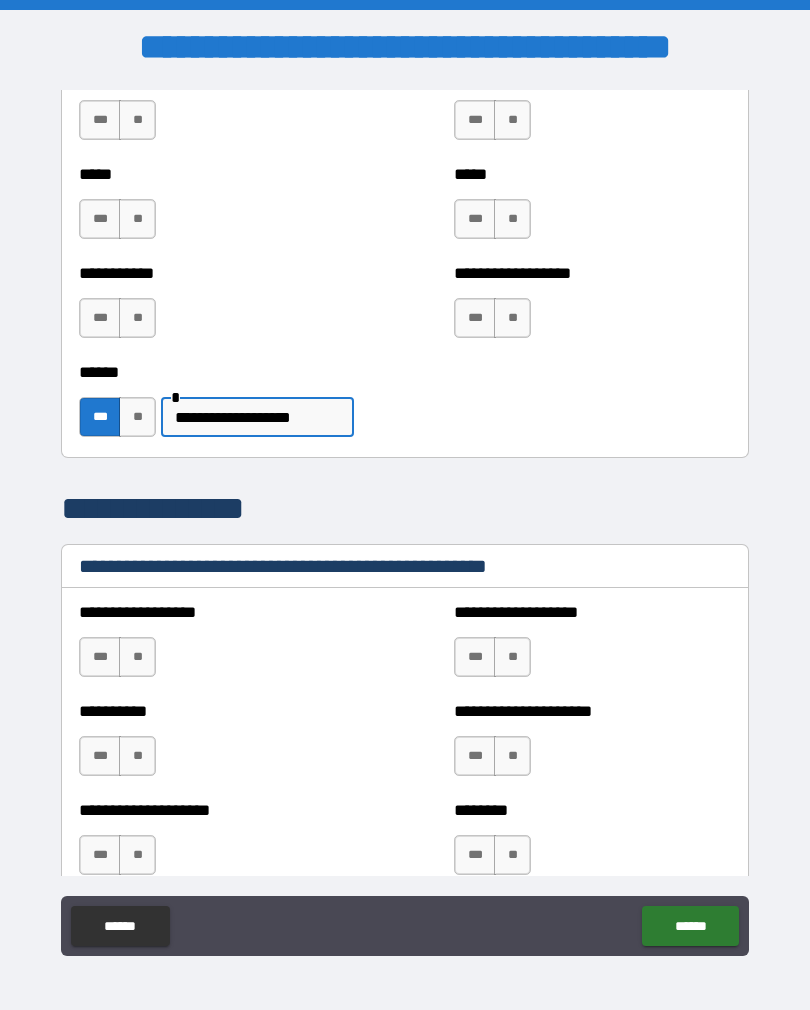 scroll, scrollTop: 2053, scrollLeft: 0, axis: vertical 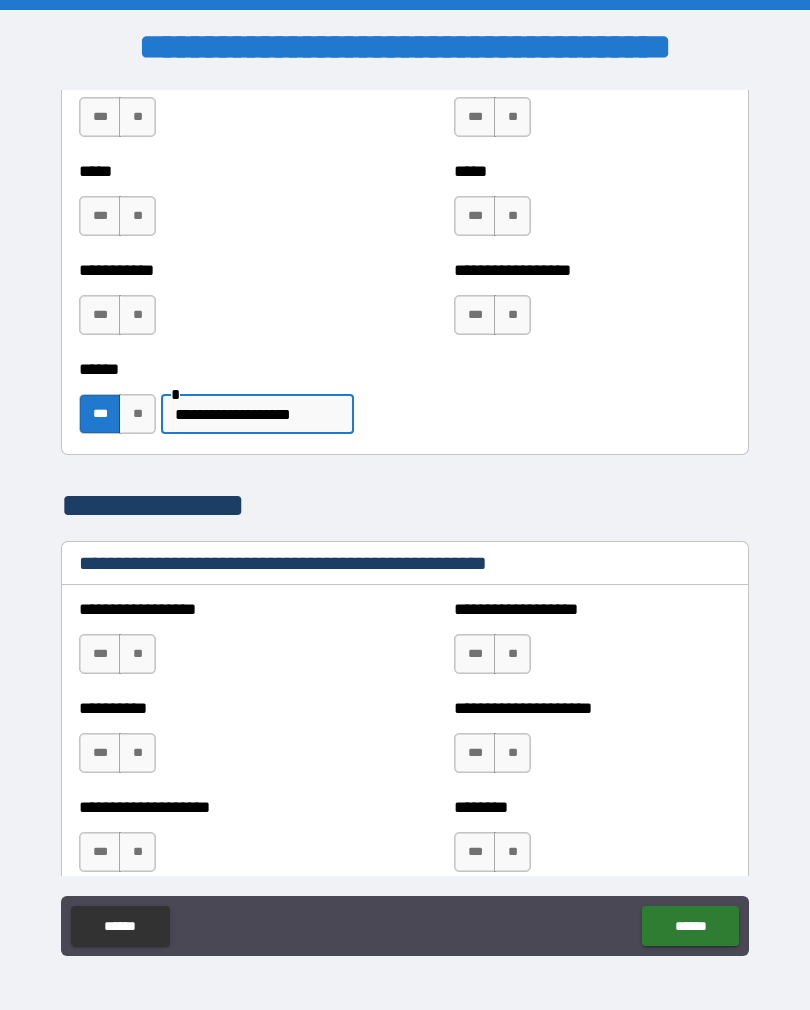 click on "**********" at bounding box center [257, 414] 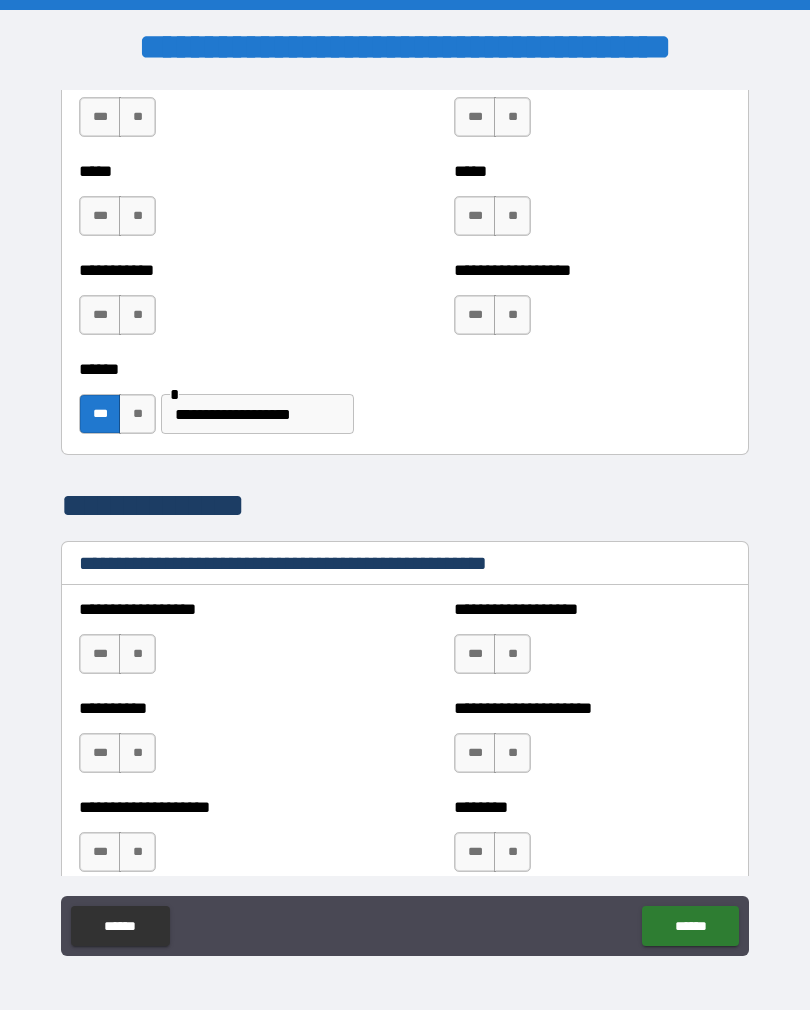 click on "**********" at bounding box center (257, 414) 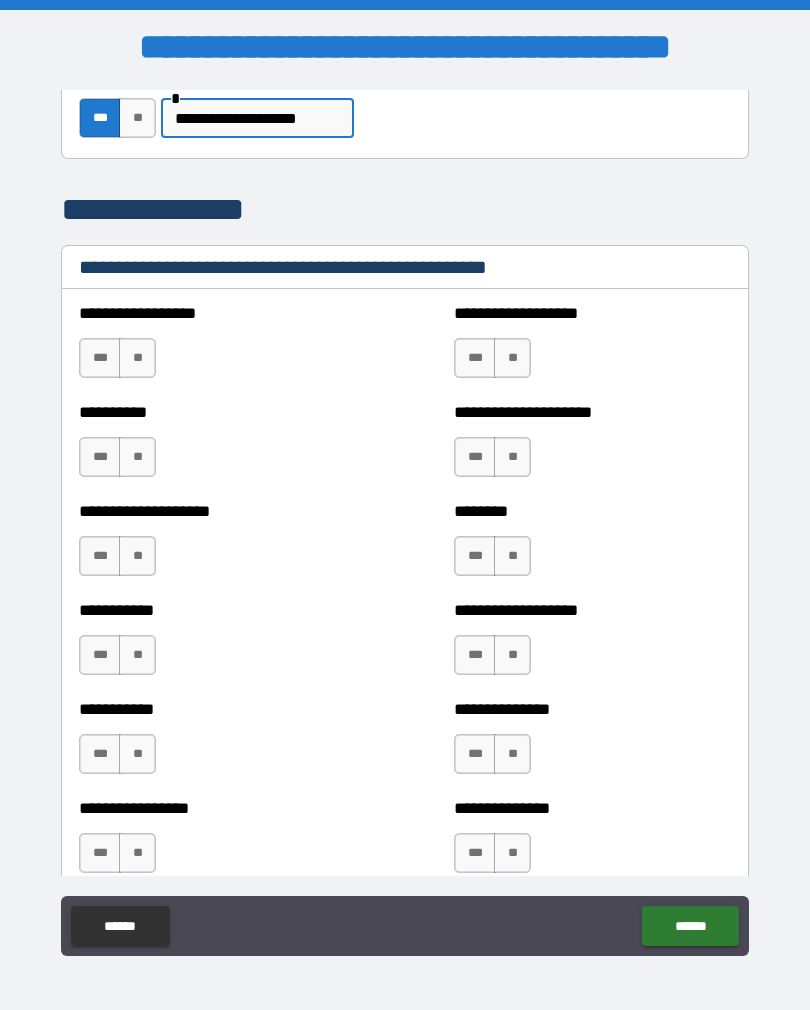 scroll, scrollTop: 2350, scrollLeft: 0, axis: vertical 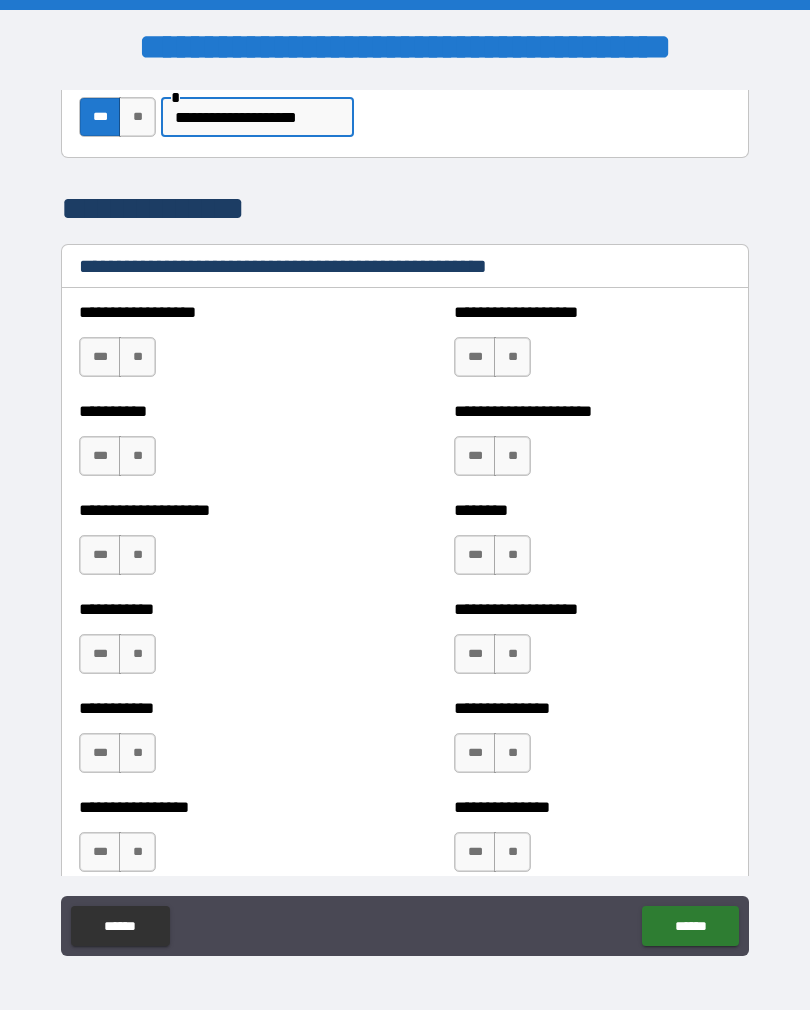 type on "**********" 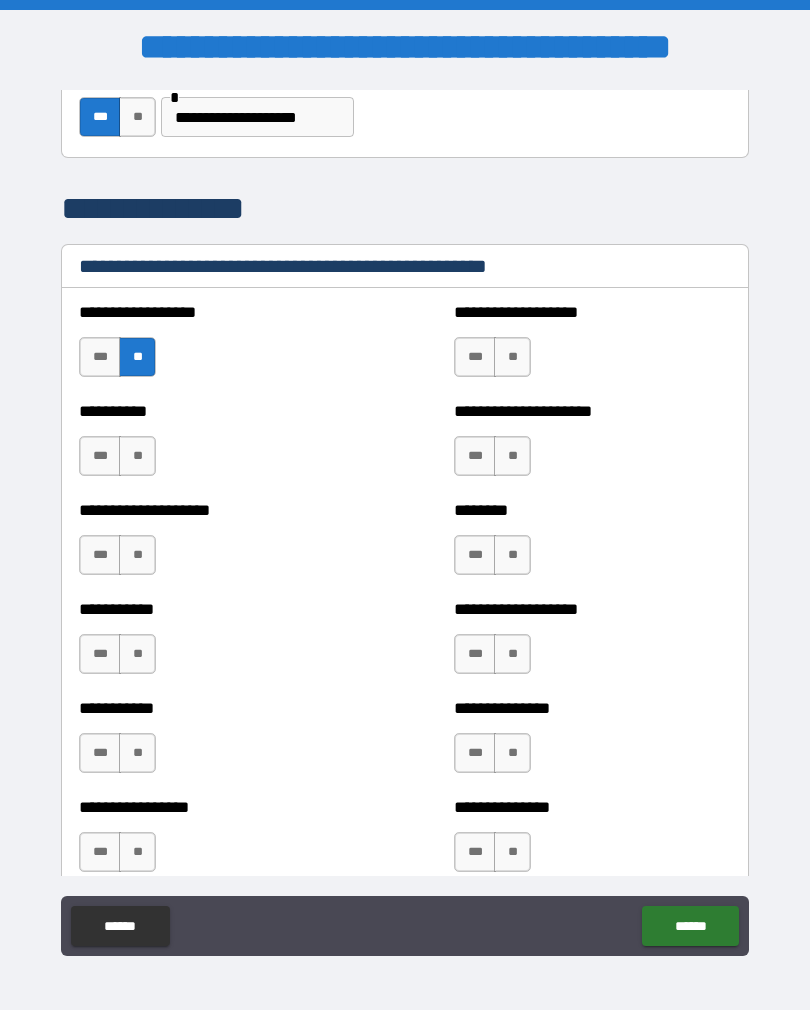 click on "**" at bounding box center [137, 456] 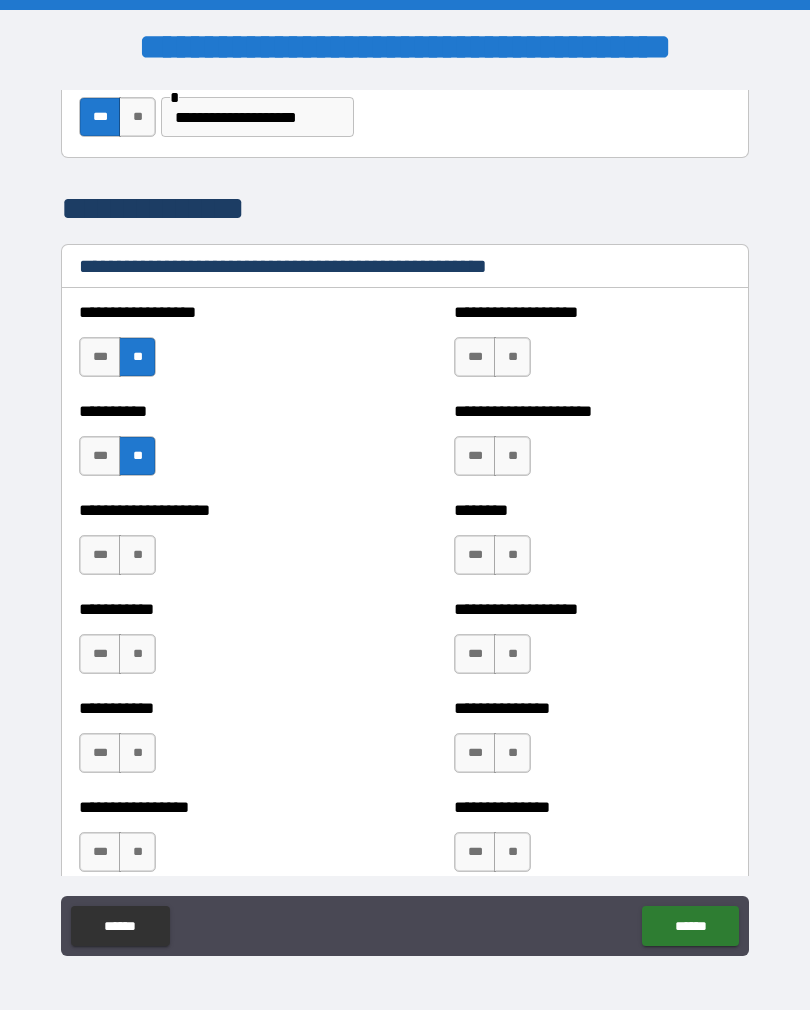 click on "**" at bounding box center [137, 555] 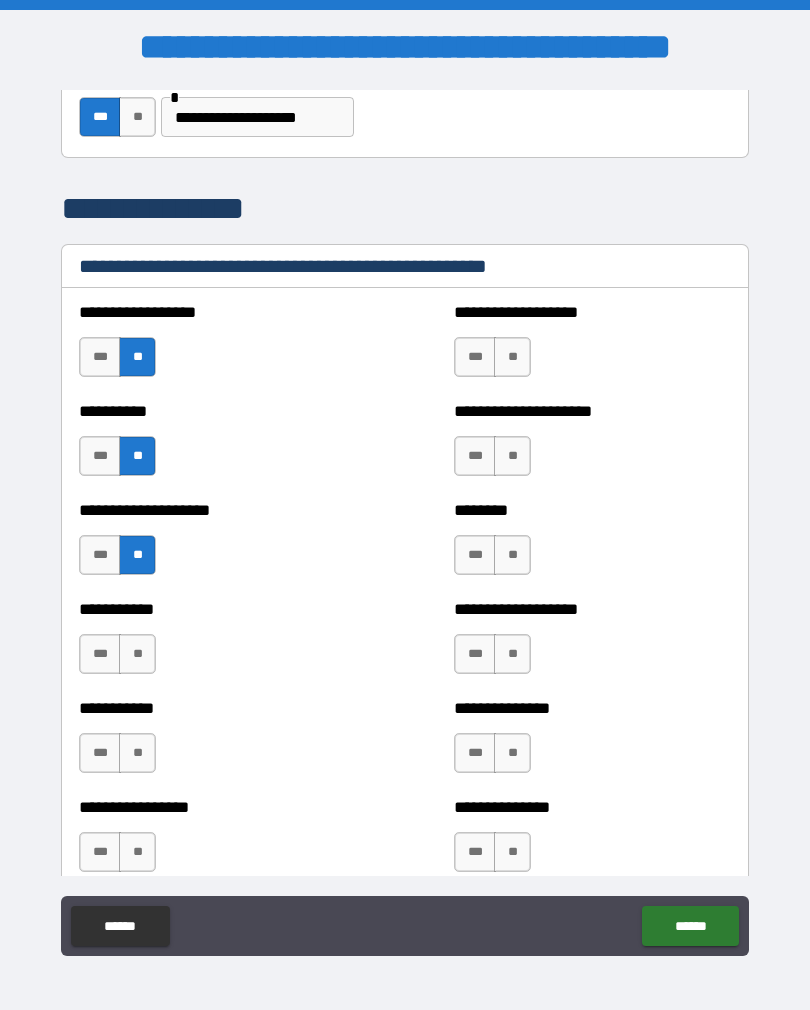 click on "**" at bounding box center (137, 654) 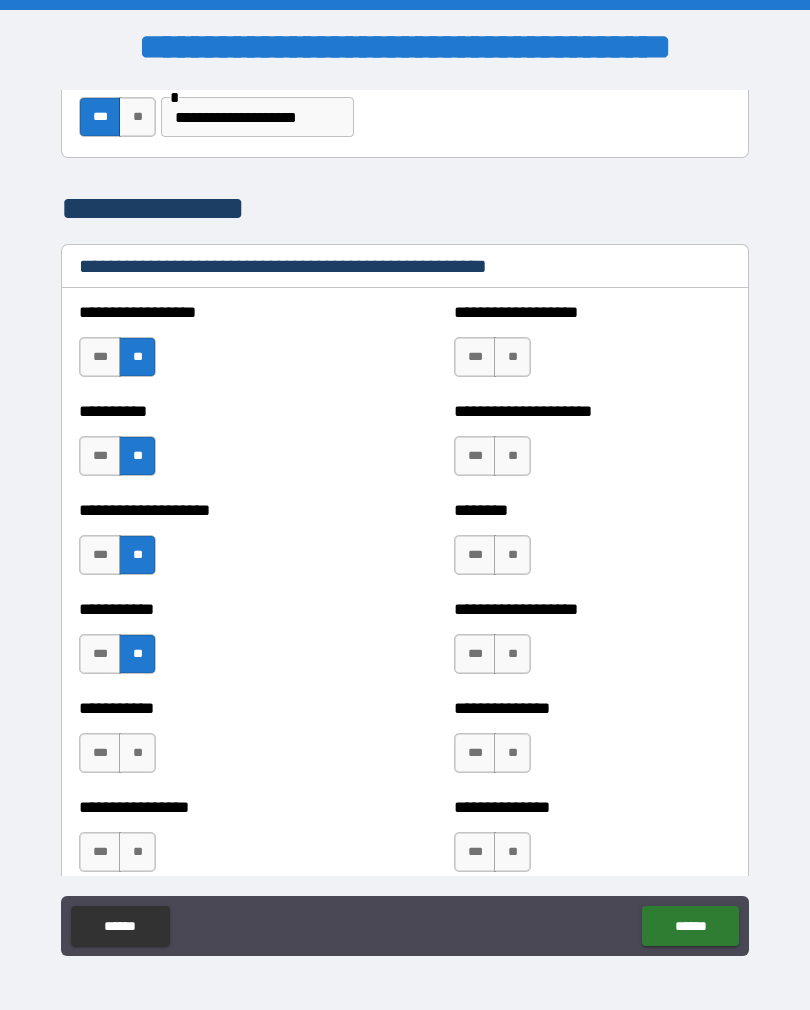 click on "**" at bounding box center (137, 753) 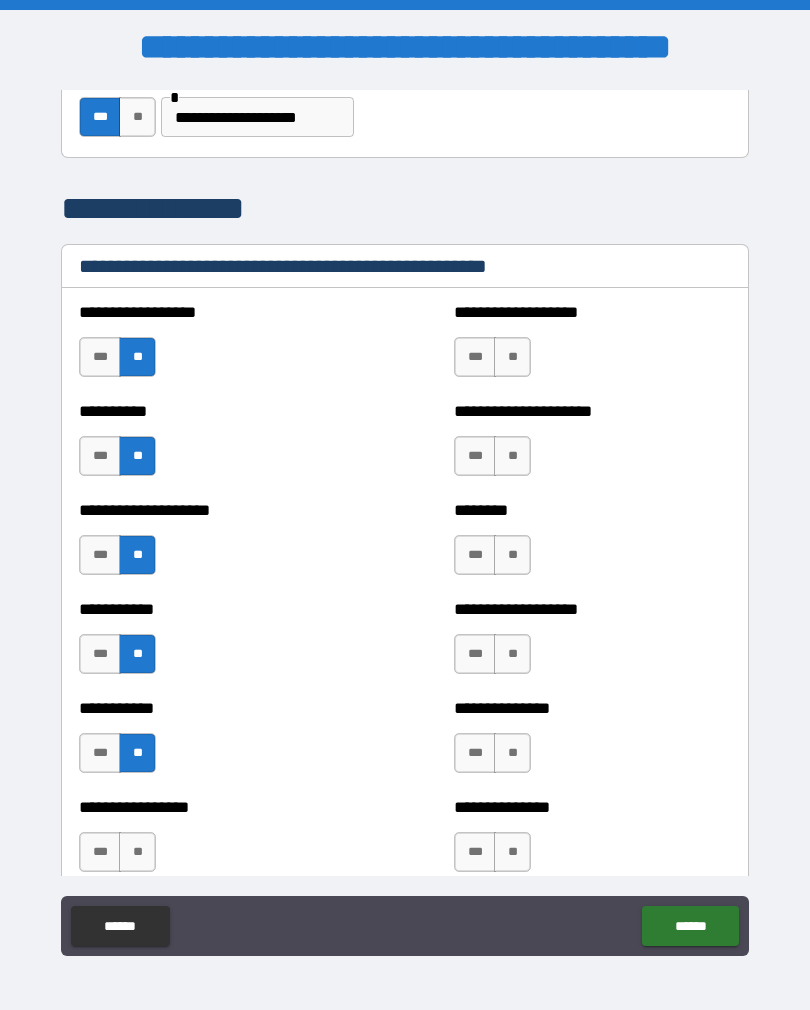 click on "**" at bounding box center [137, 852] 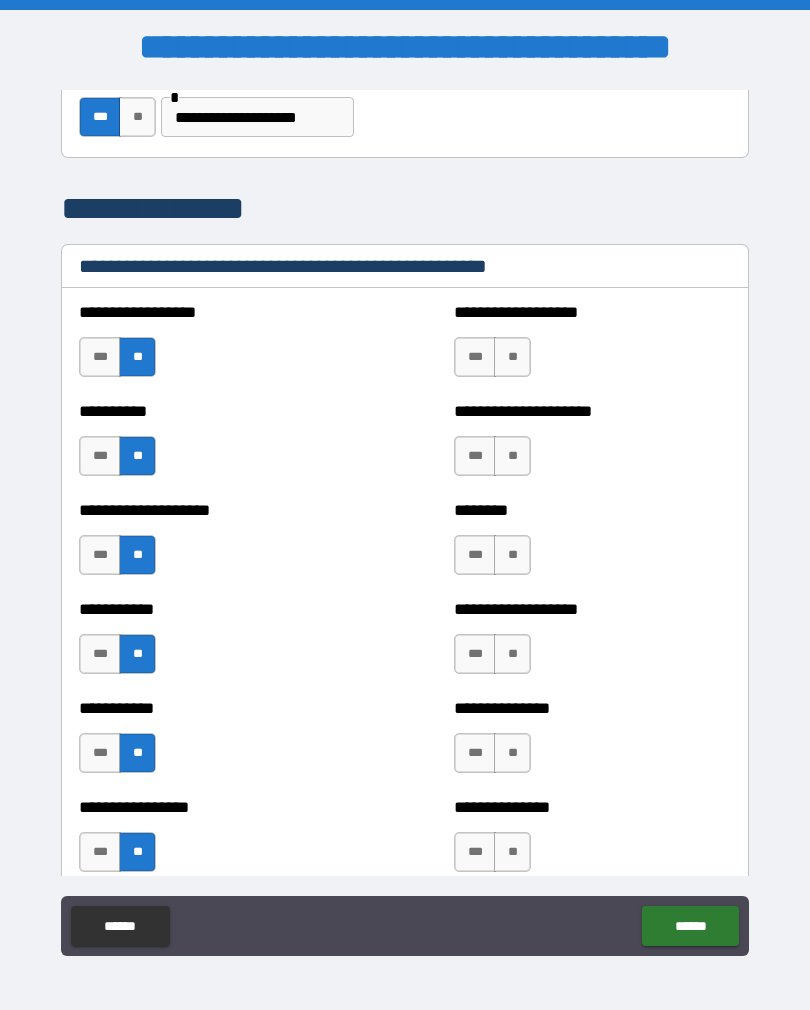 click on "**" at bounding box center [512, 357] 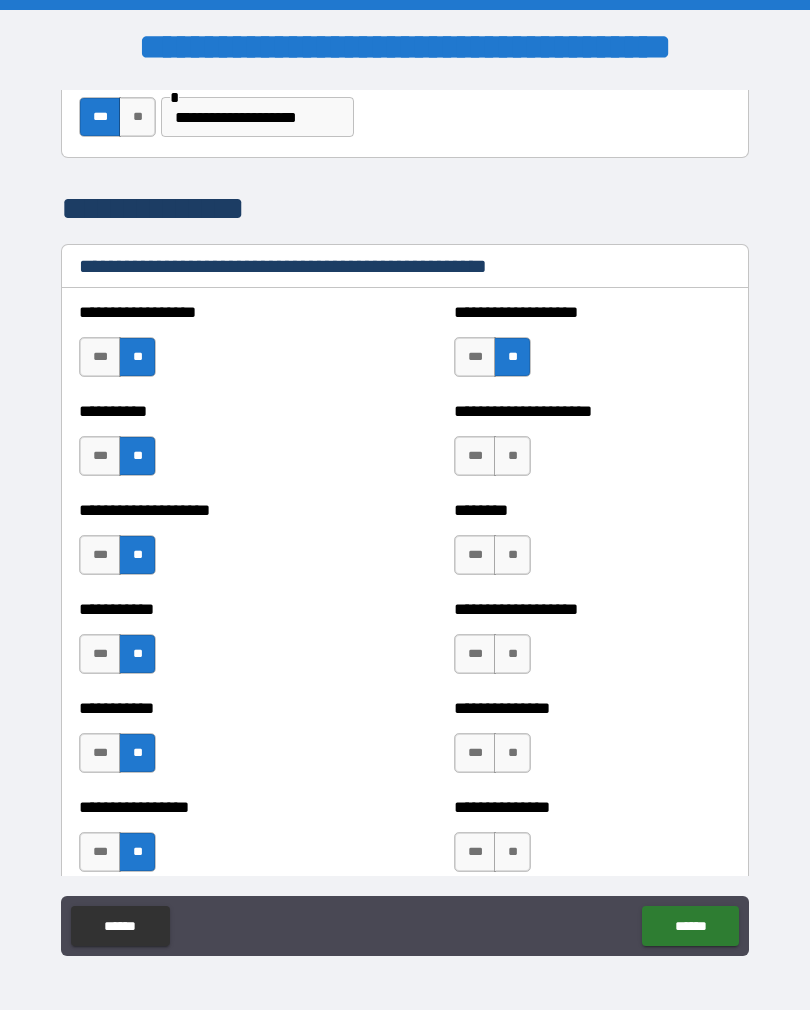 click on "**" at bounding box center [512, 456] 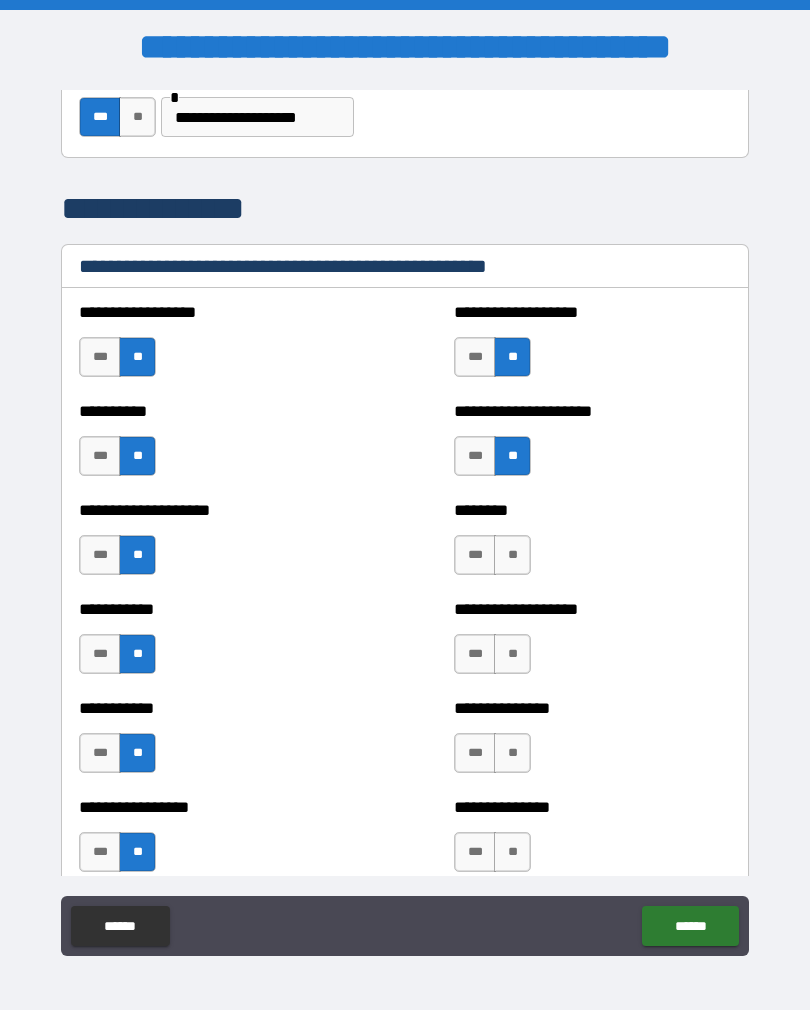 click on "**" at bounding box center [512, 555] 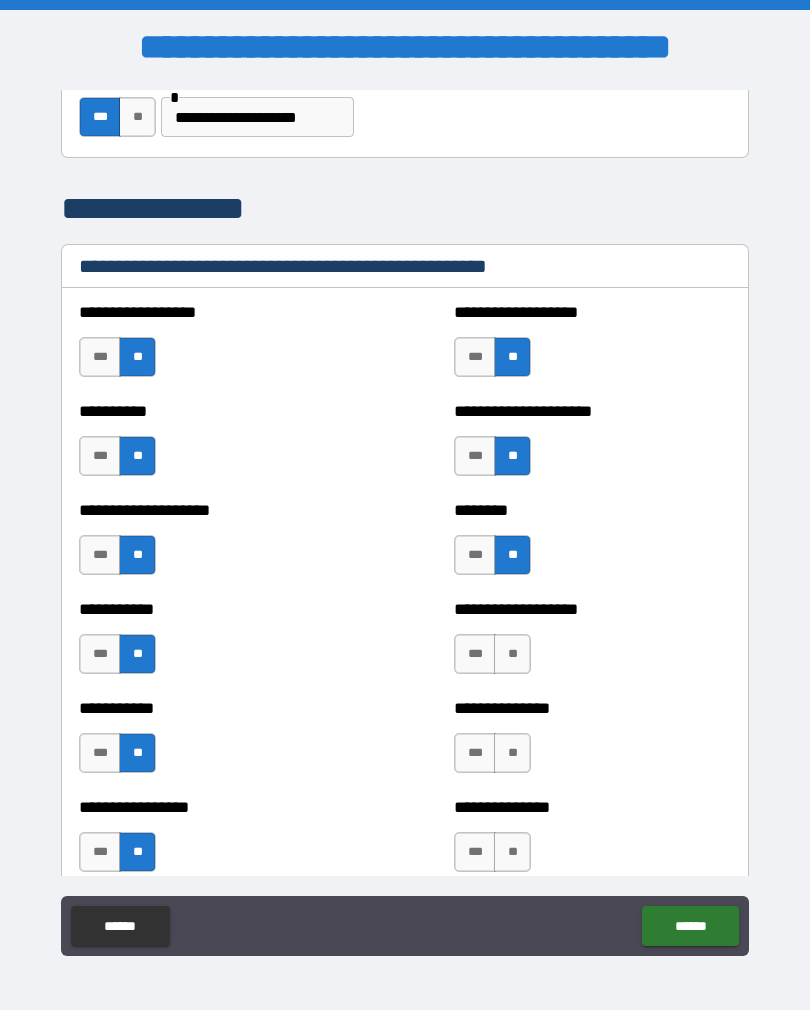 click on "**" at bounding box center [512, 654] 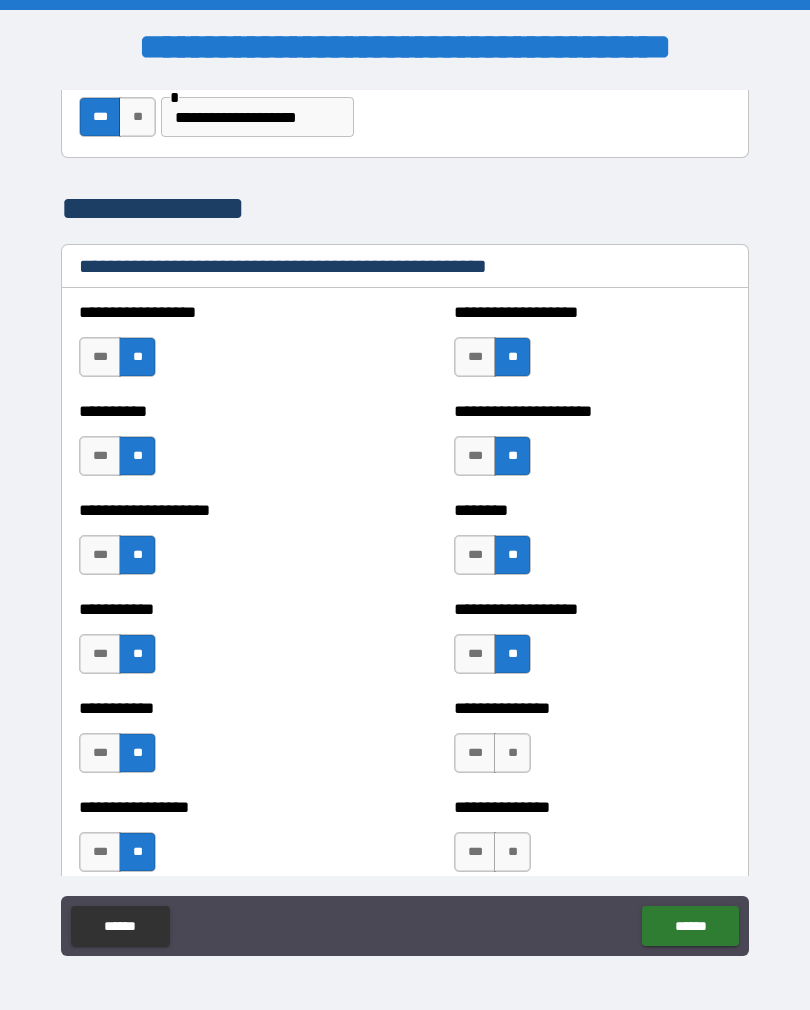 click on "**" at bounding box center (512, 753) 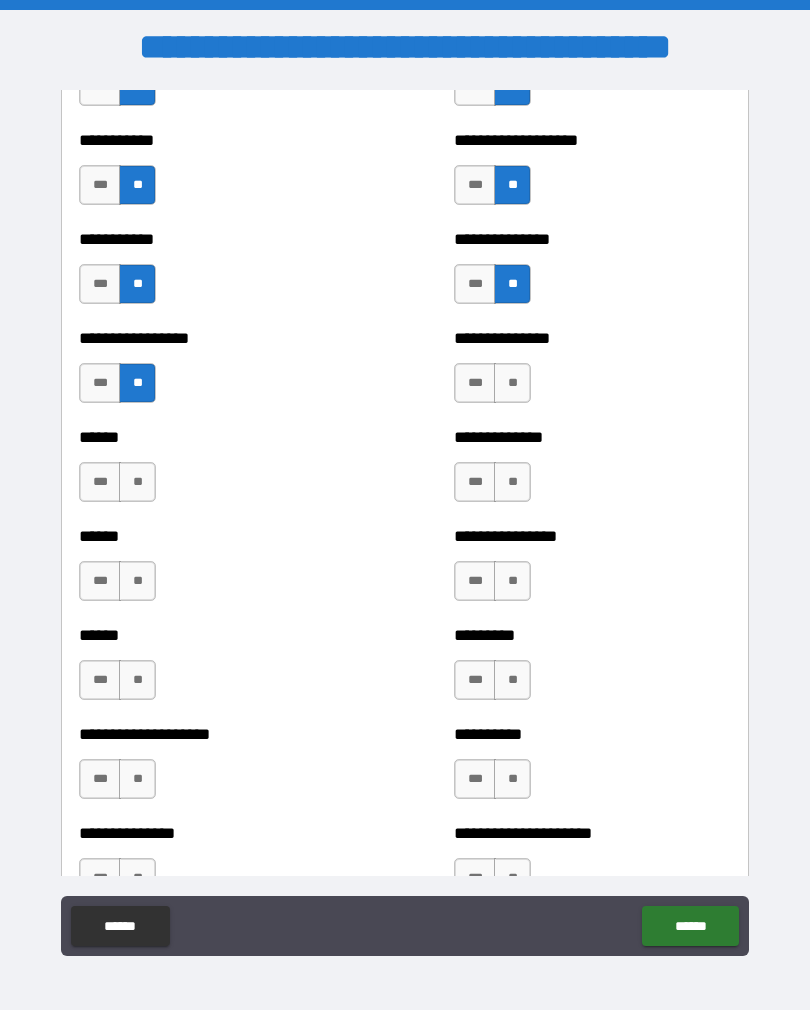 scroll, scrollTop: 2842, scrollLeft: 0, axis: vertical 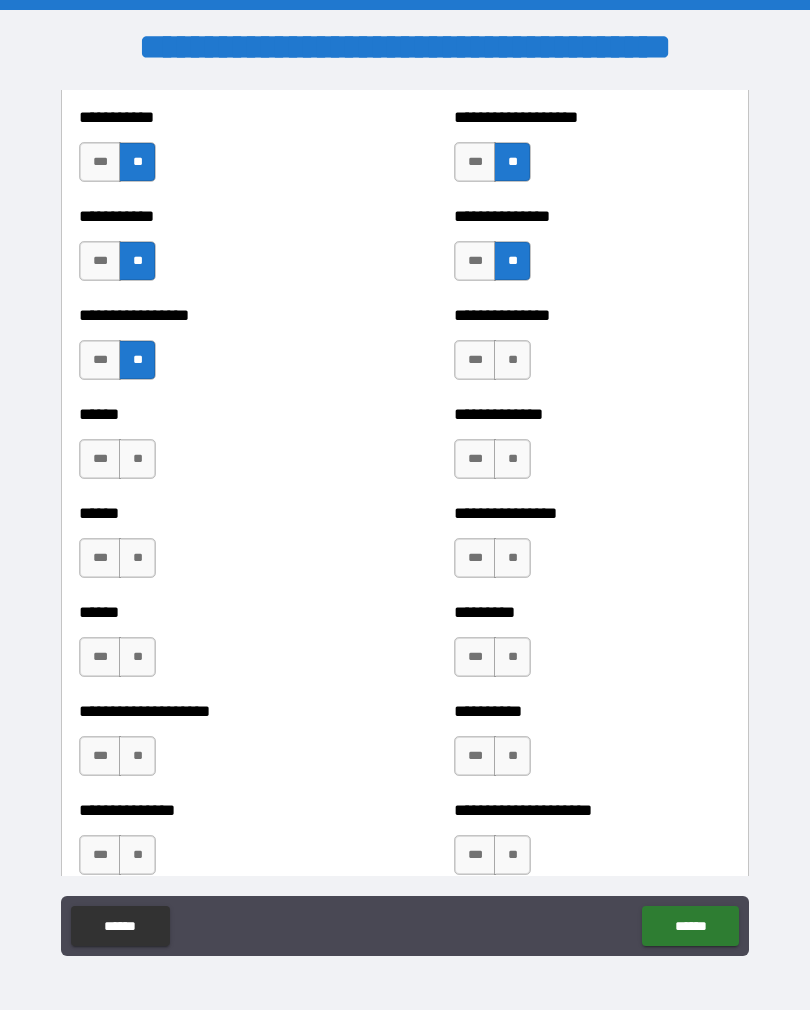 click on "**" at bounding box center (512, 360) 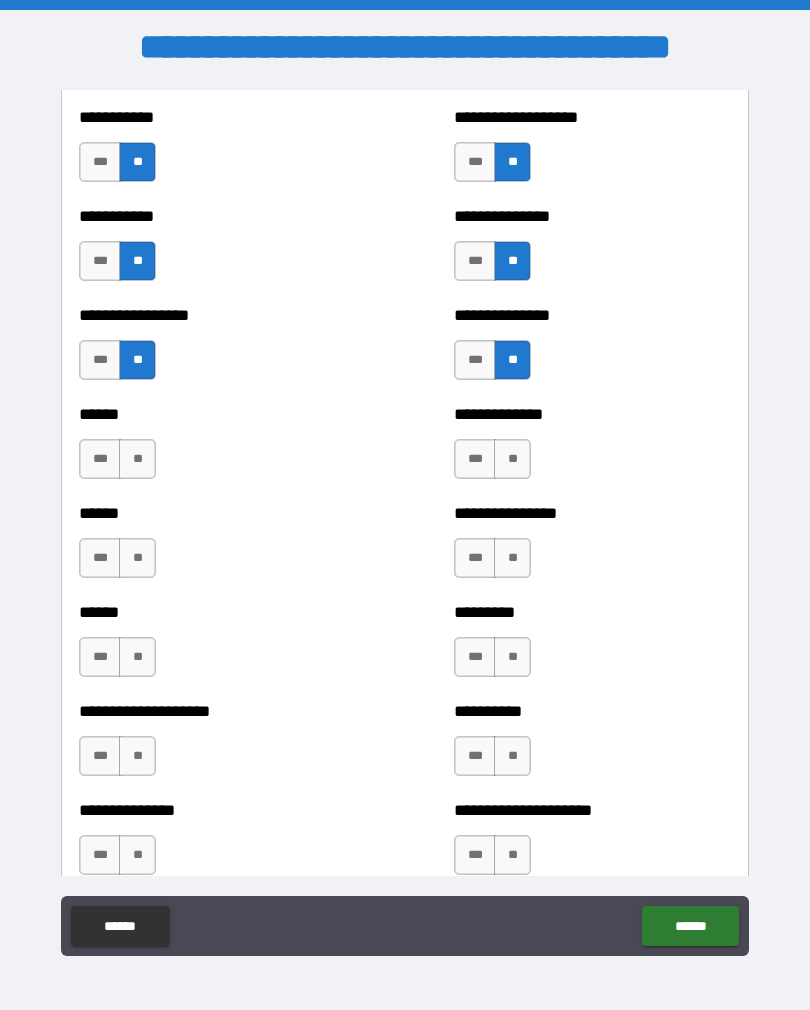 click on "**" at bounding box center [512, 459] 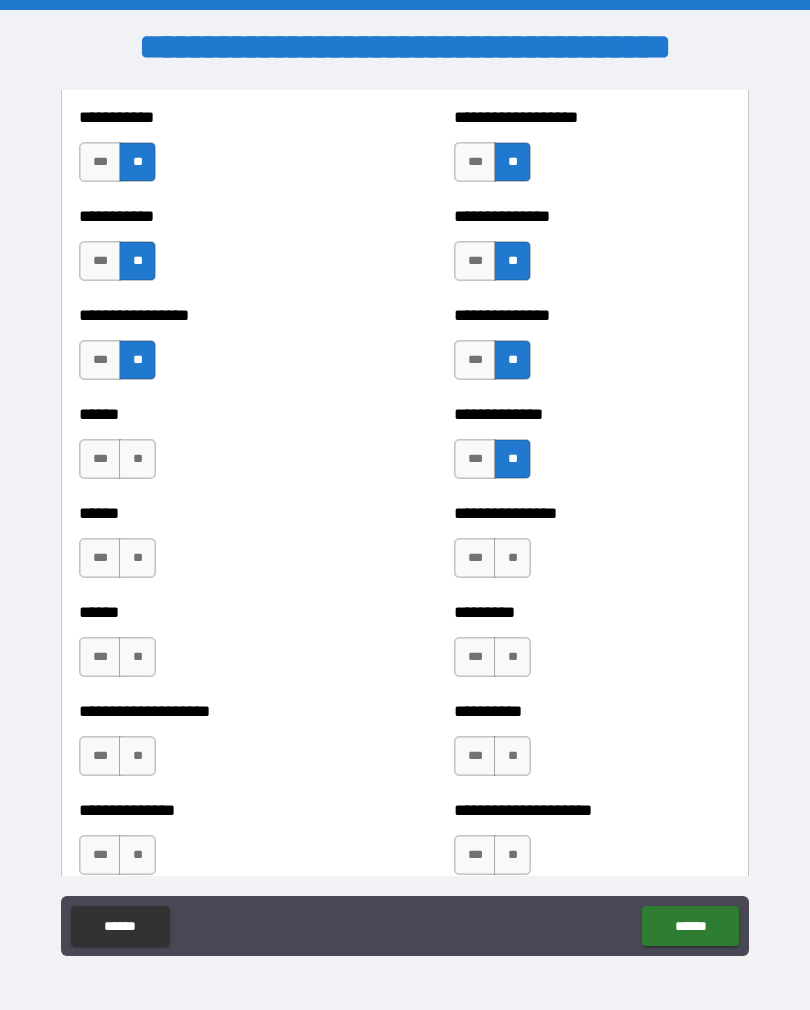 click on "**" at bounding box center [512, 558] 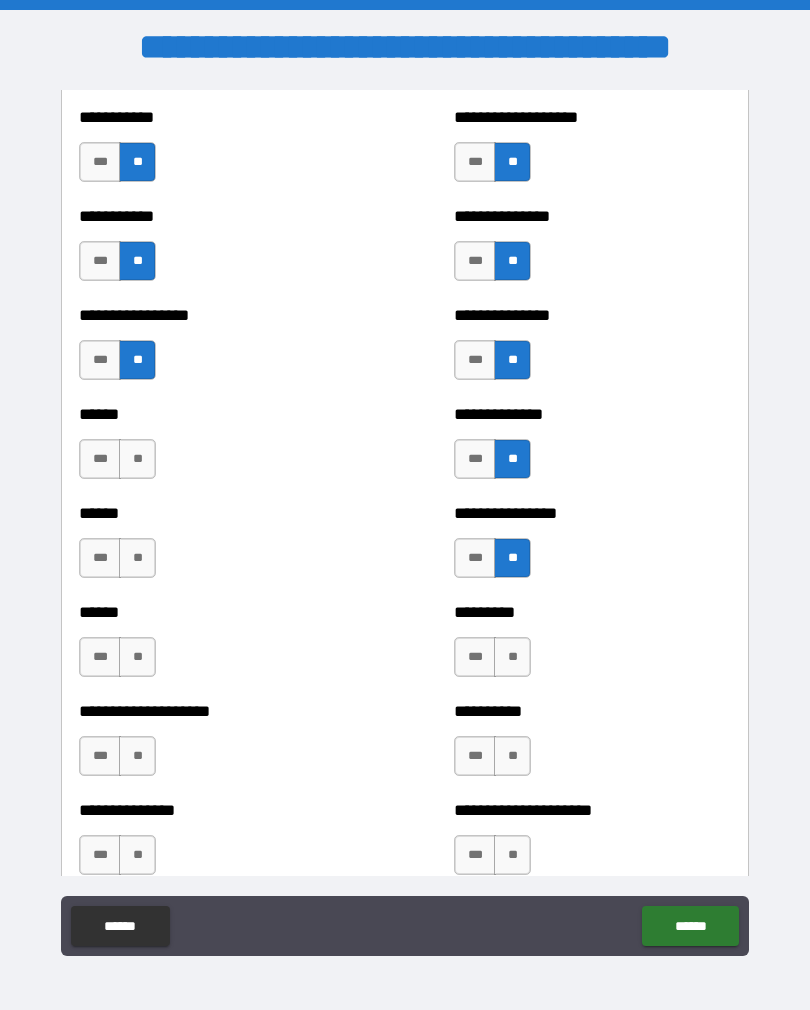click on "**" at bounding box center (512, 657) 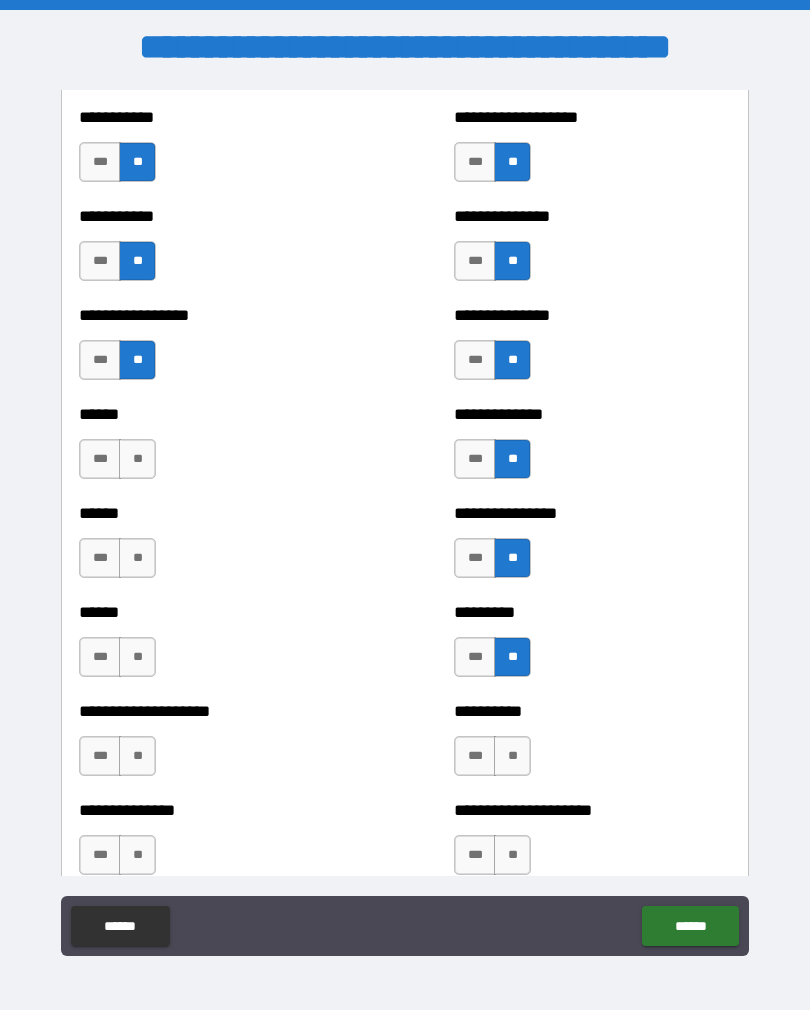click on "**" at bounding box center [512, 756] 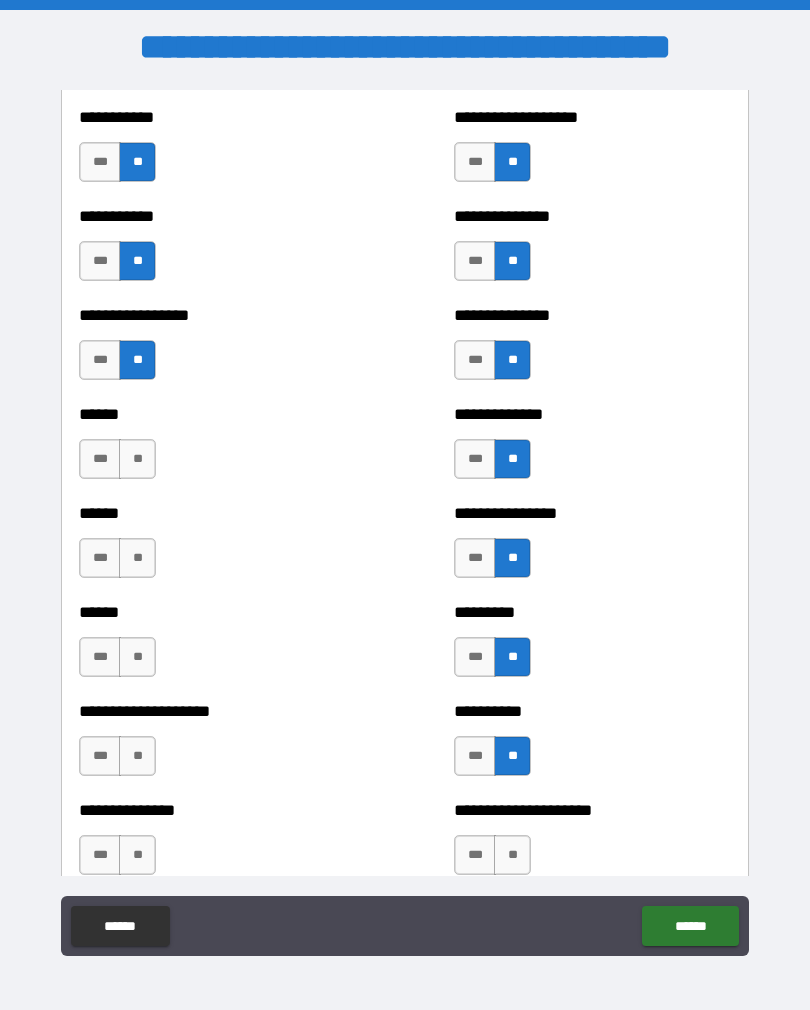 click on "**" at bounding box center [512, 855] 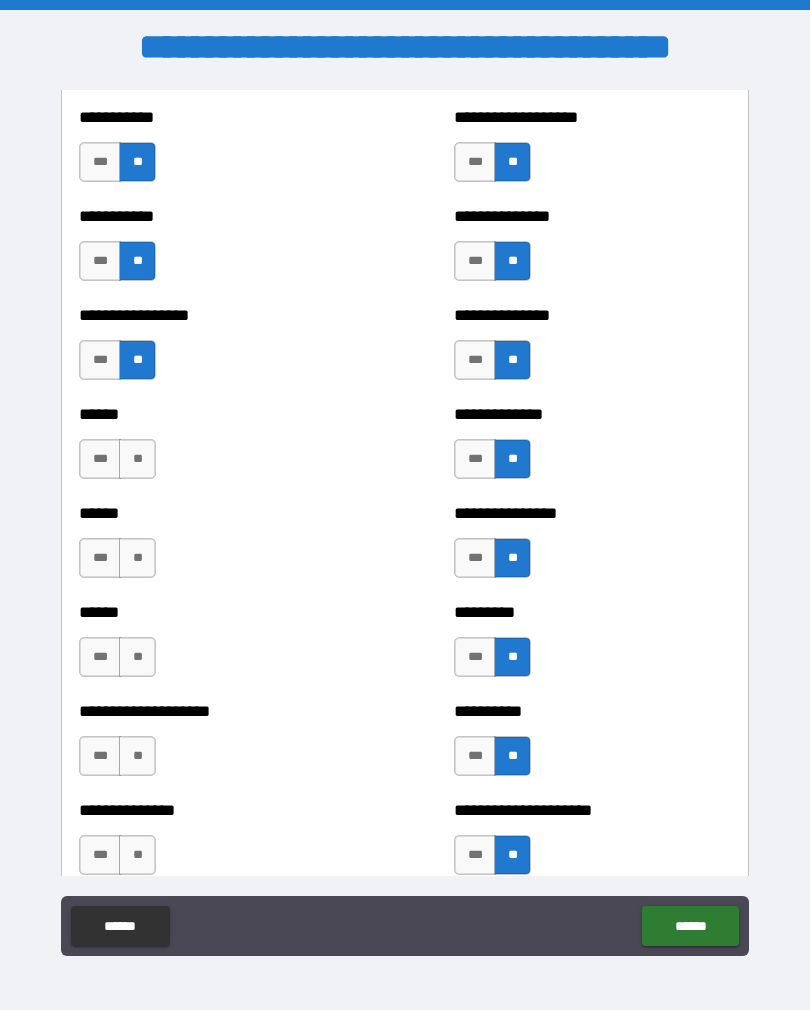 click on "**" at bounding box center [137, 459] 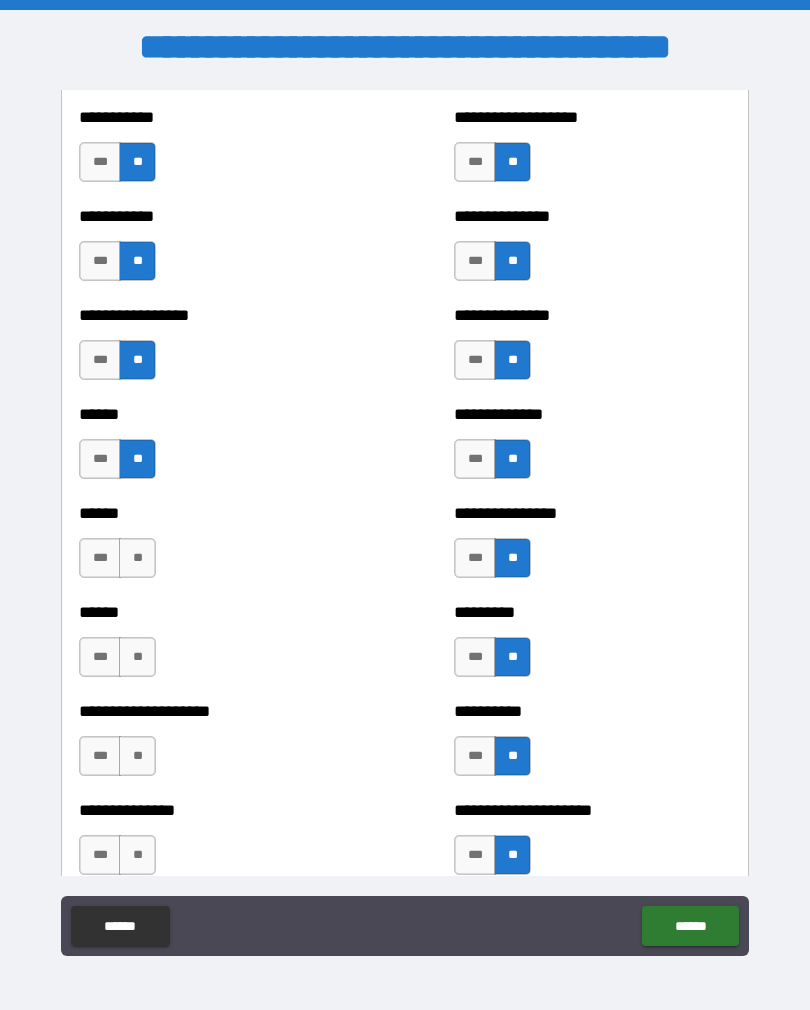 click on "**" at bounding box center (137, 558) 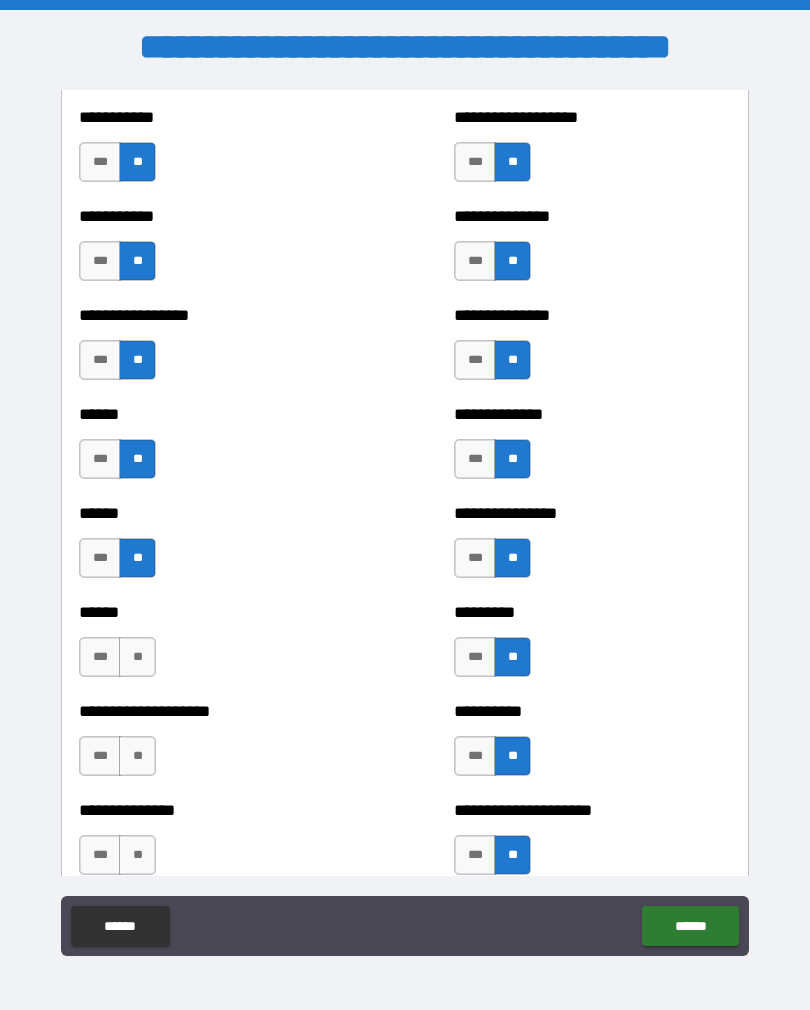 click on "**" at bounding box center [137, 657] 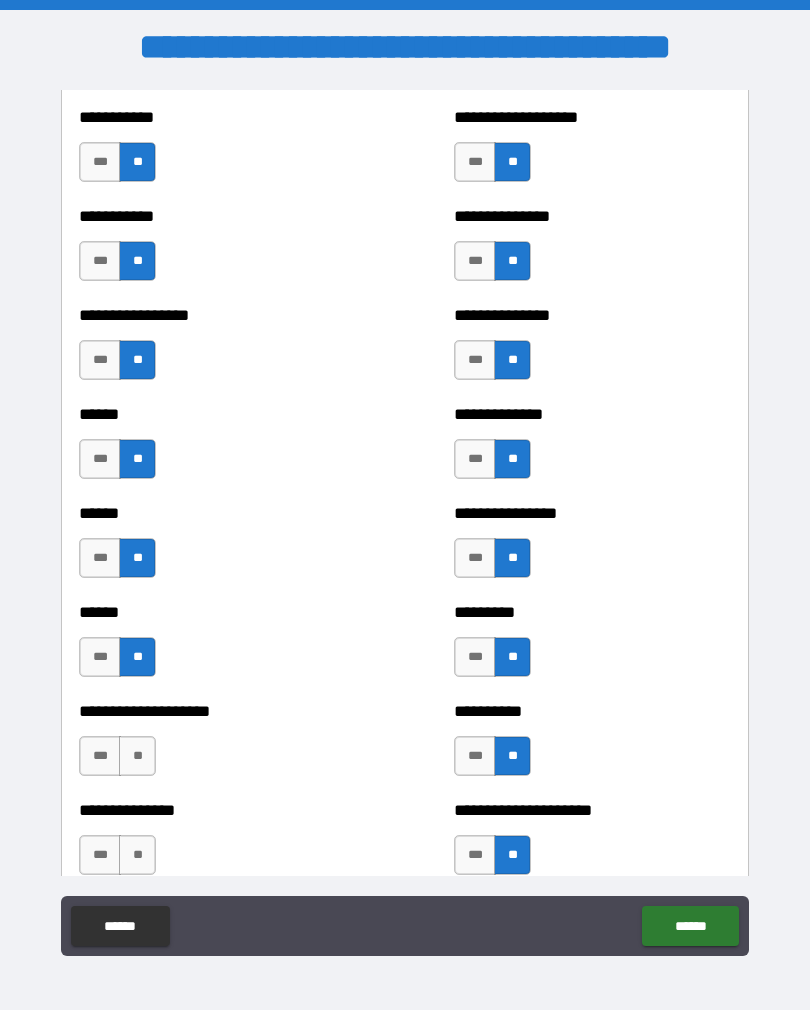 click on "**" at bounding box center [137, 756] 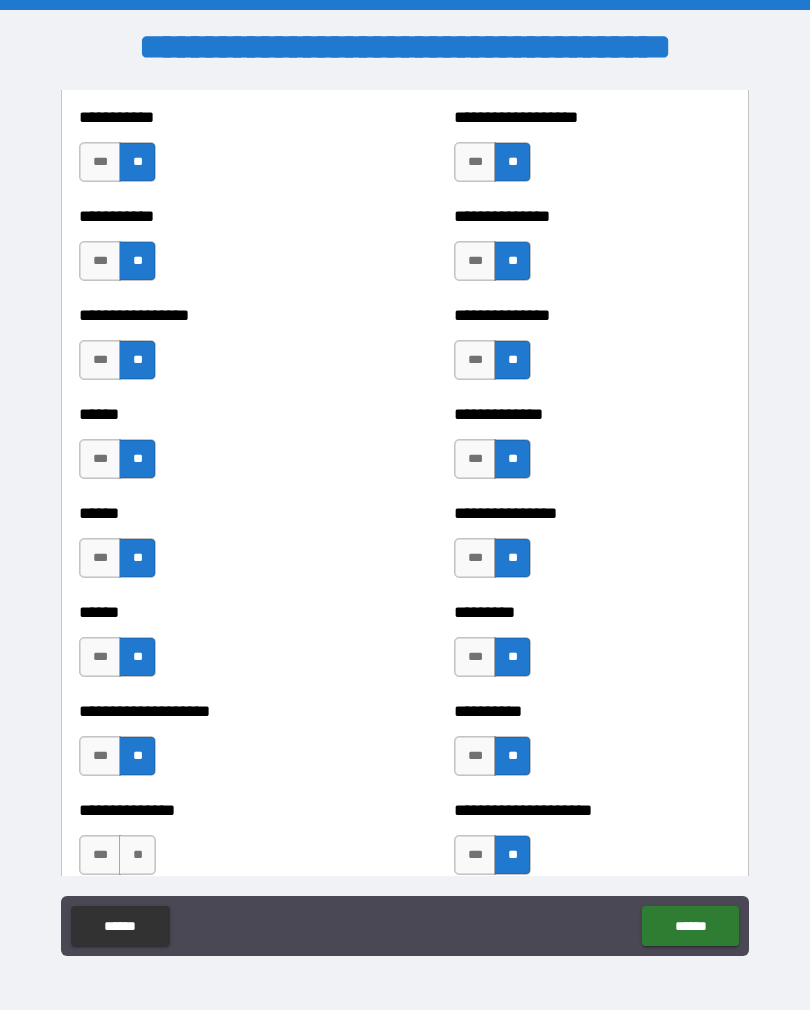 click on "***" at bounding box center [100, 855] 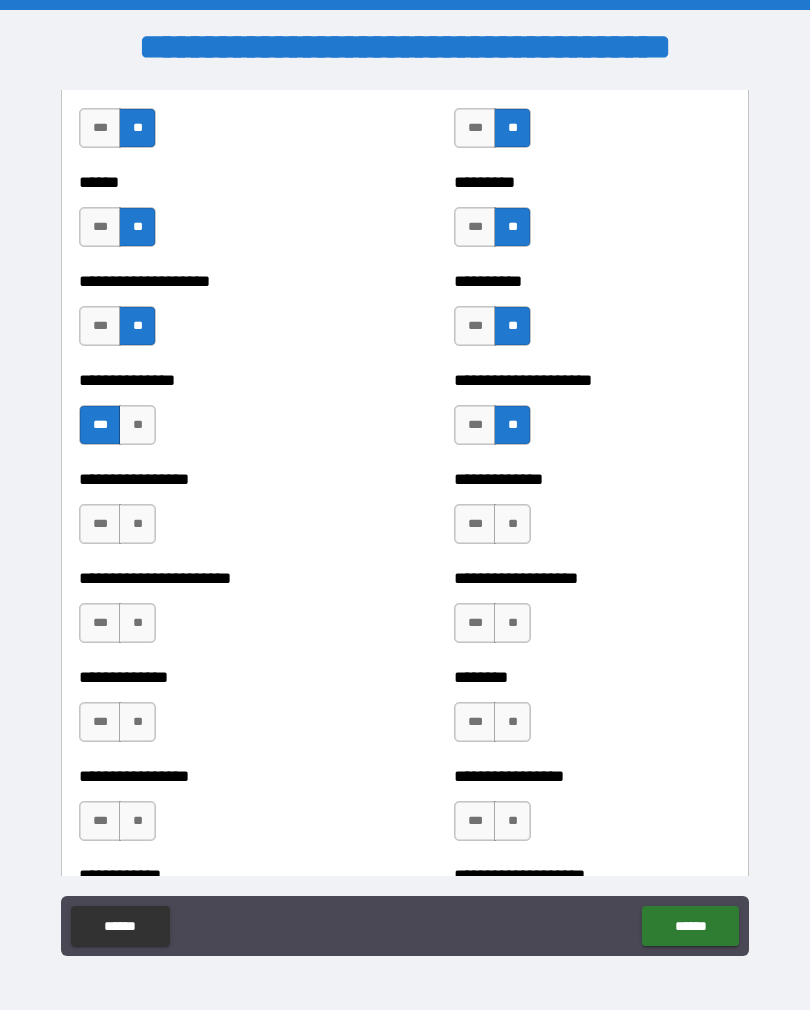scroll, scrollTop: 3286, scrollLeft: 0, axis: vertical 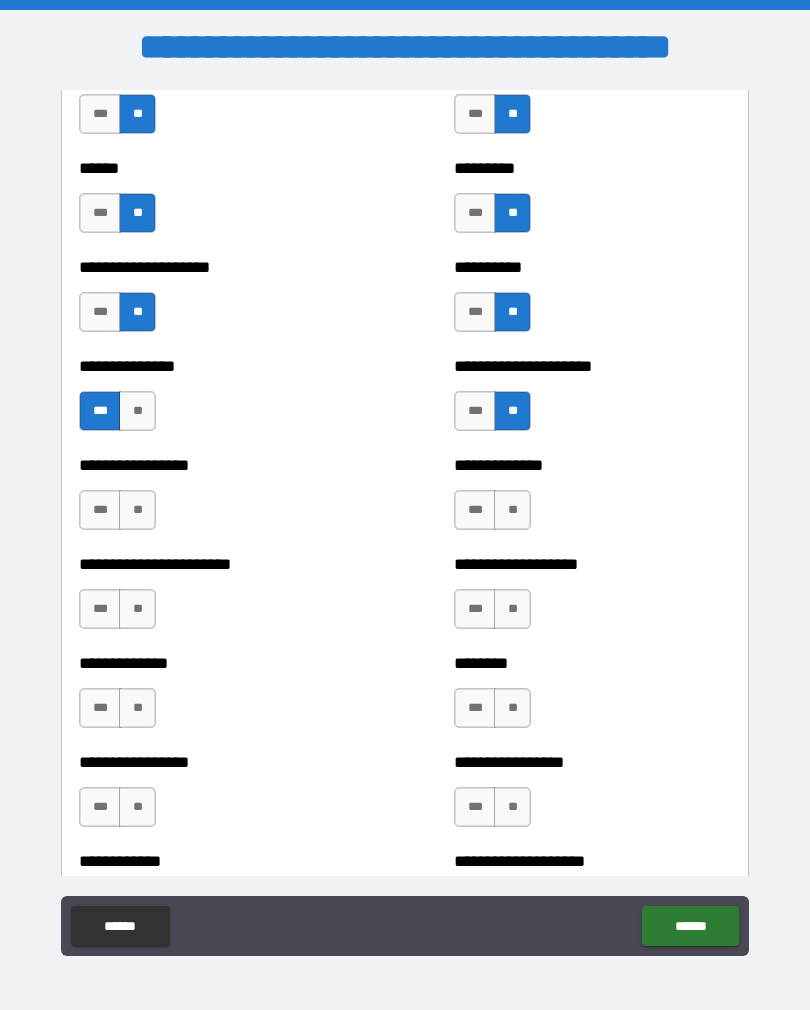 click on "**" at bounding box center [137, 510] 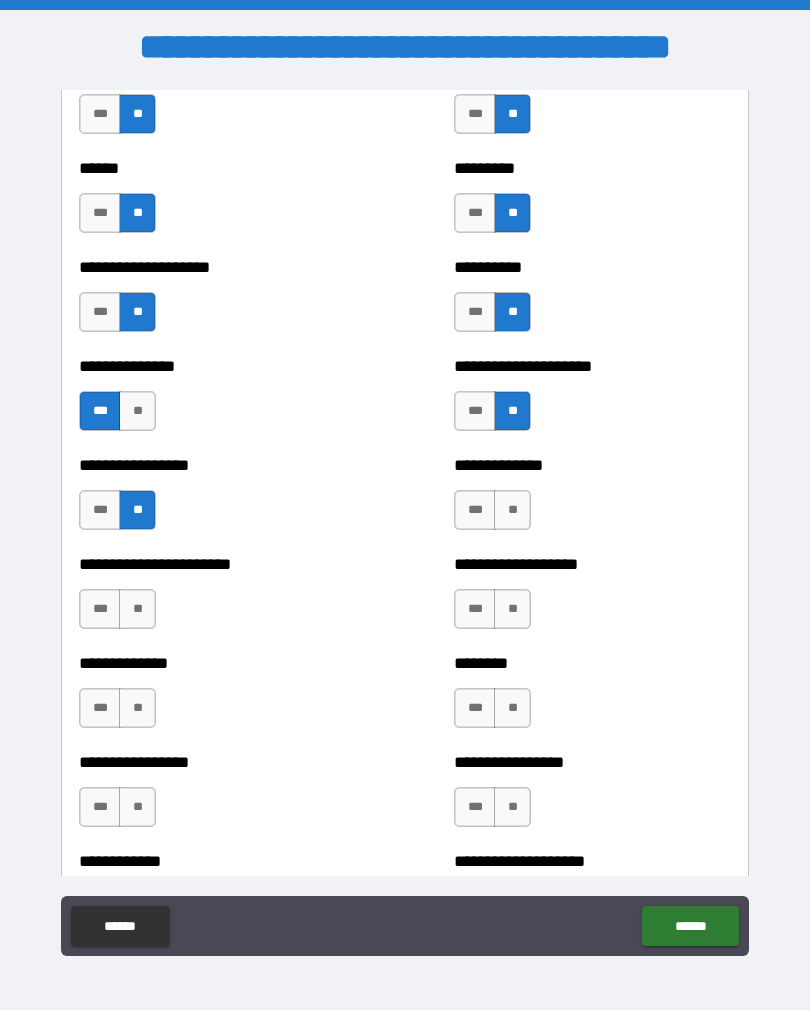 click on "**" at bounding box center (137, 609) 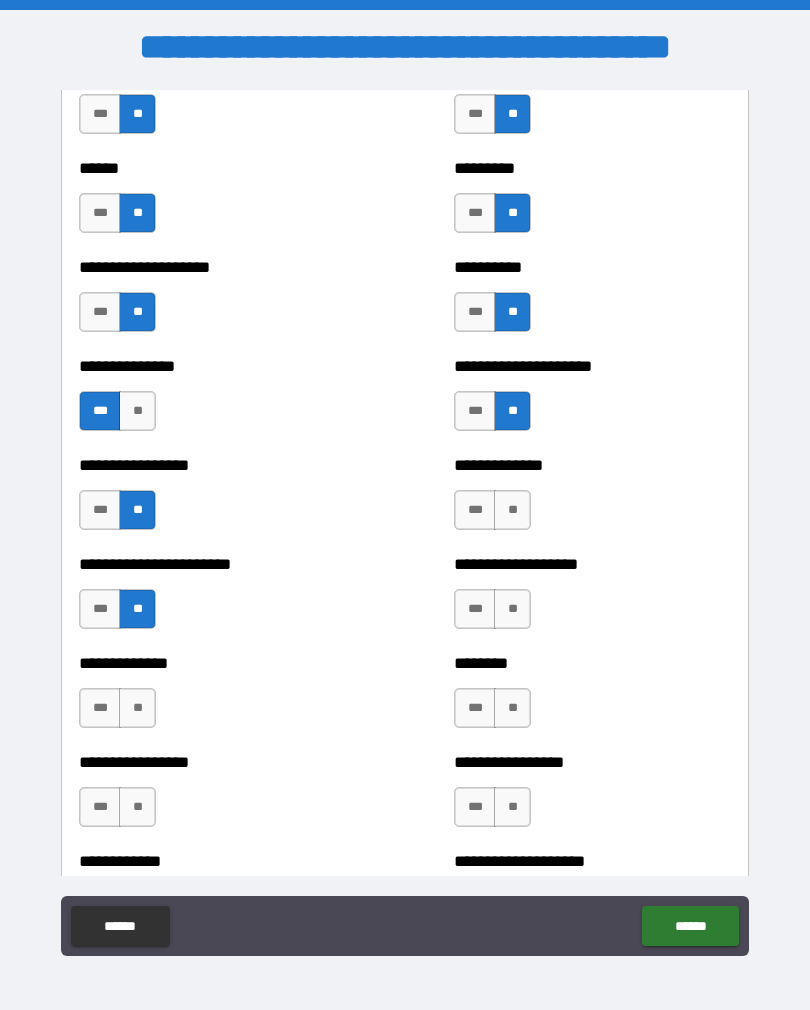 click on "**" at bounding box center [137, 708] 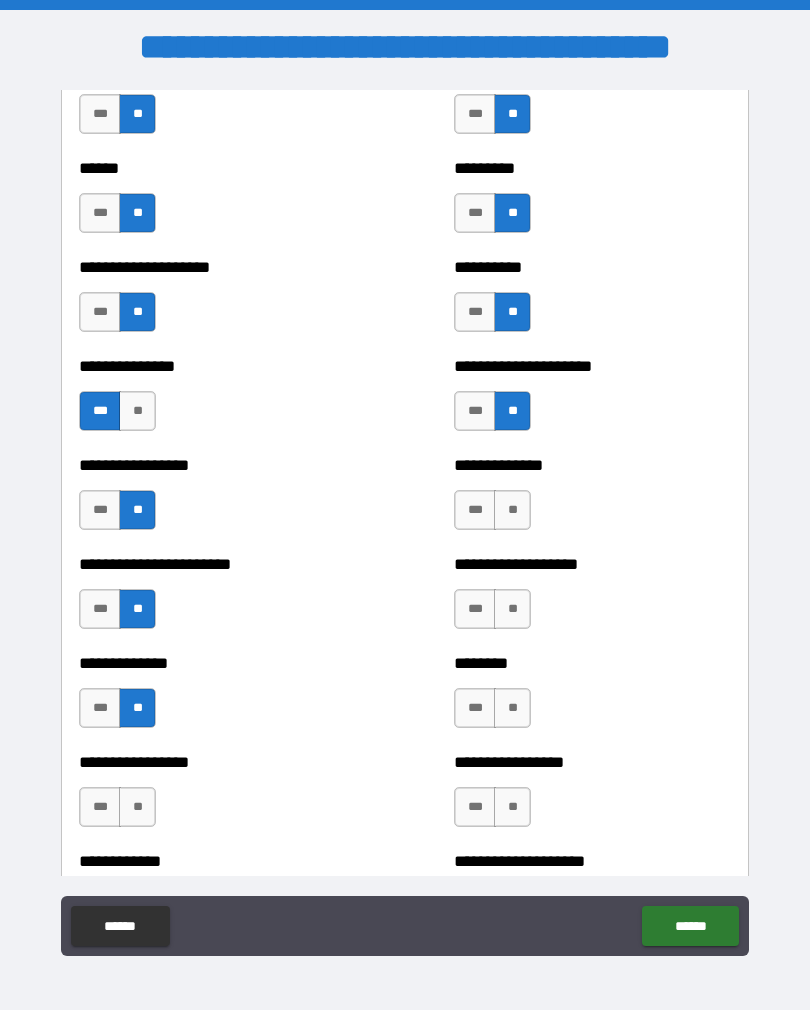 click on "**" at bounding box center (137, 807) 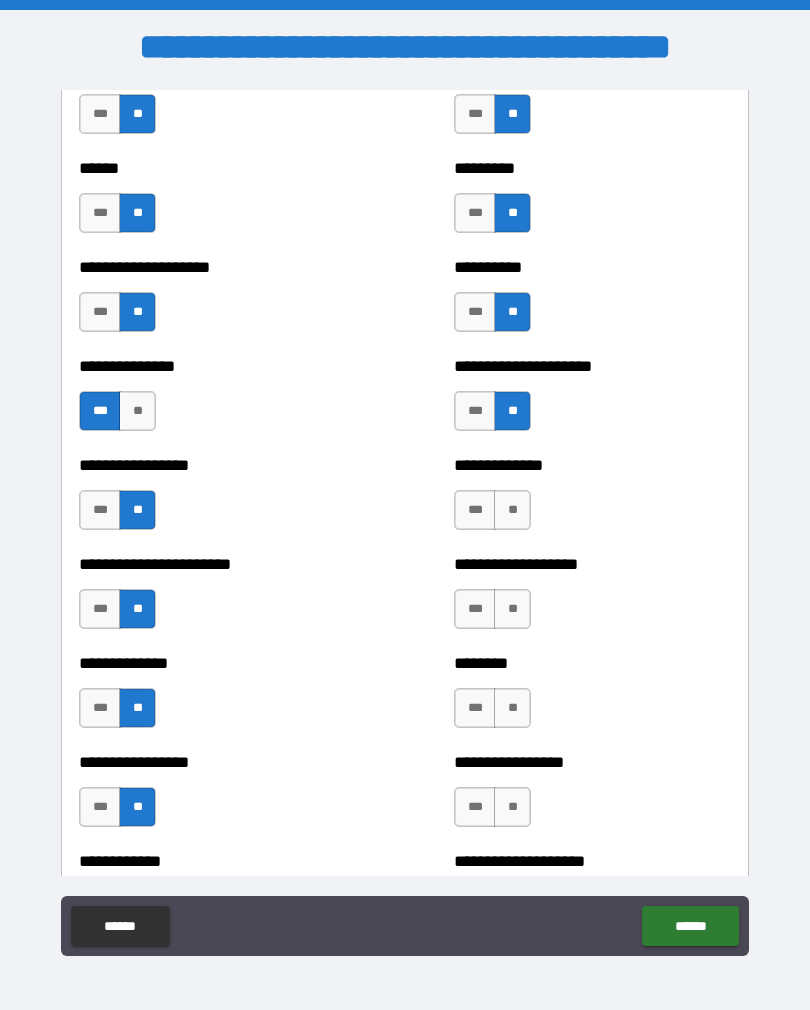 click on "**" at bounding box center [512, 510] 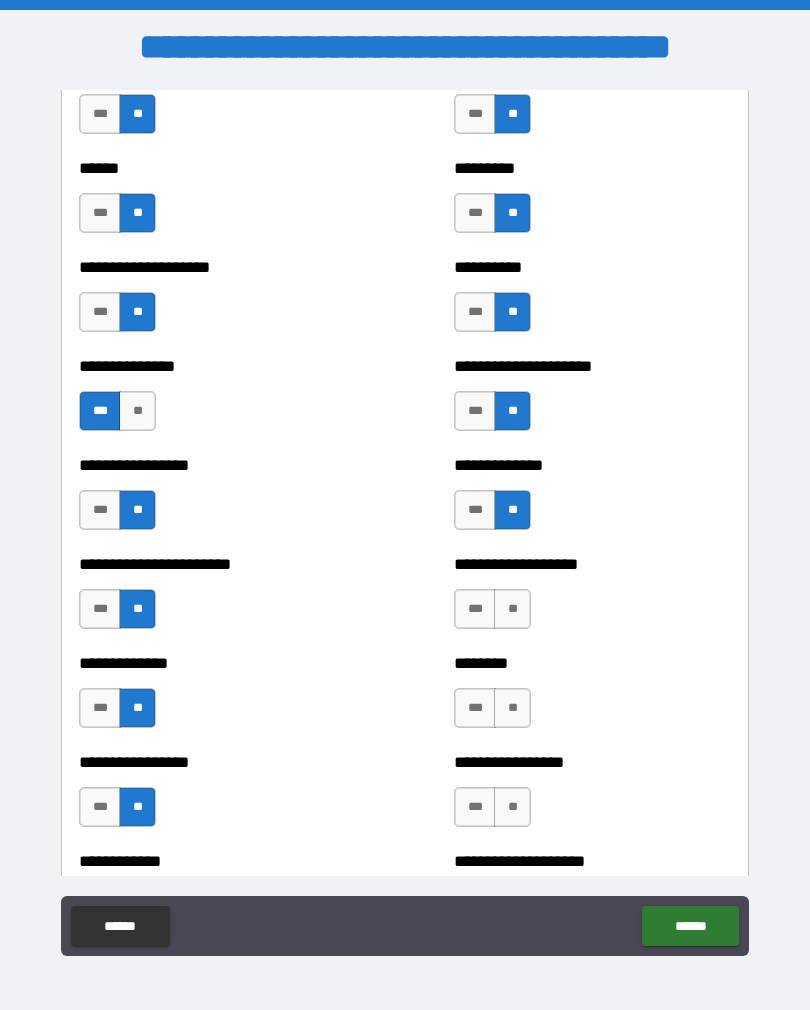 click on "**" at bounding box center [512, 609] 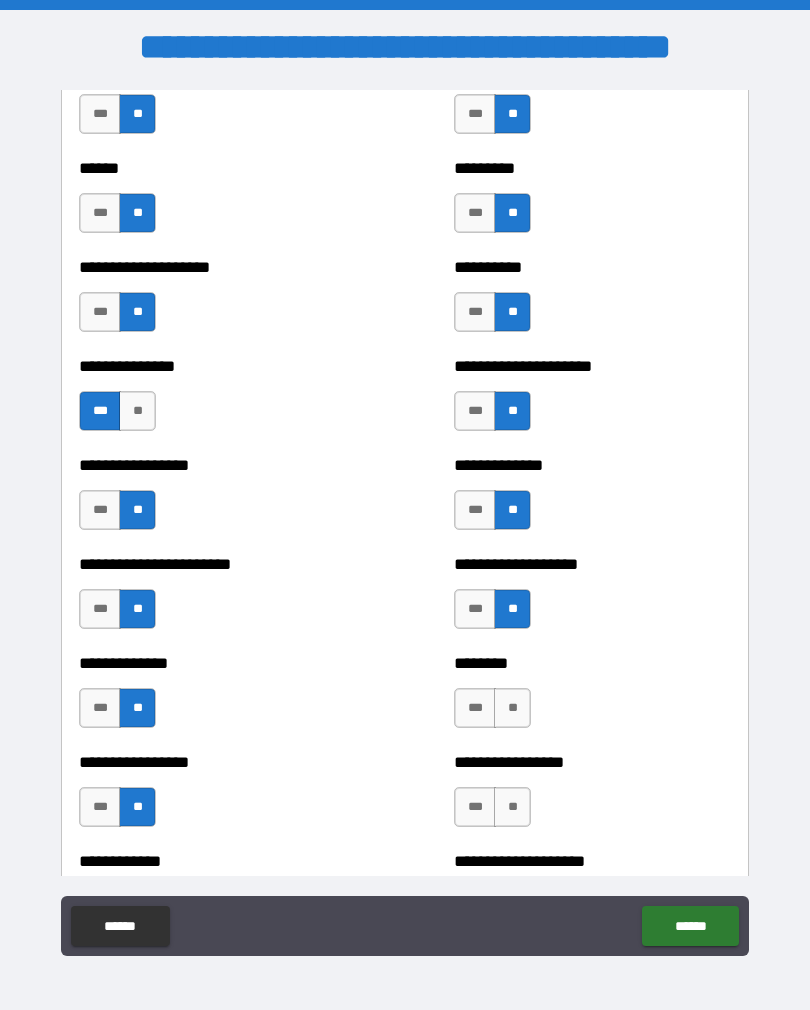 click on "**" at bounding box center [512, 708] 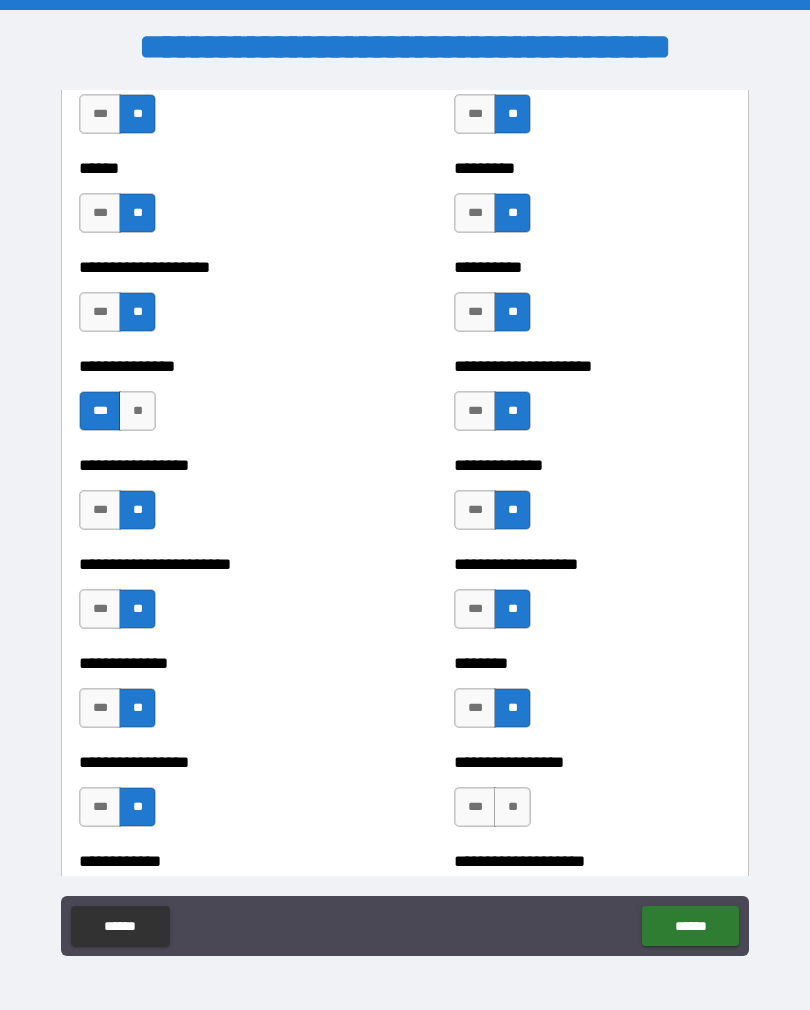 click on "**" at bounding box center [512, 807] 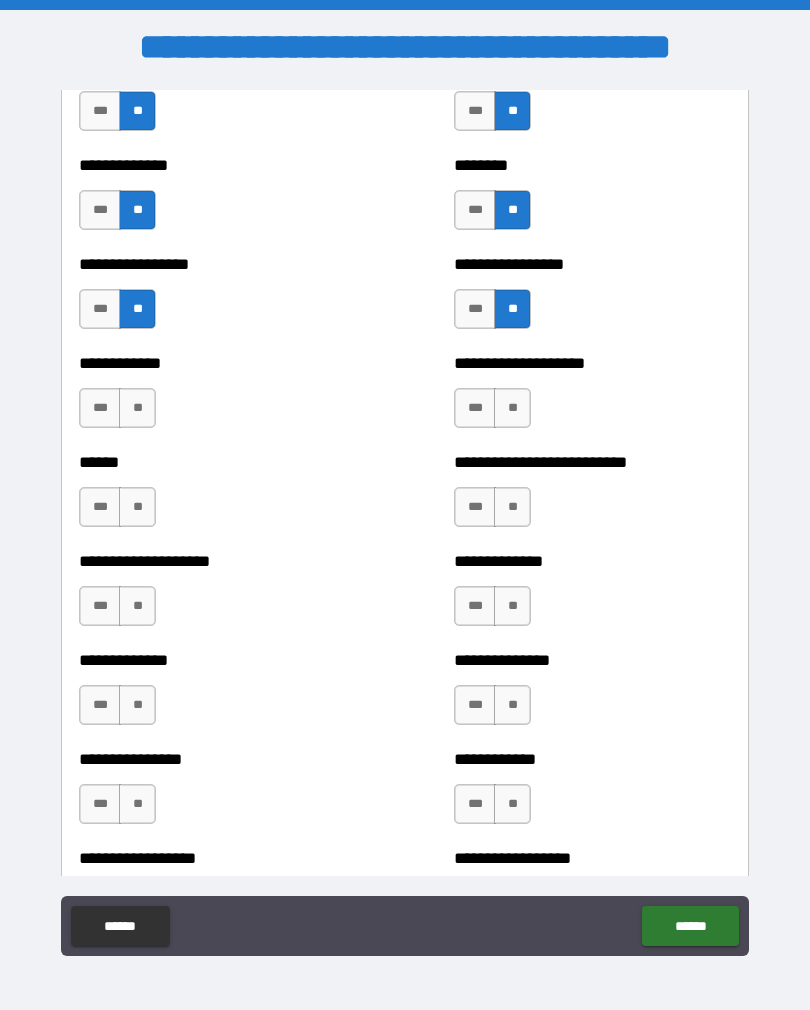 scroll, scrollTop: 3794, scrollLeft: 0, axis: vertical 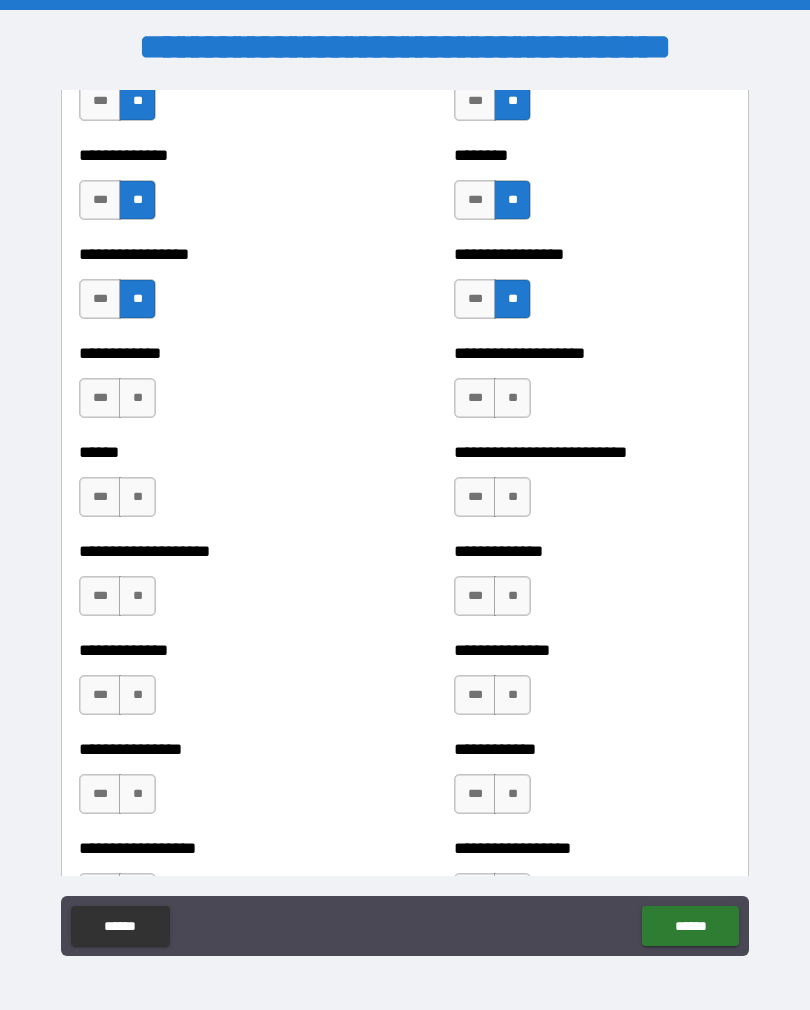 click on "**" at bounding box center (137, 398) 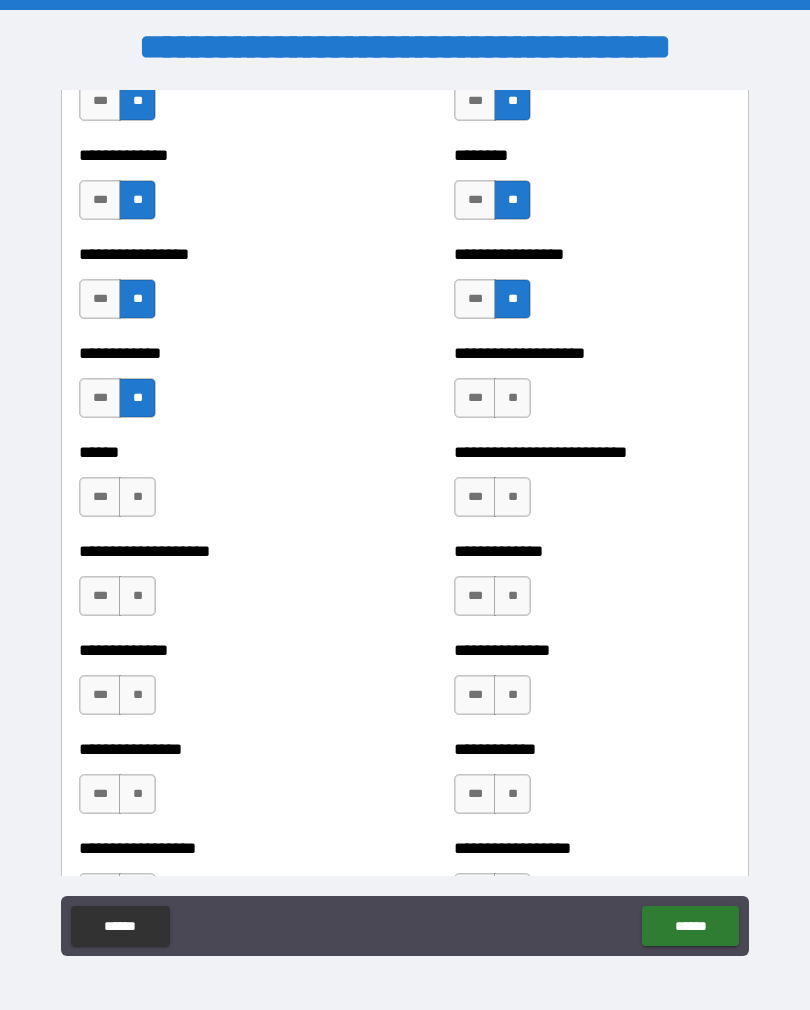 click on "**" at bounding box center (137, 497) 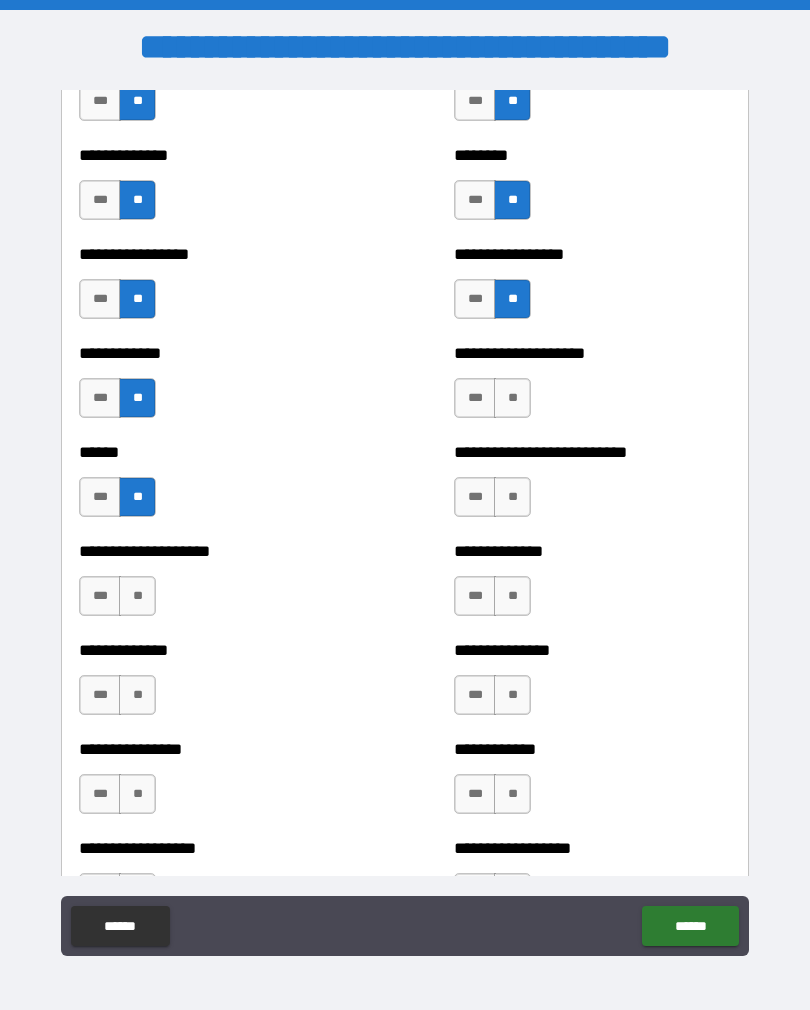 click on "**" at bounding box center (137, 596) 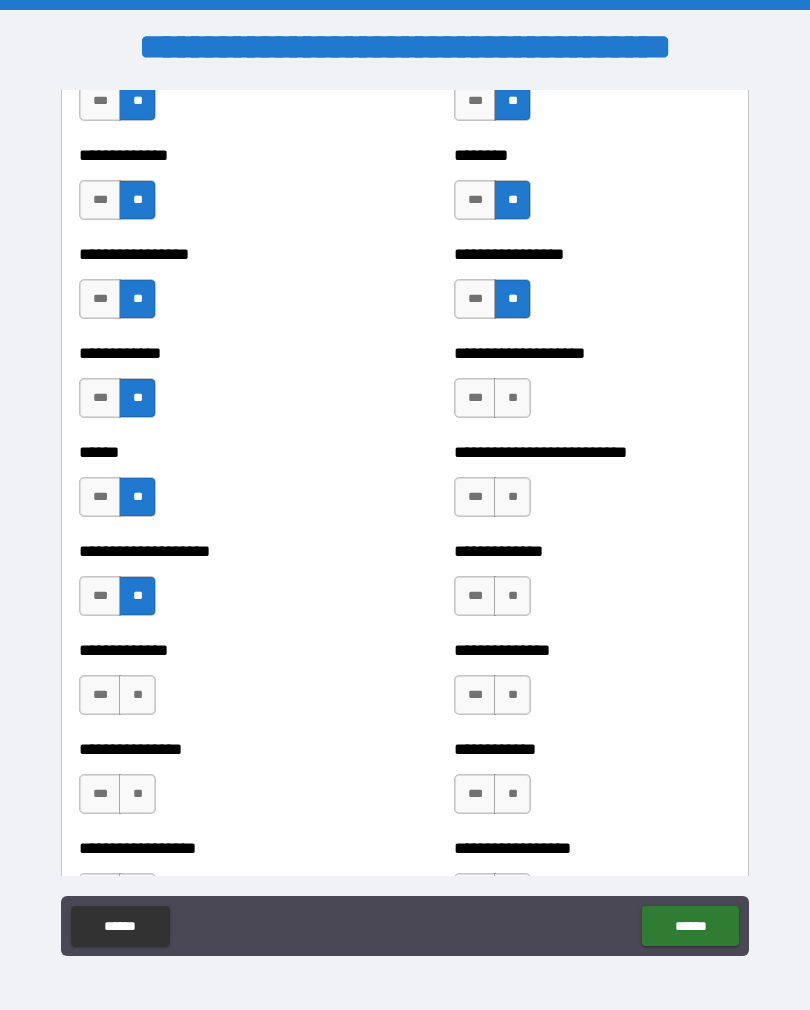 click on "**" at bounding box center (137, 695) 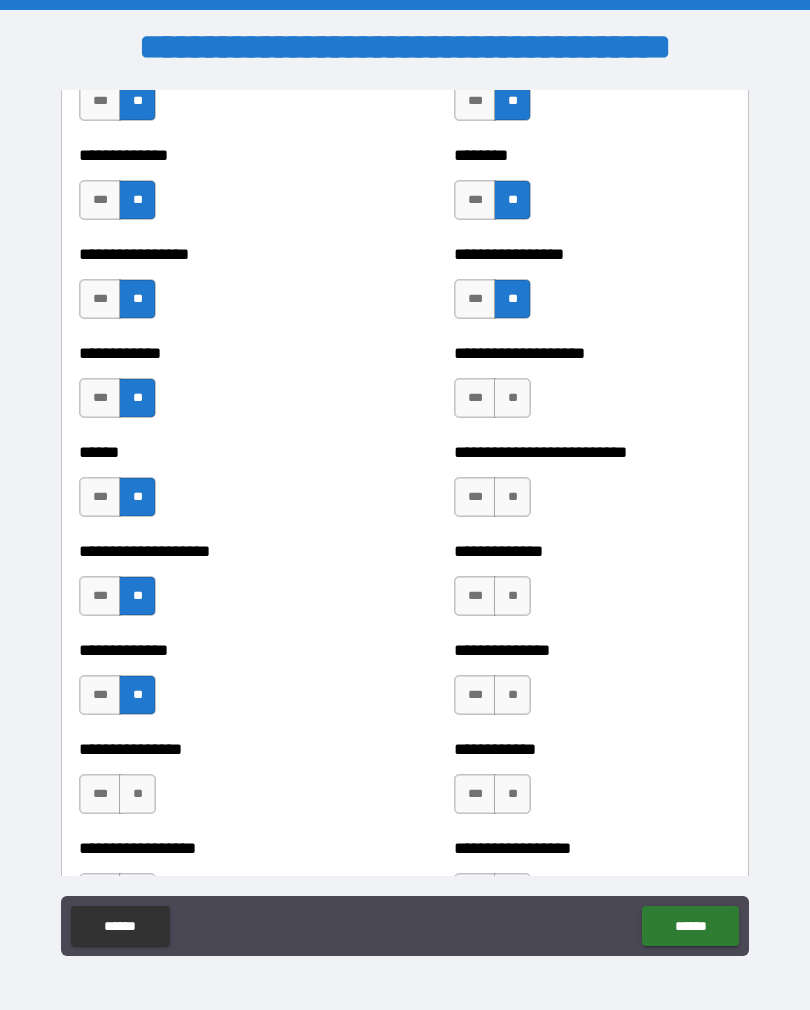 click on "**" at bounding box center (137, 794) 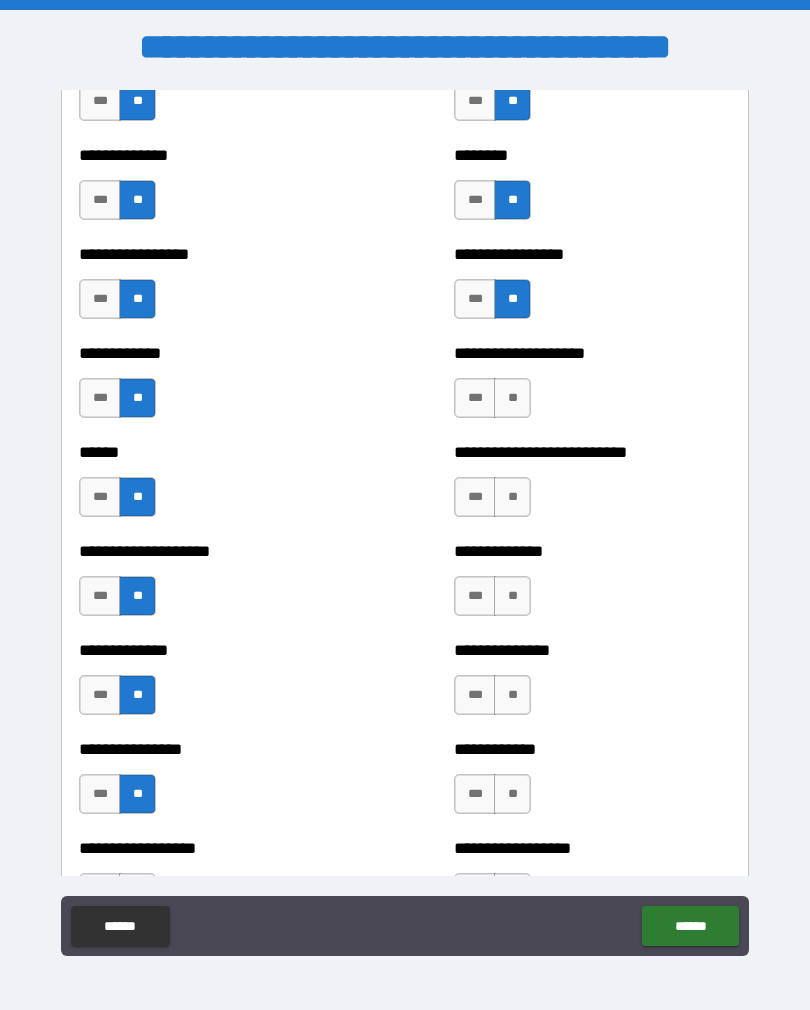 click on "**" at bounding box center (512, 497) 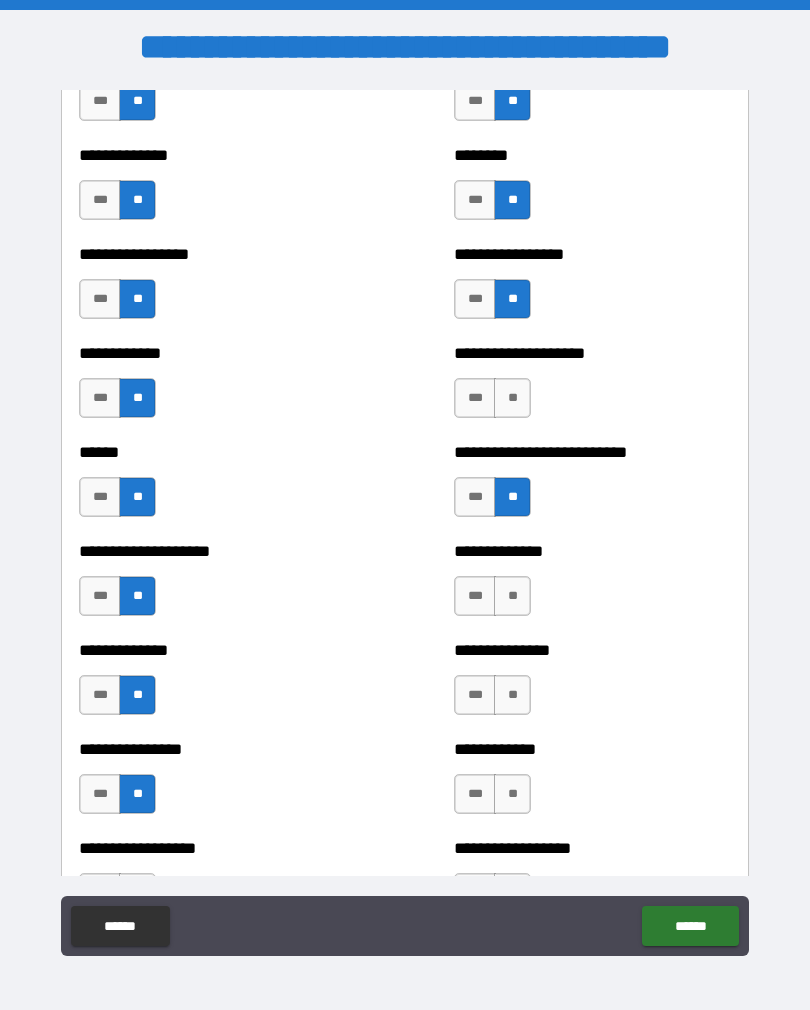 click on "**" at bounding box center [512, 596] 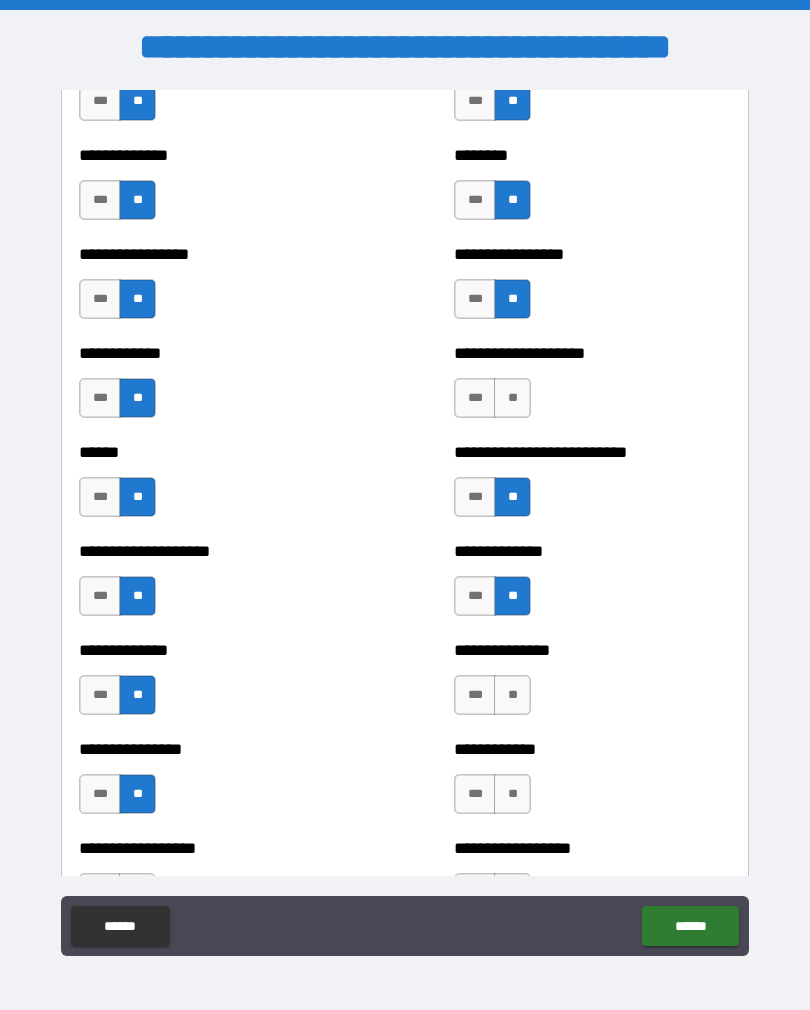 click on "**" at bounding box center [512, 695] 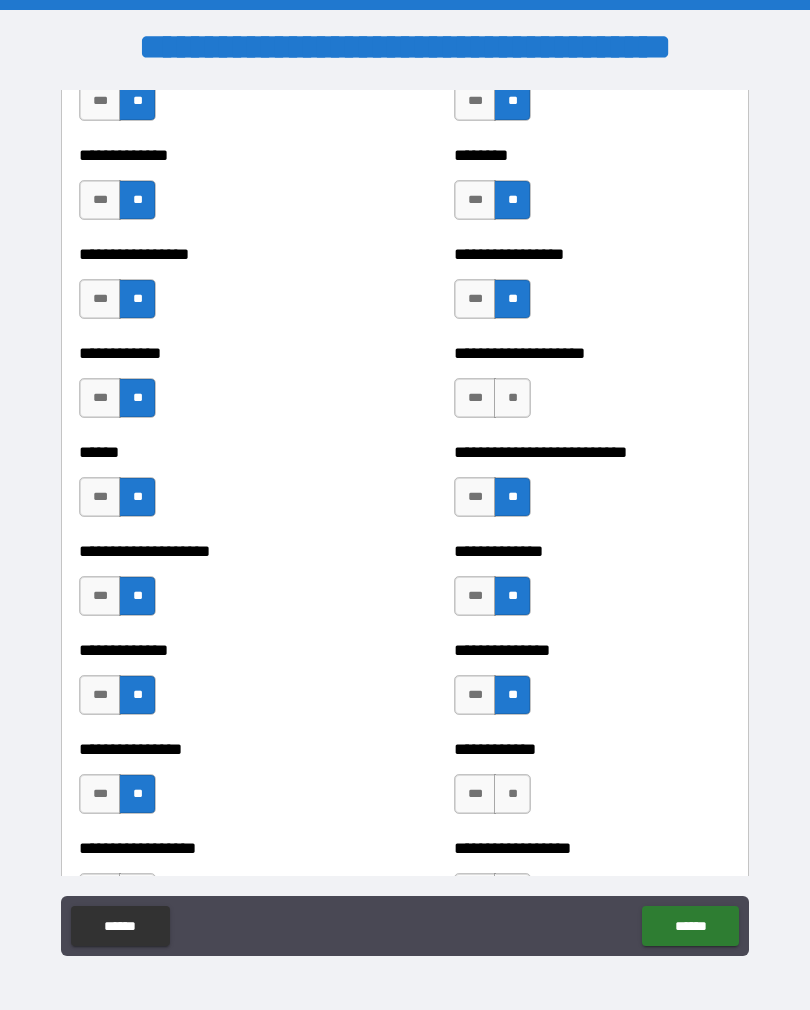 click on "**" at bounding box center [512, 794] 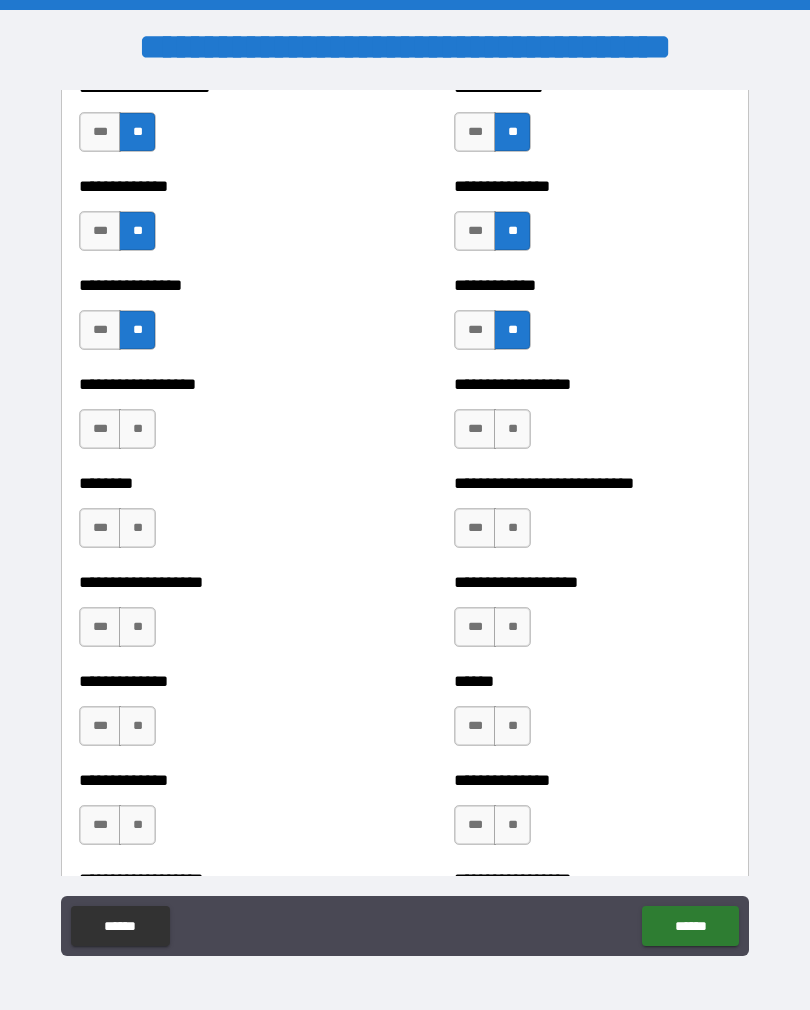 scroll, scrollTop: 4271, scrollLeft: 0, axis: vertical 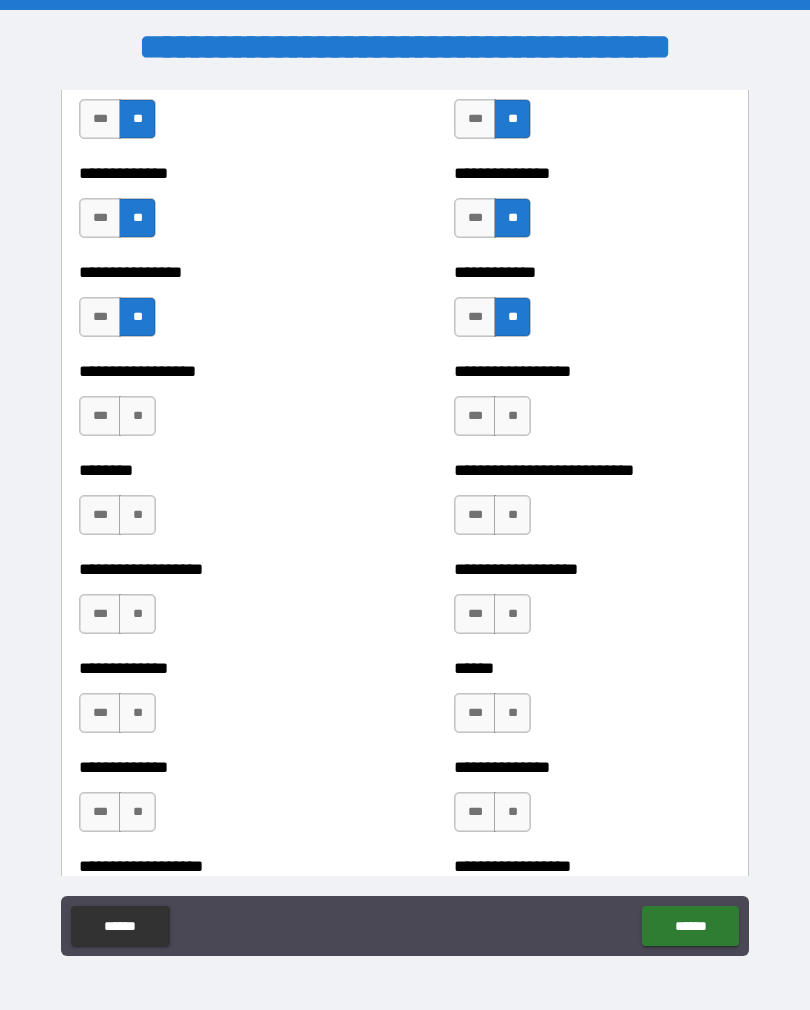 click on "**" at bounding box center [137, 416] 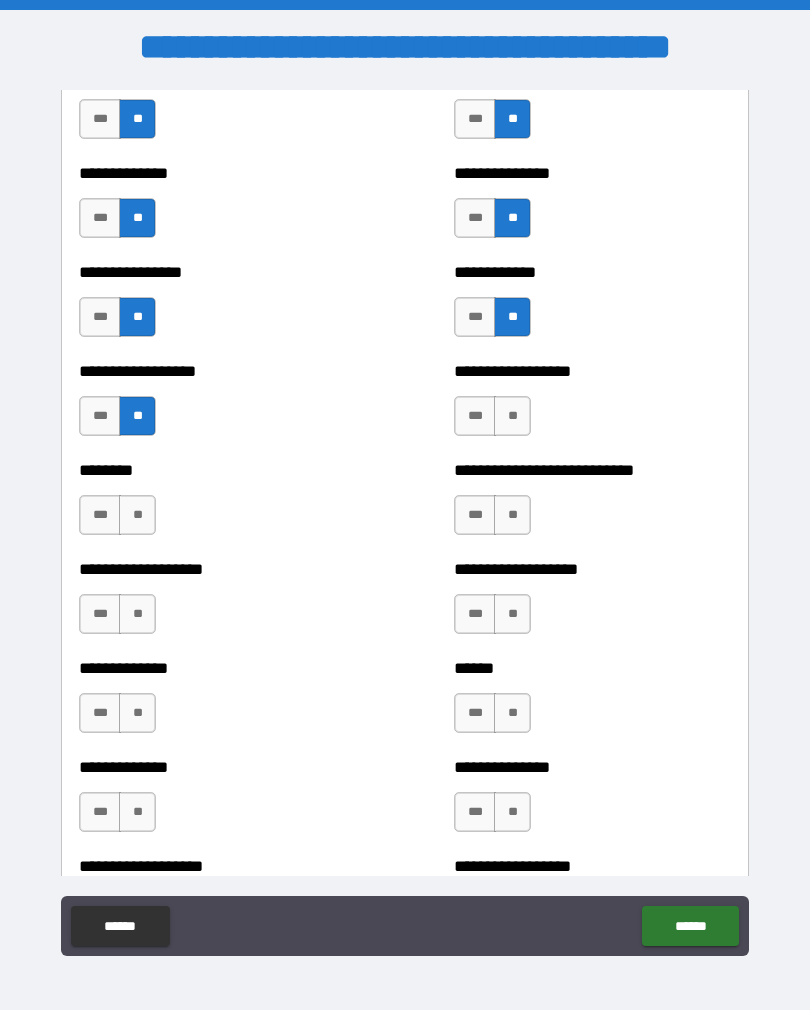 click on "**" at bounding box center (137, 515) 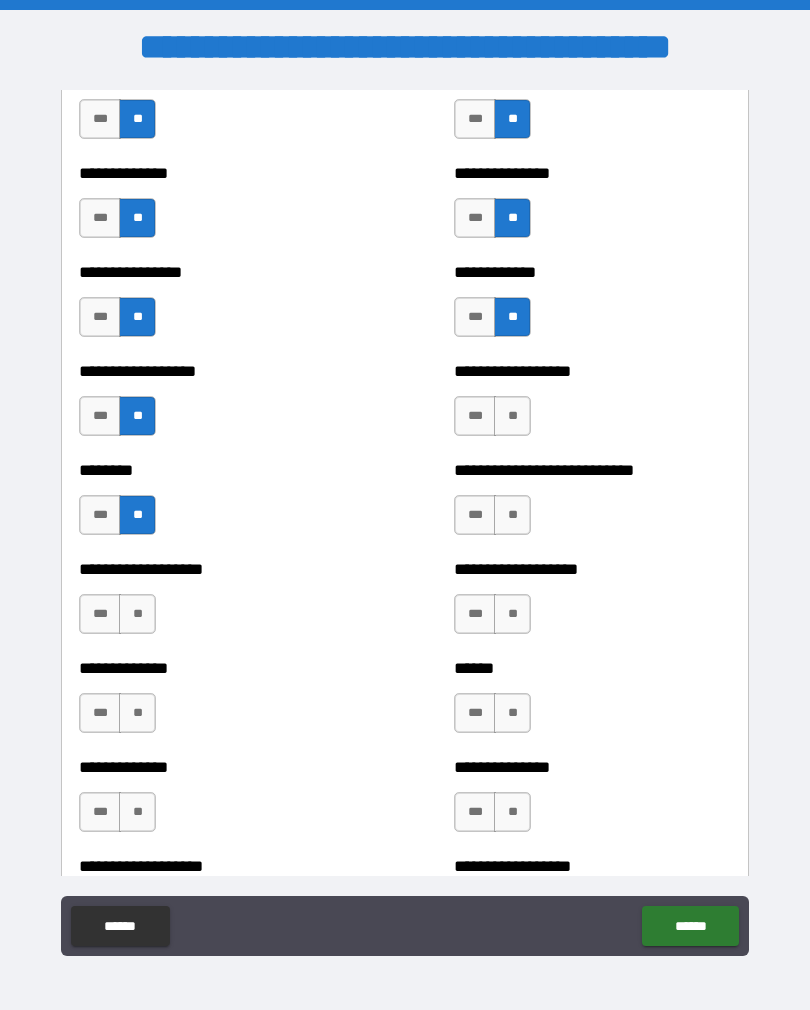 click on "**" at bounding box center [137, 614] 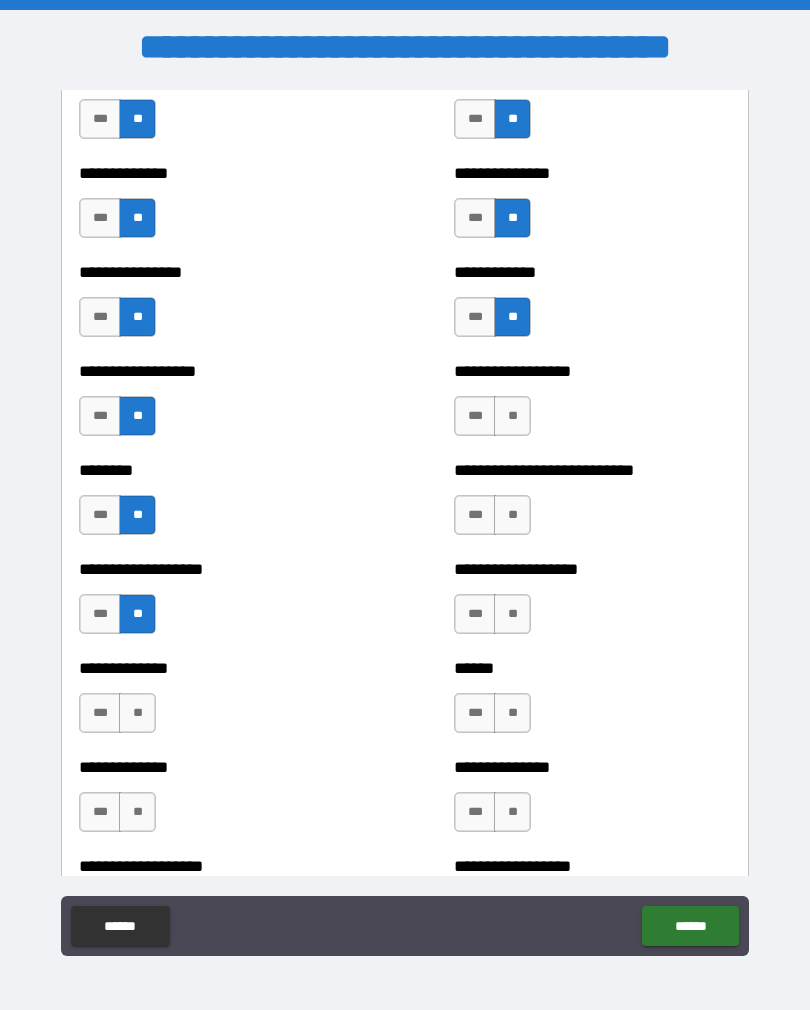 click on "**" at bounding box center (137, 713) 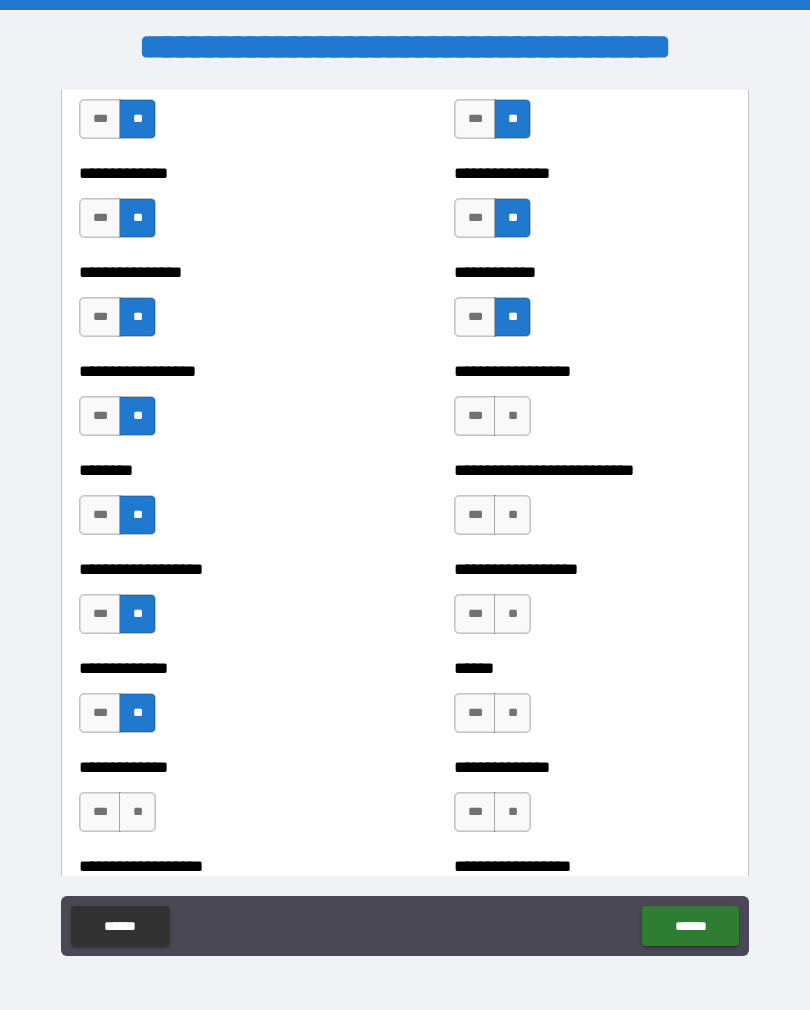 click on "**" at bounding box center [137, 812] 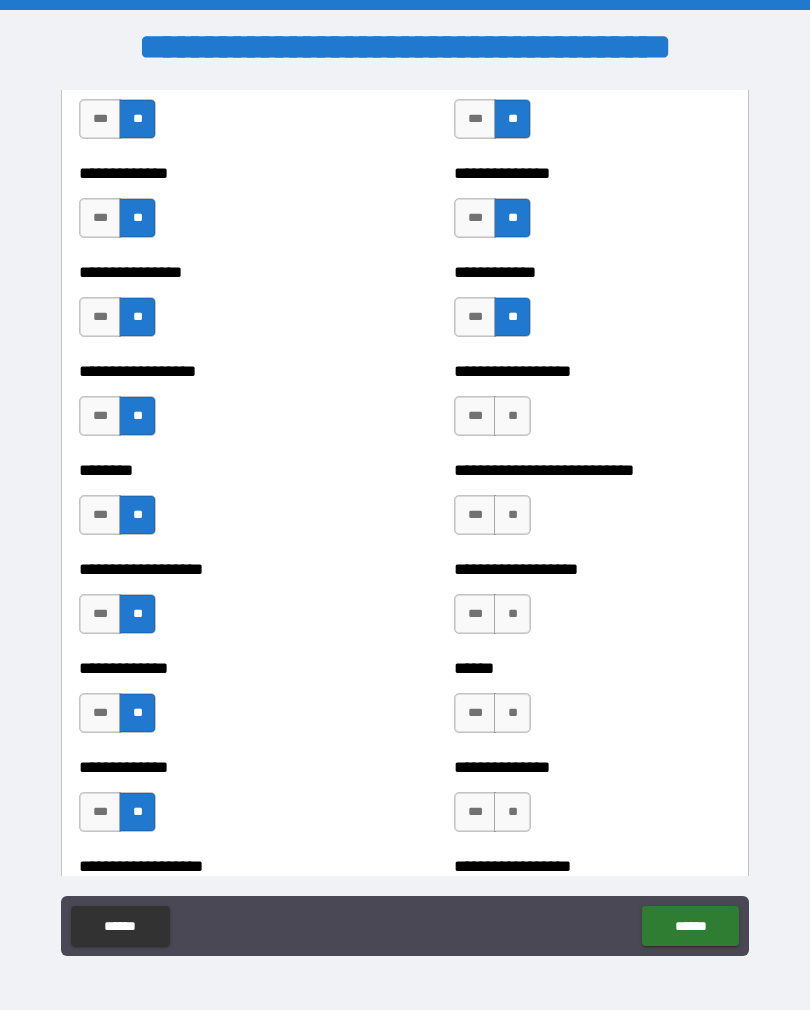 click on "**" at bounding box center [512, 515] 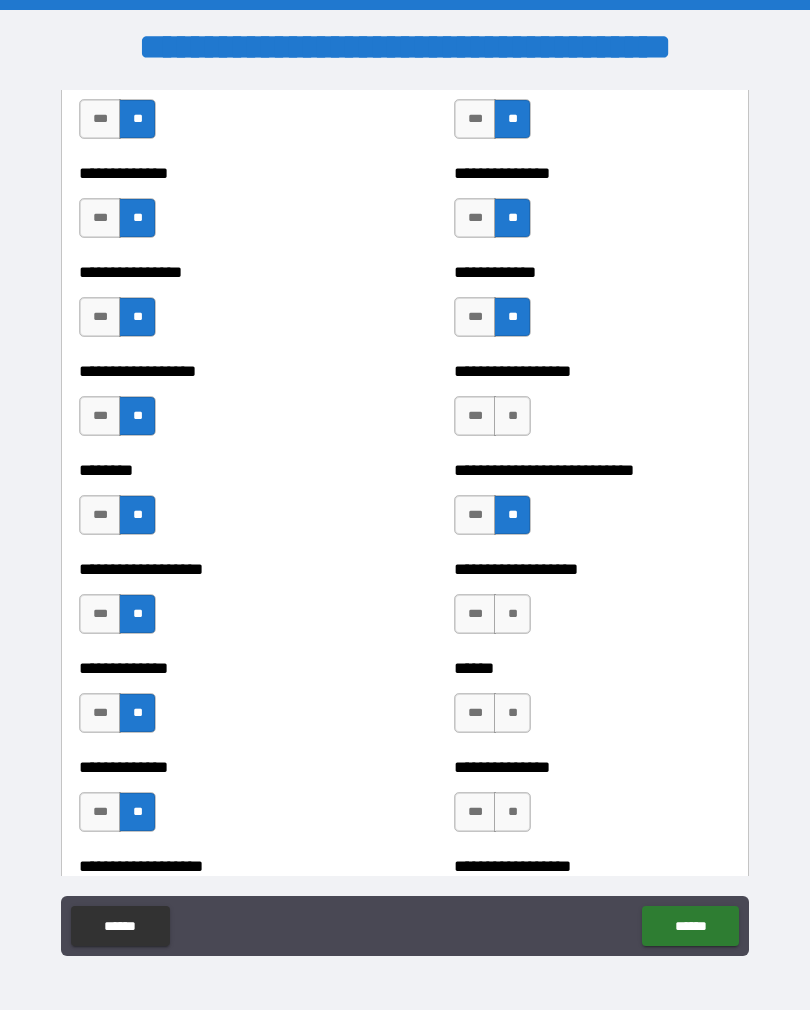 click on "**" at bounding box center (512, 614) 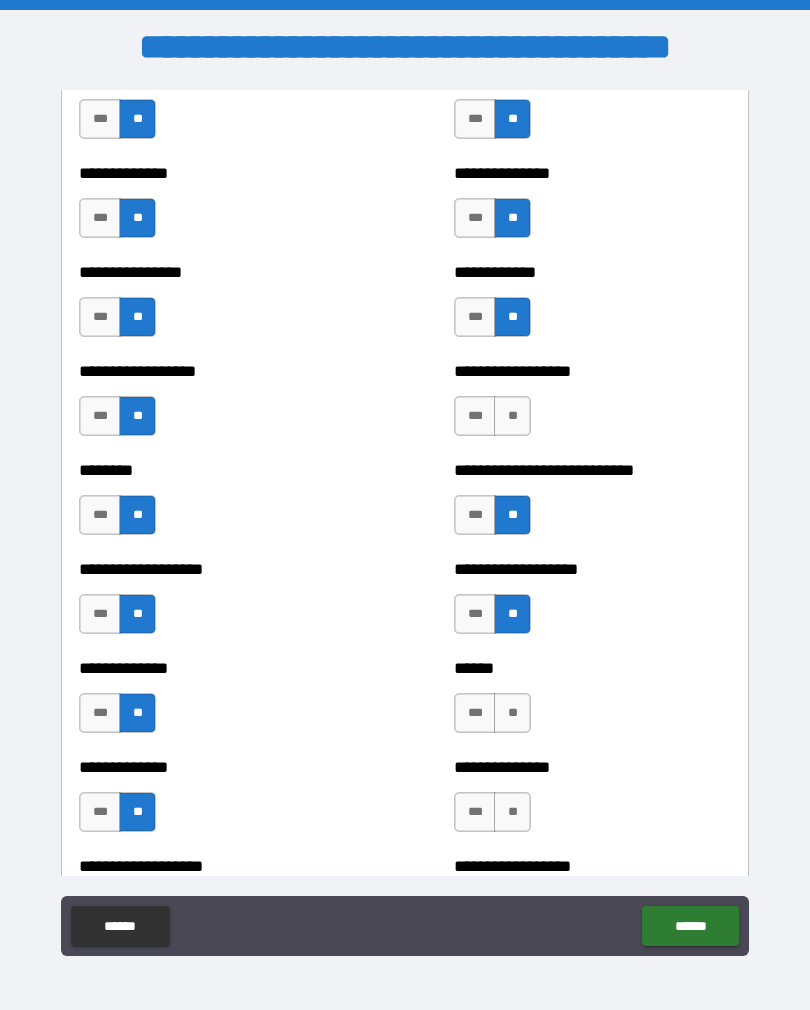 click on "**" at bounding box center (512, 713) 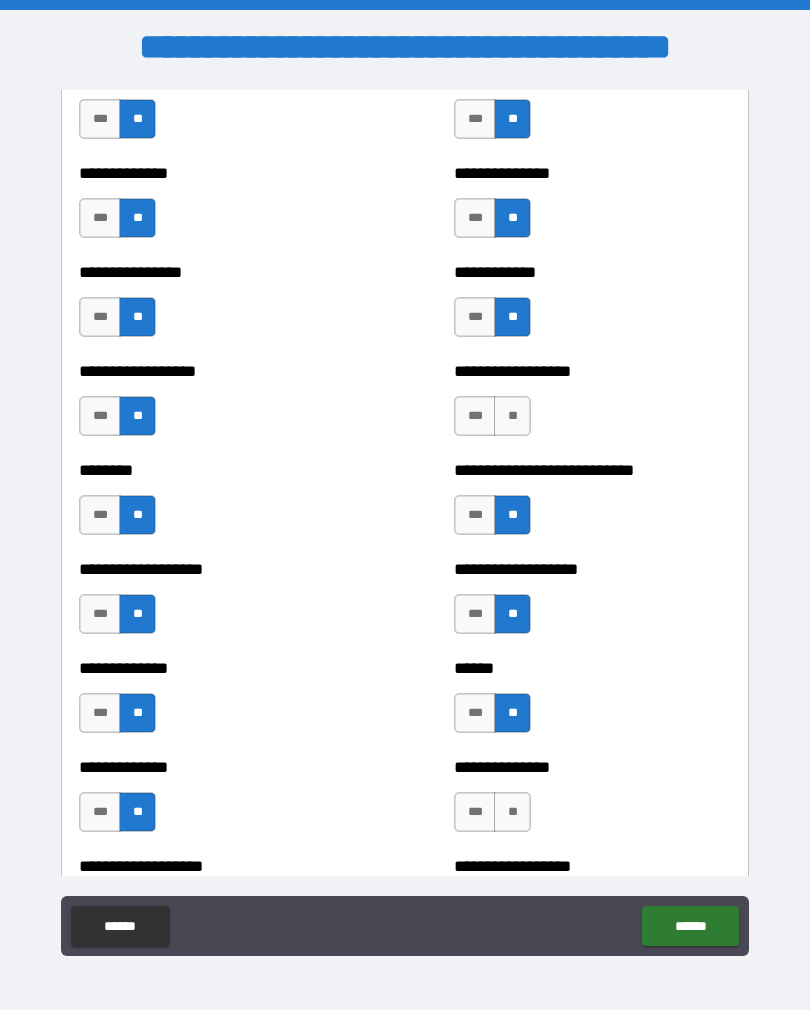 click on "**" at bounding box center [512, 812] 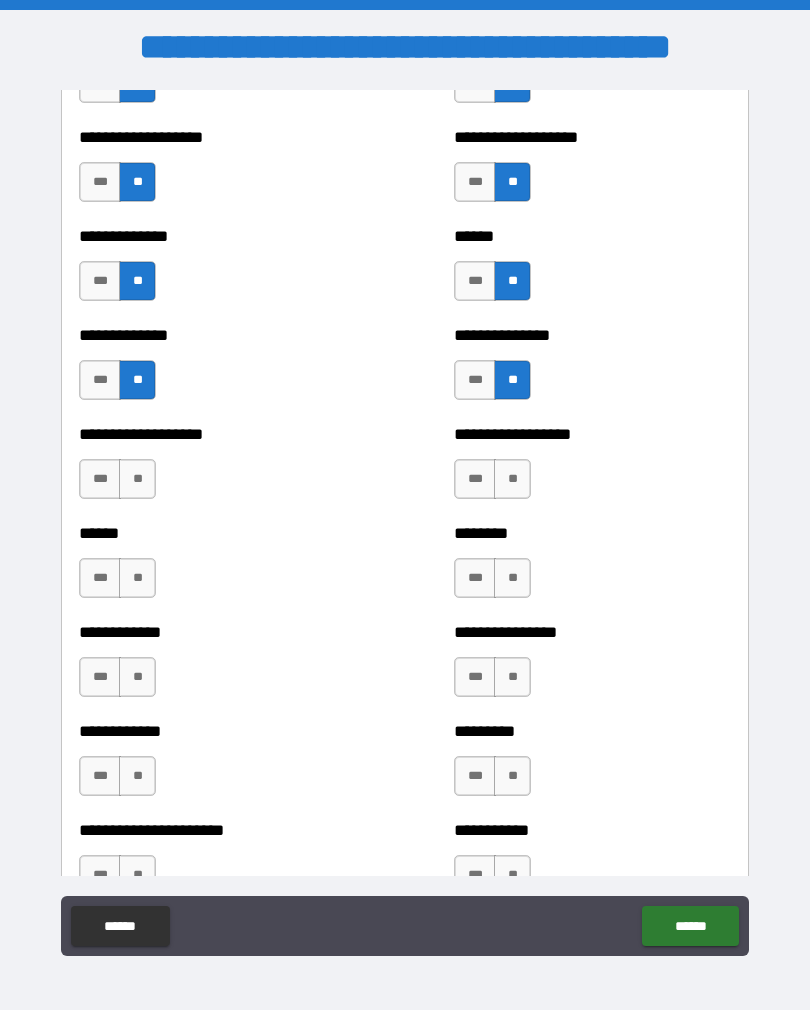 scroll, scrollTop: 4710, scrollLeft: 0, axis: vertical 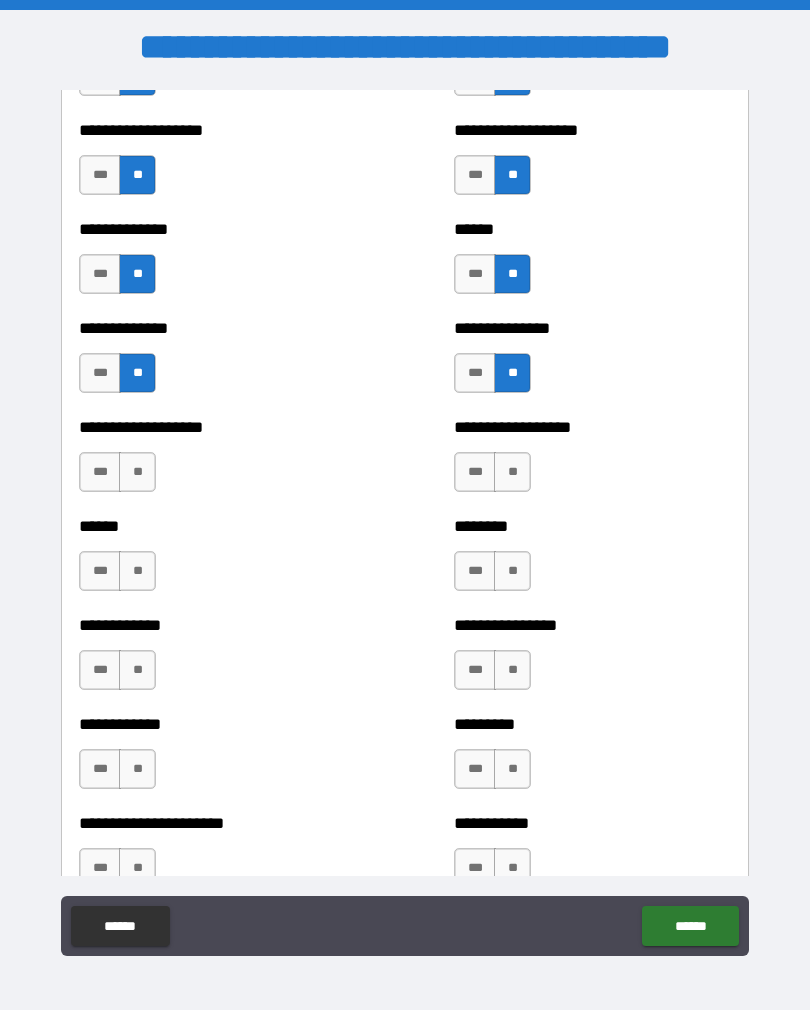 click on "**" at bounding box center [137, 472] 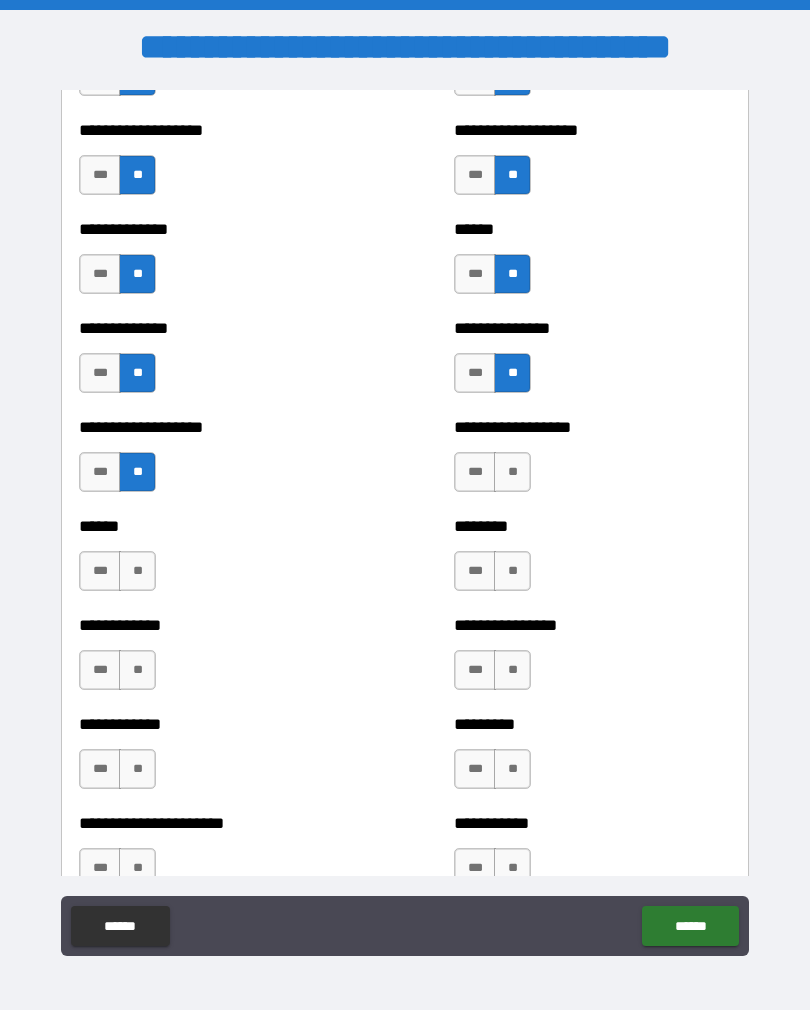 click on "**" at bounding box center [137, 571] 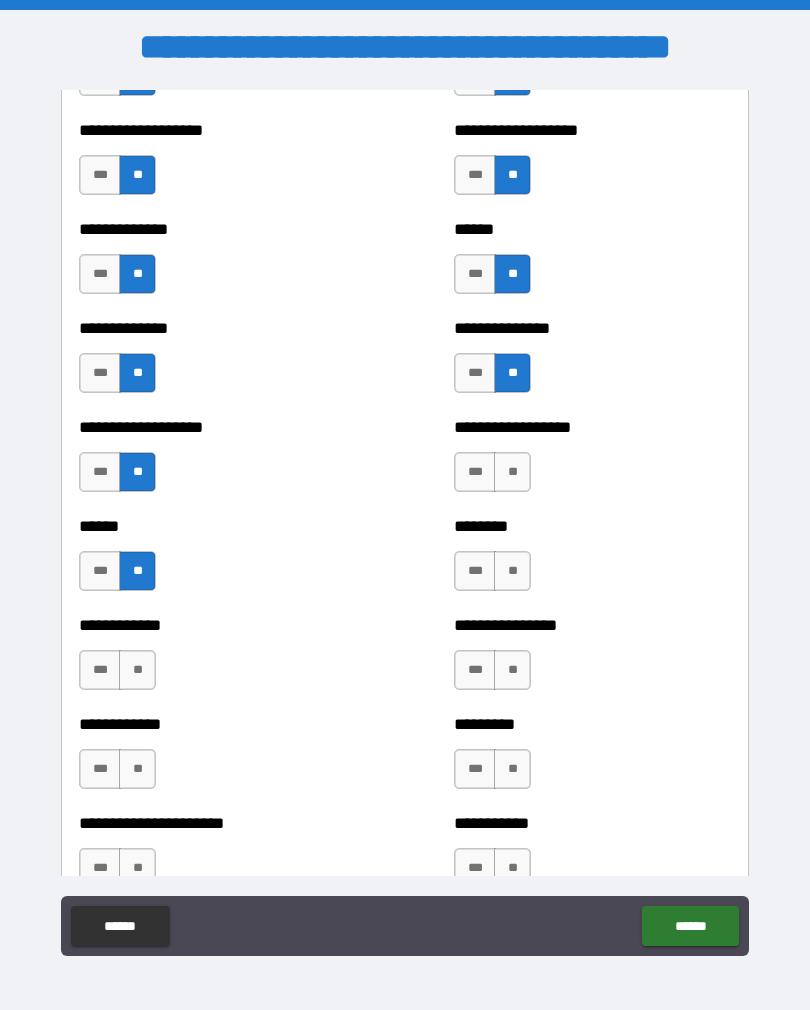 click on "**" at bounding box center (137, 670) 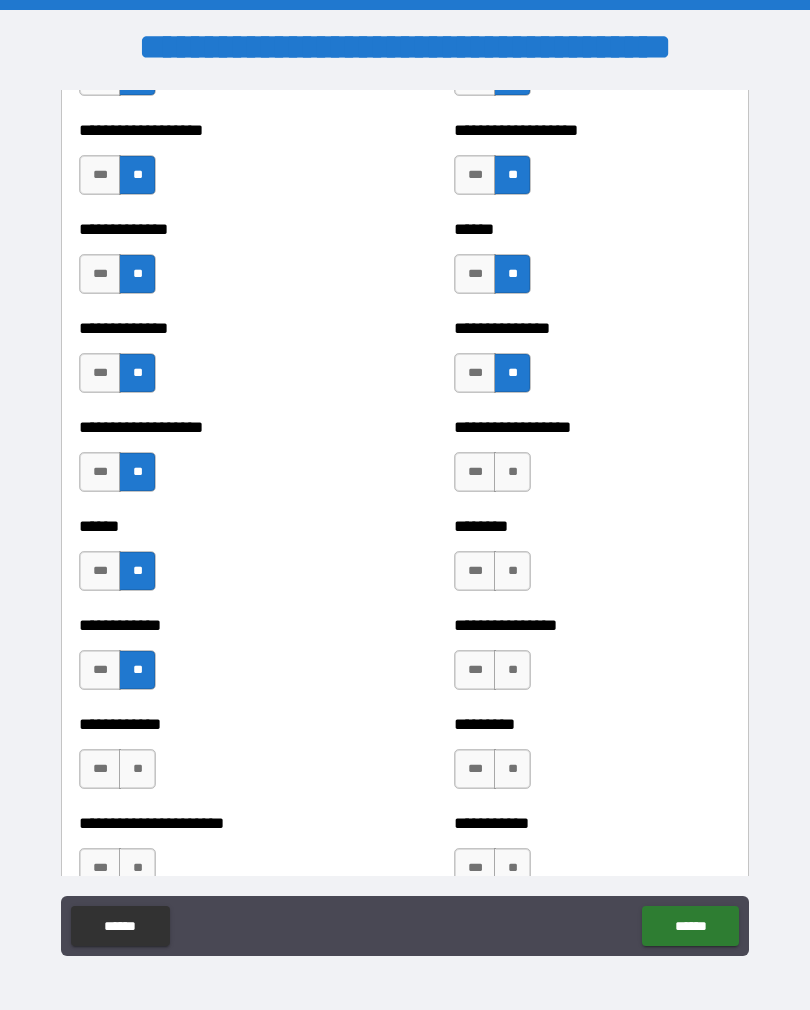 click on "**" at bounding box center (137, 769) 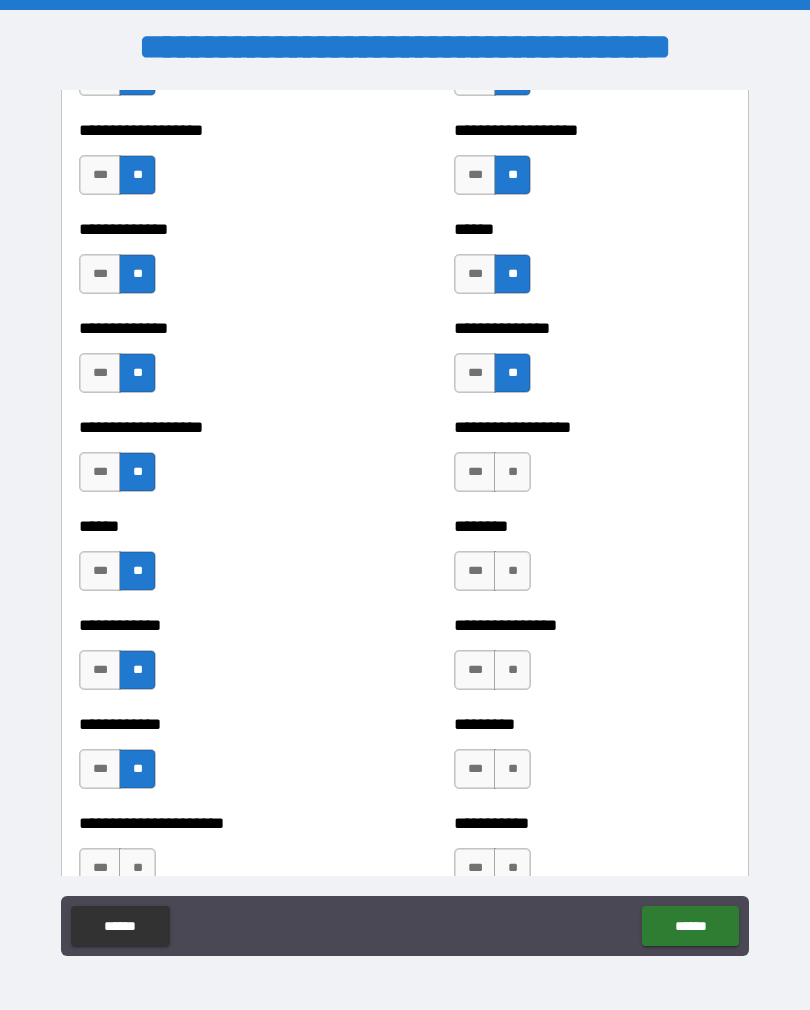 click on "**" at bounding box center (137, 868) 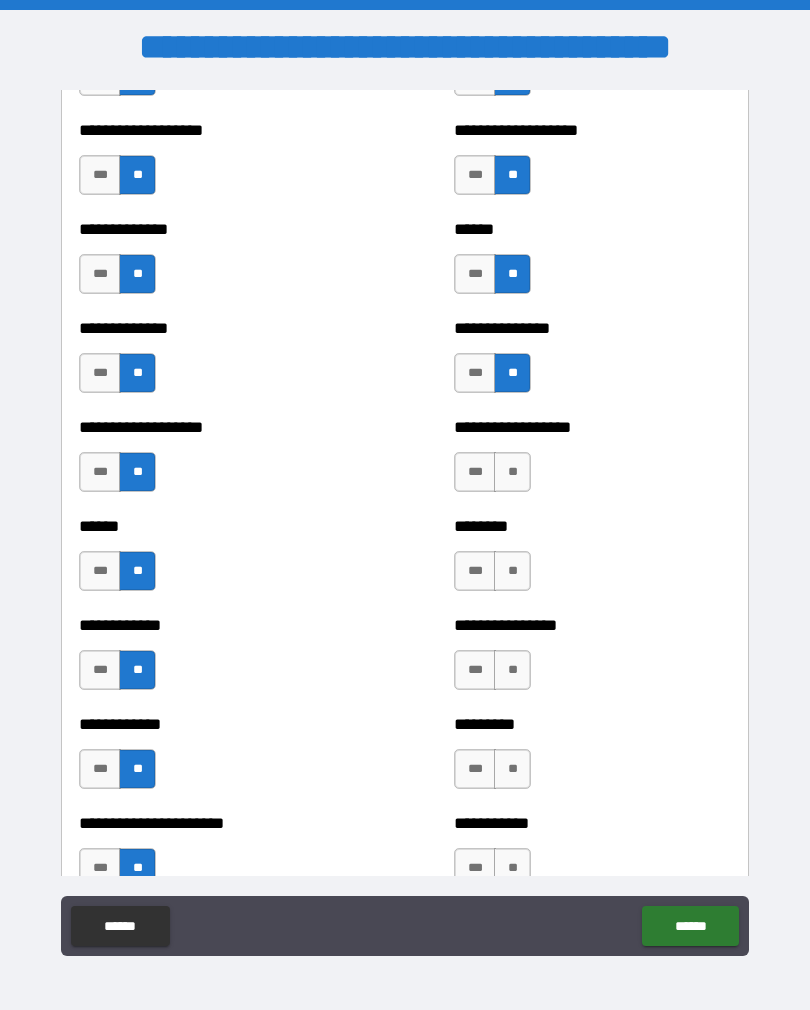 click on "**" at bounding box center [512, 472] 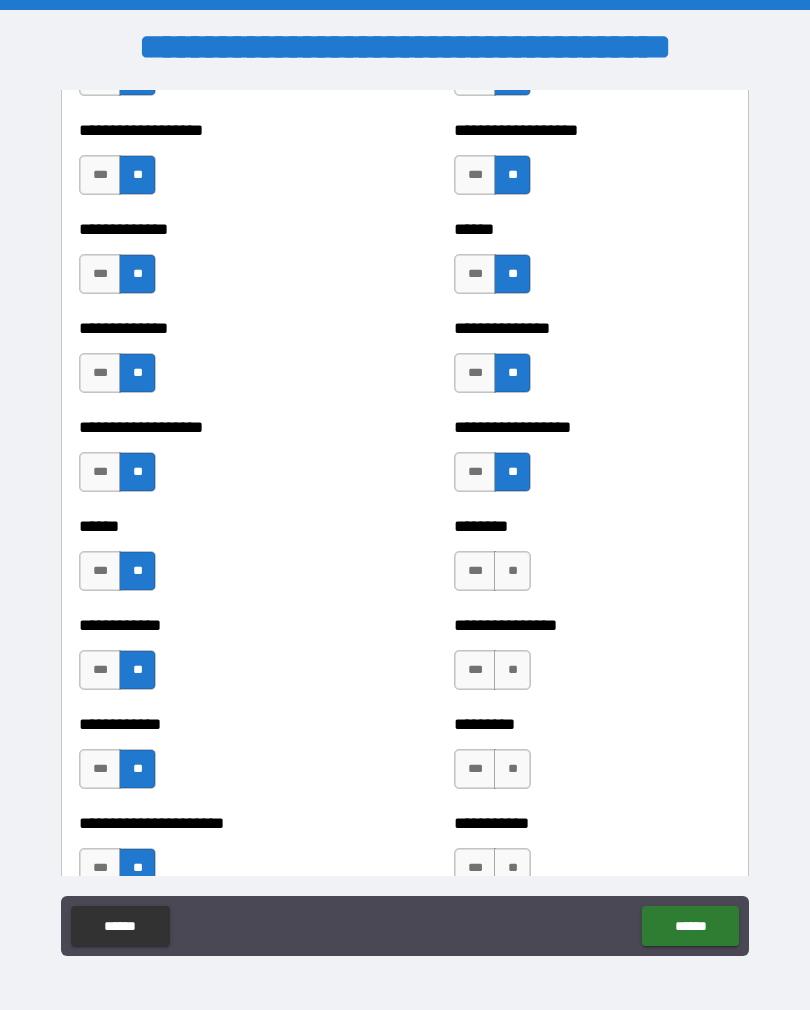 click on "**" at bounding box center (512, 571) 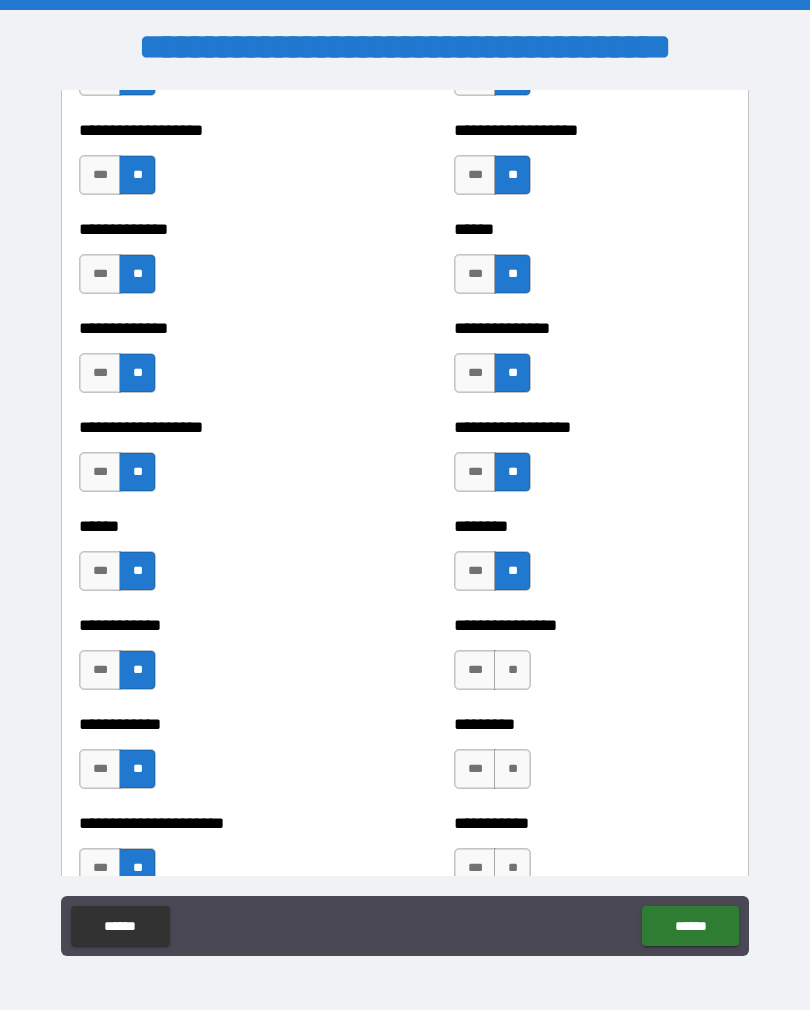 click on "**" at bounding box center [512, 670] 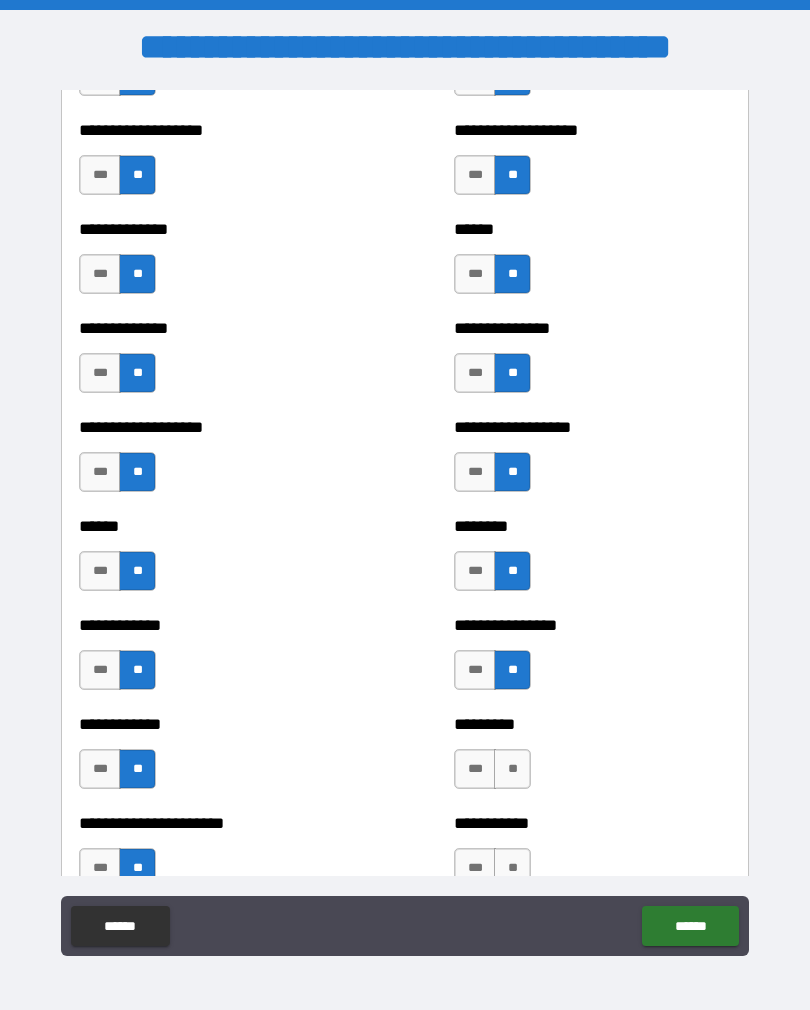 click on "***" at bounding box center [475, 670] 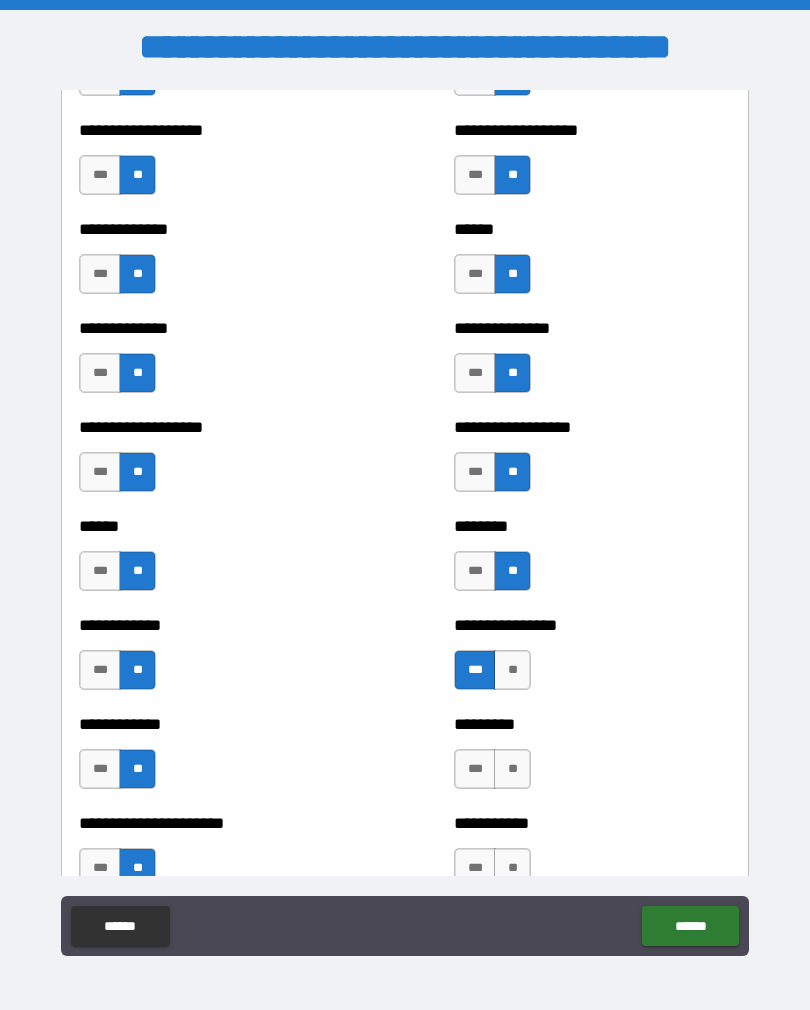 click on "**" at bounding box center (512, 769) 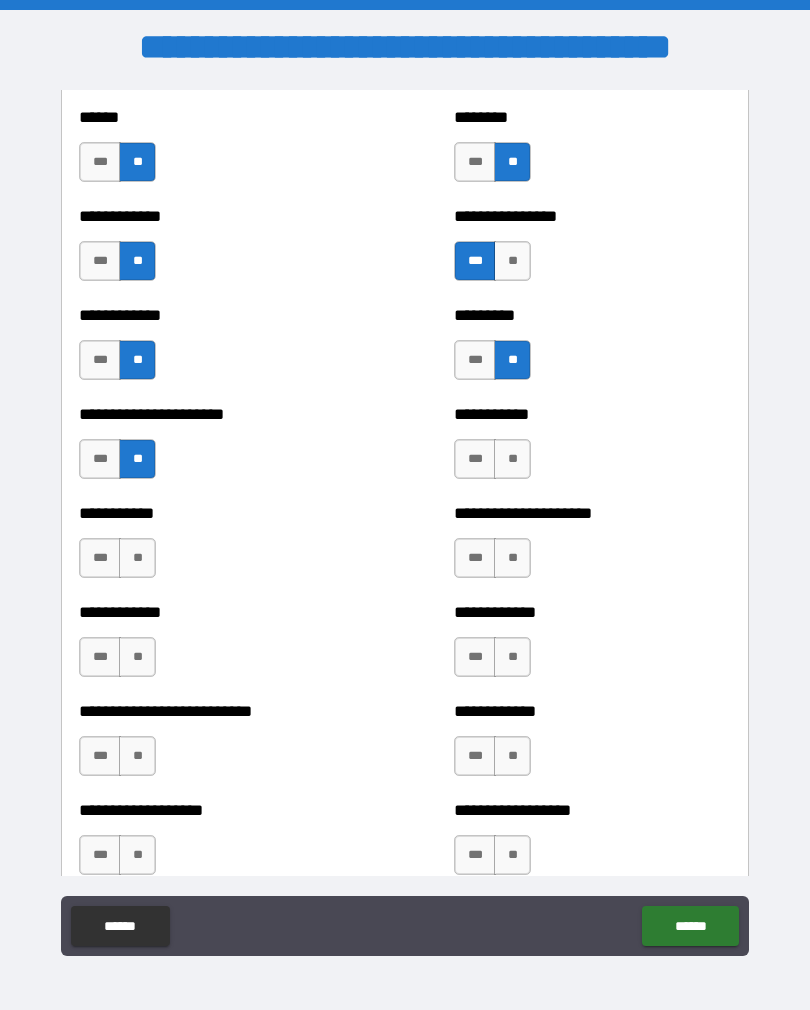 scroll, scrollTop: 5120, scrollLeft: 0, axis: vertical 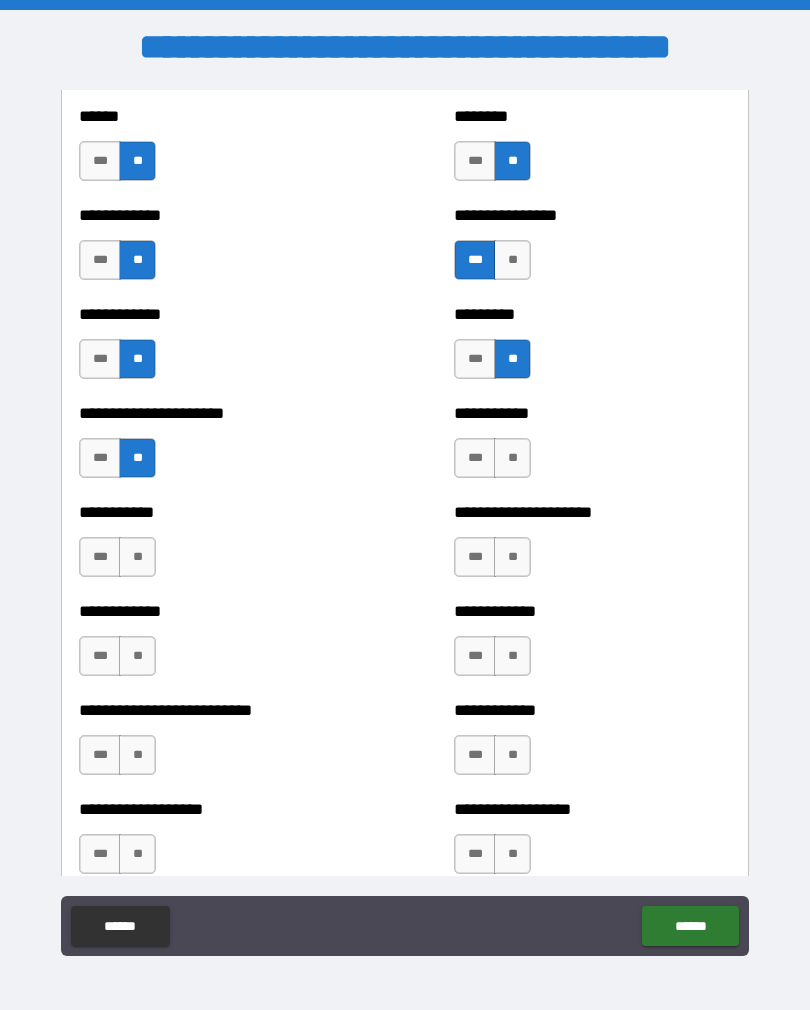 click on "**" at bounding box center (512, 260) 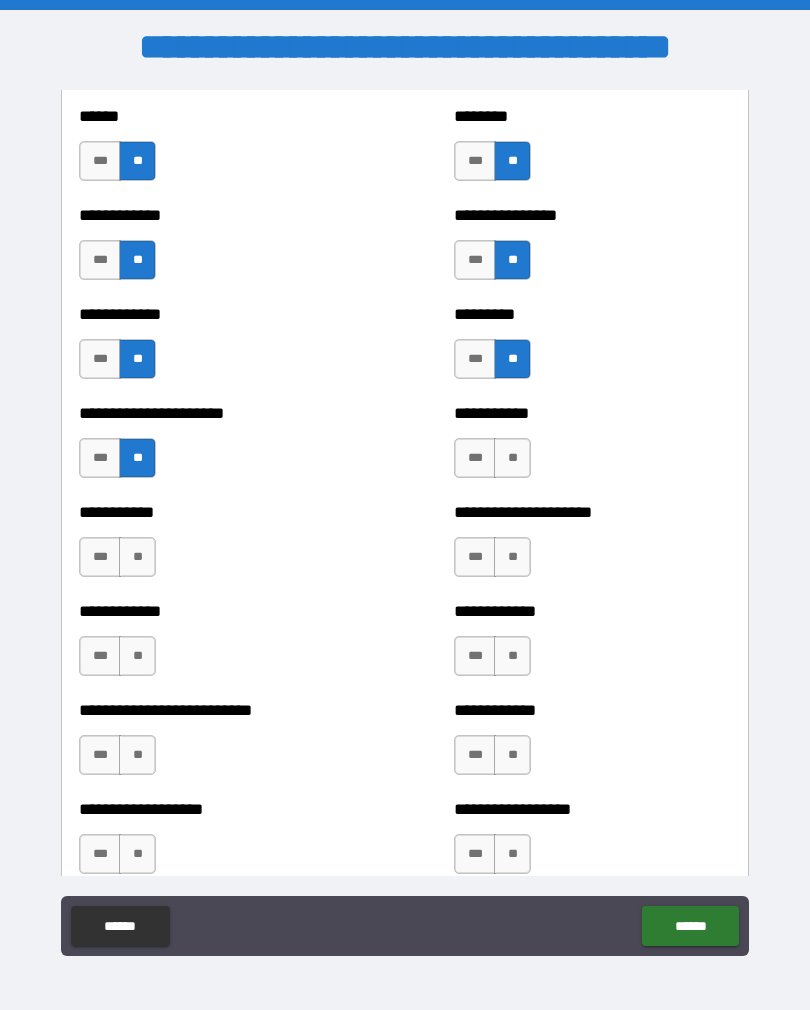 click on "**" at bounding box center (512, 458) 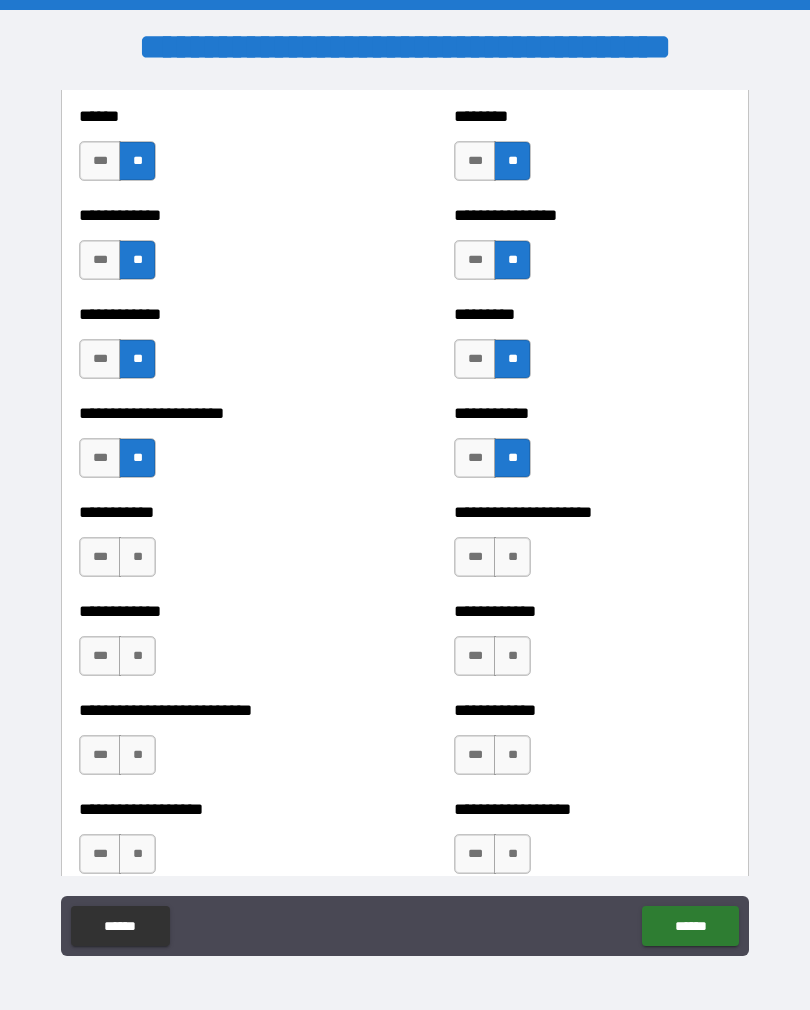 click on "**" at bounding box center (512, 557) 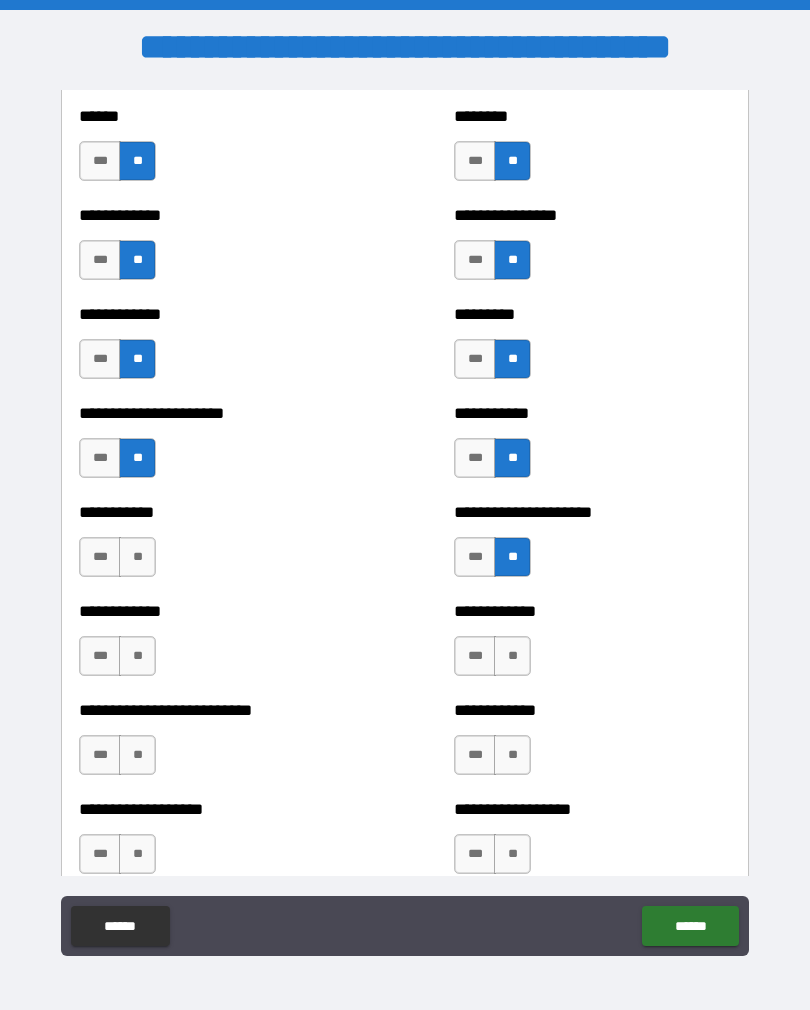 click on "**" at bounding box center (512, 656) 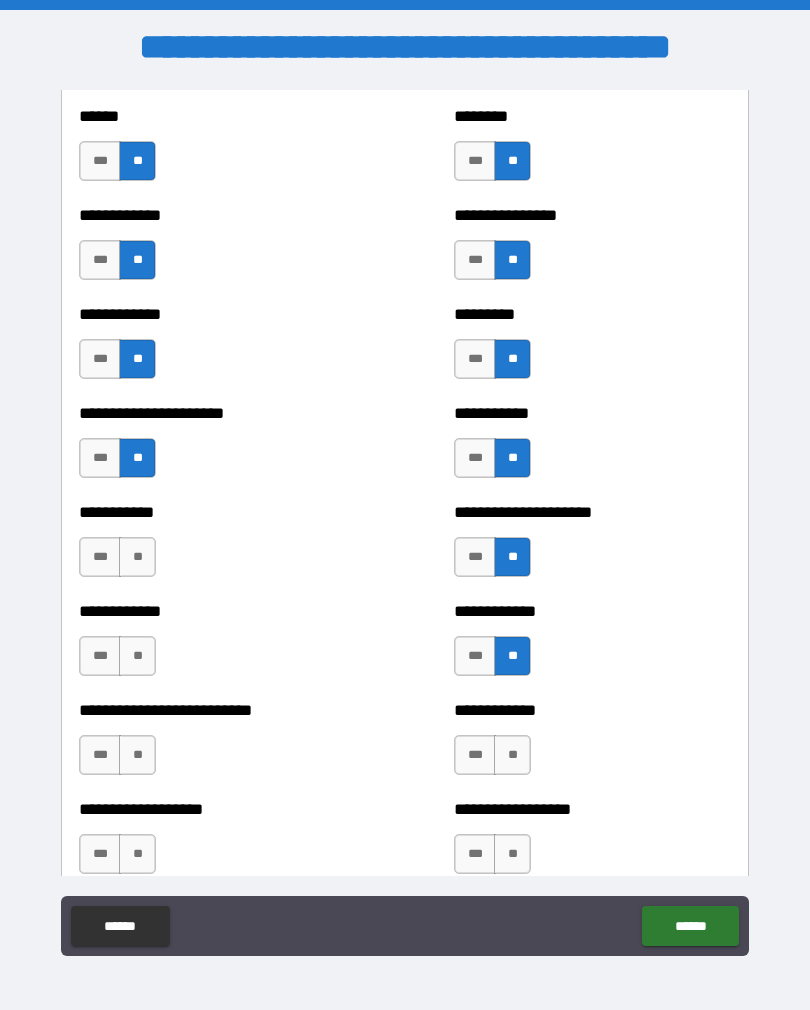 click on "**" at bounding box center [512, 755] 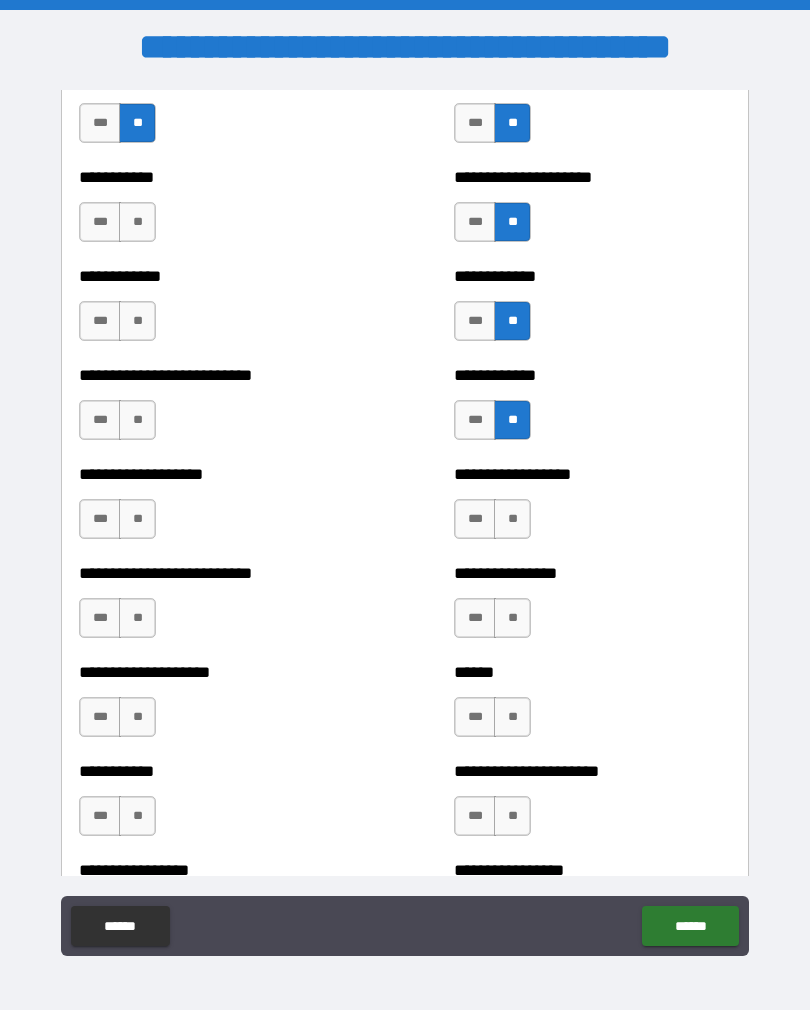 scroll, scrollTop: 5457, scrollLeft: 0, axis: vertical 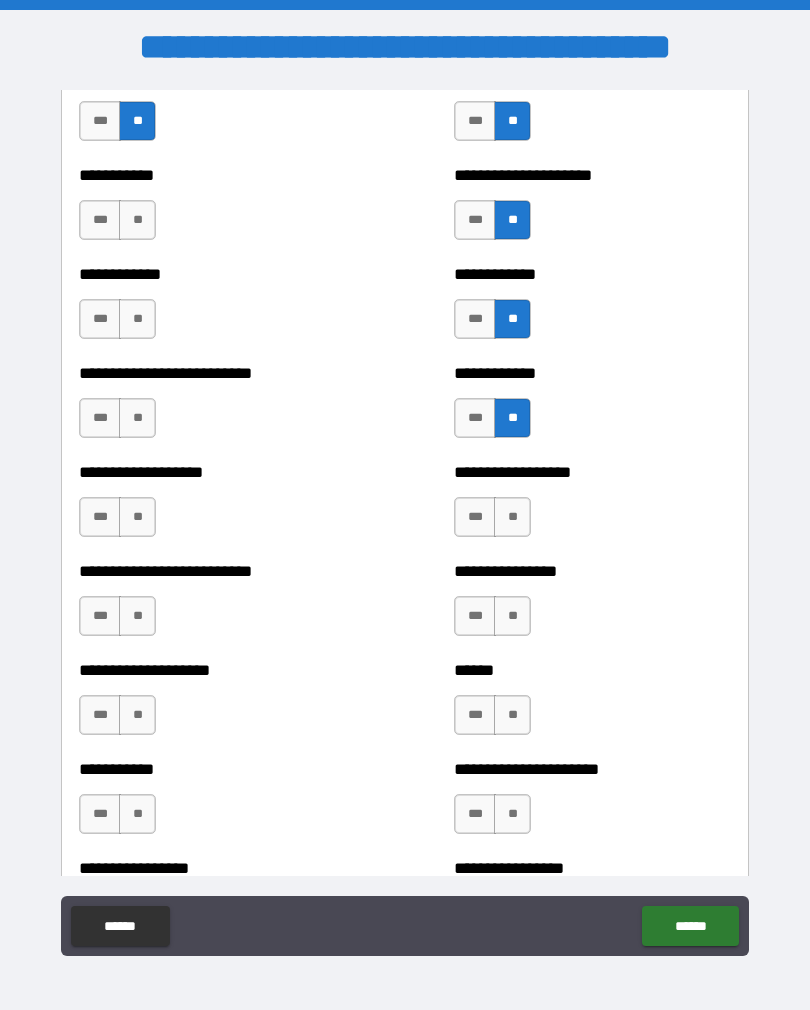 click on "**" at bounding box center (137, 220) 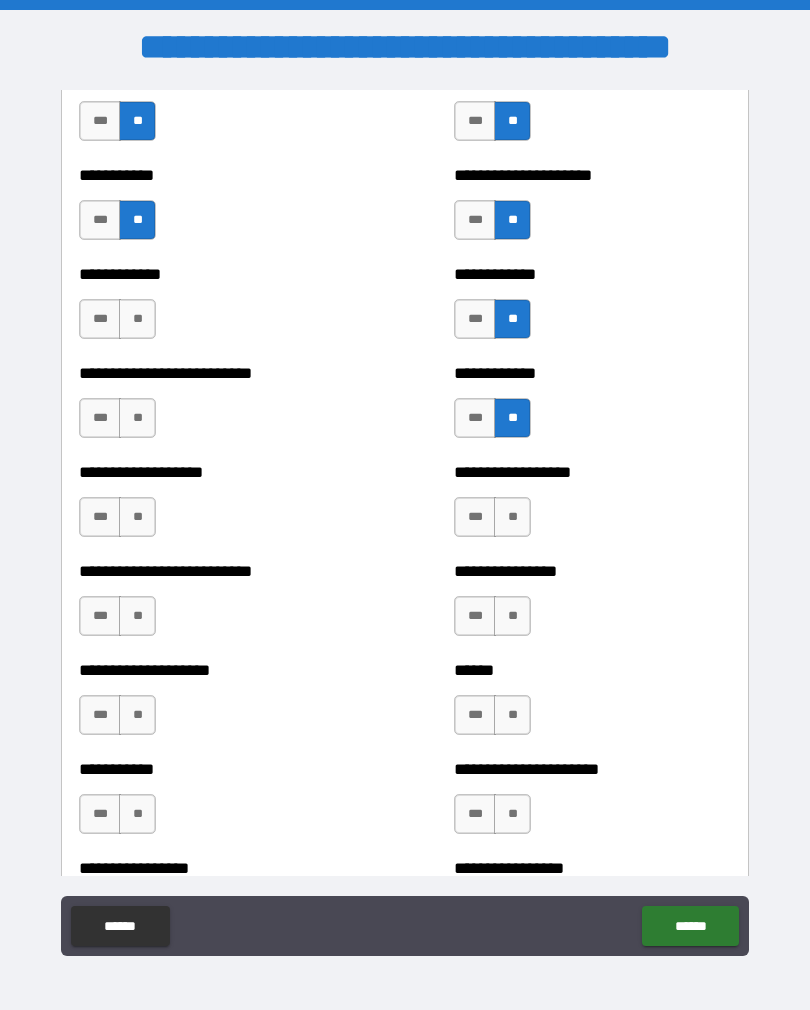 click on "**" at bounding box center (137, 319) 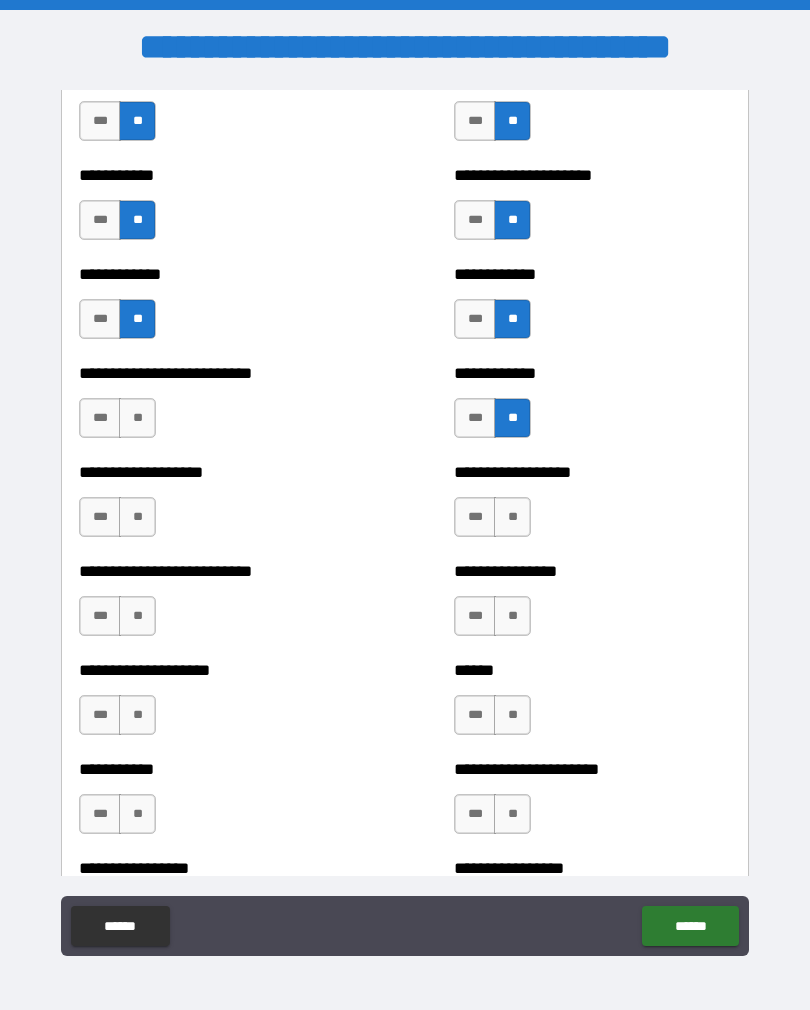 click on "**" at bounding box center (137, 418) 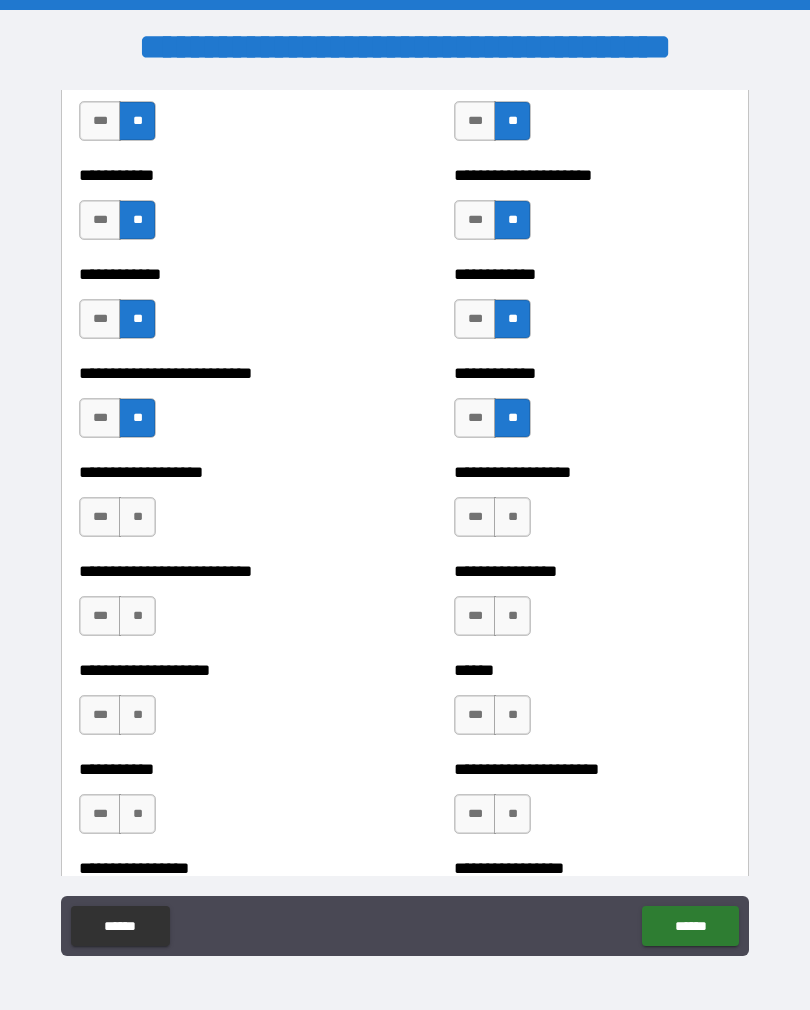 click on "***" at bounding box center [100, 517] 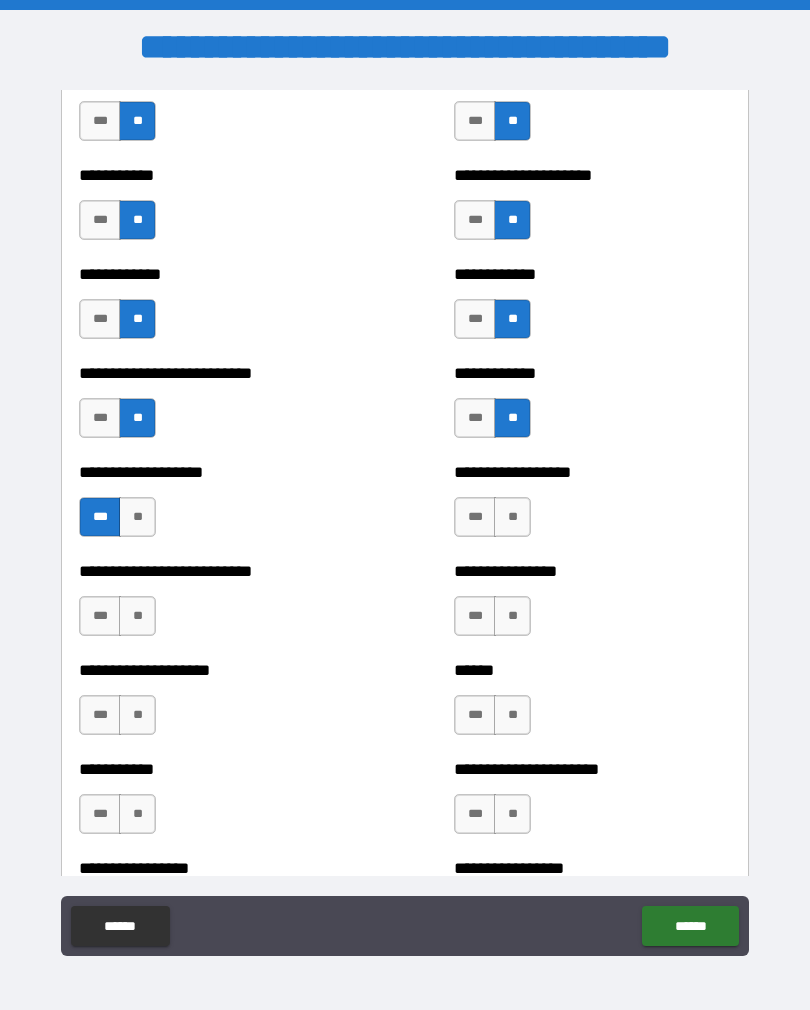 click on "**" at bounding box center [137, 517] 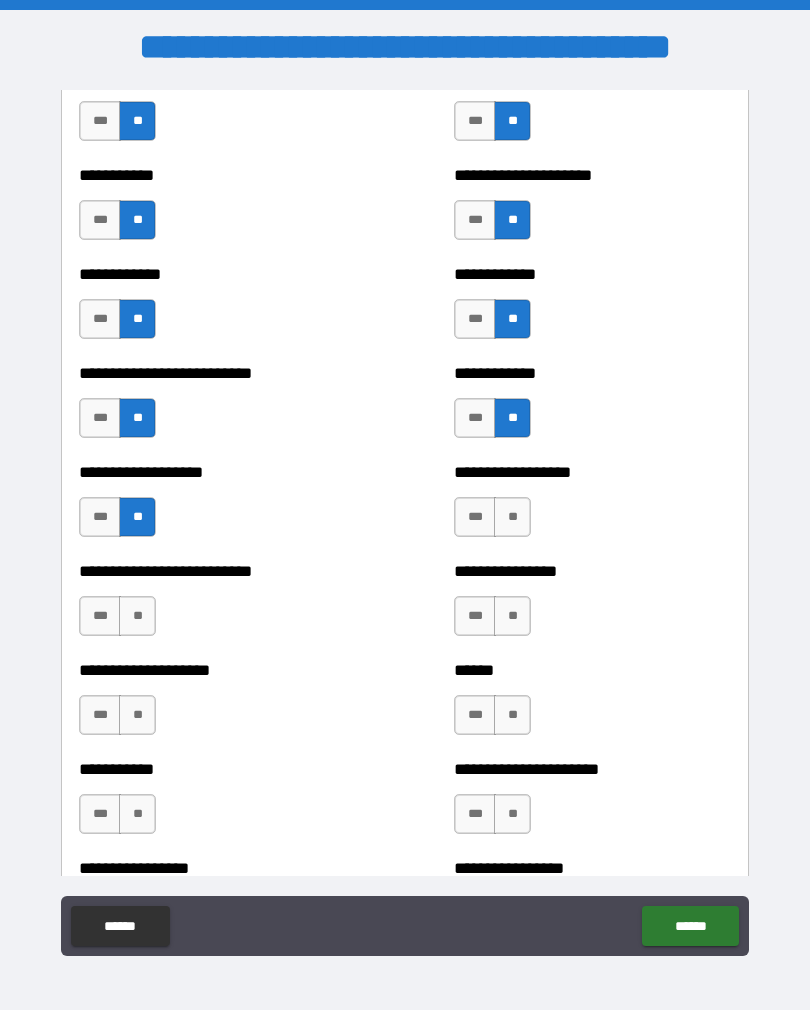 click on "**" at bounding box center [137, 616] 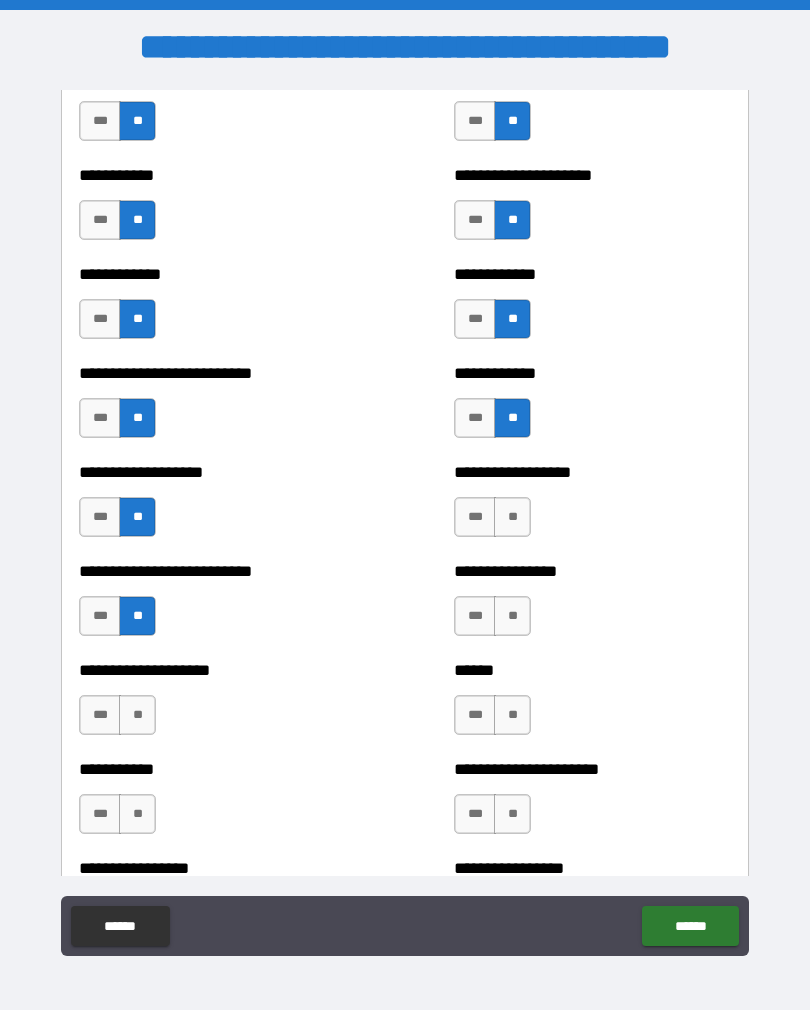 click on "**" at bounding box center (137, 715) 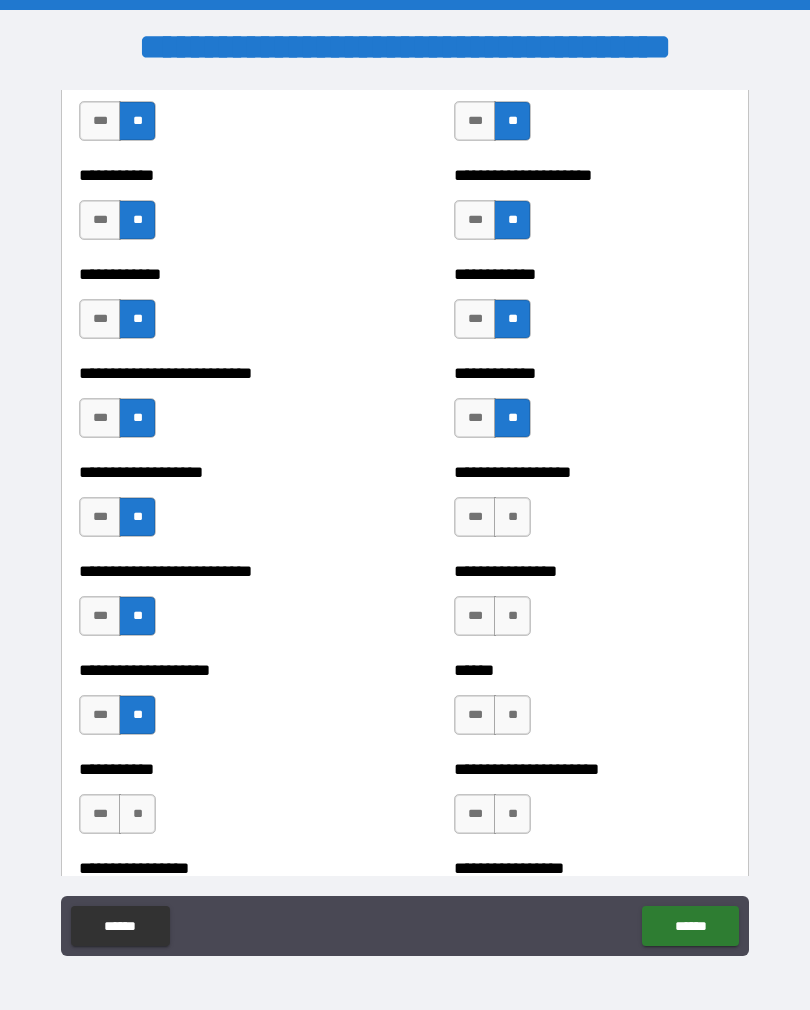 click on "***" at bounding box center (100, 715) 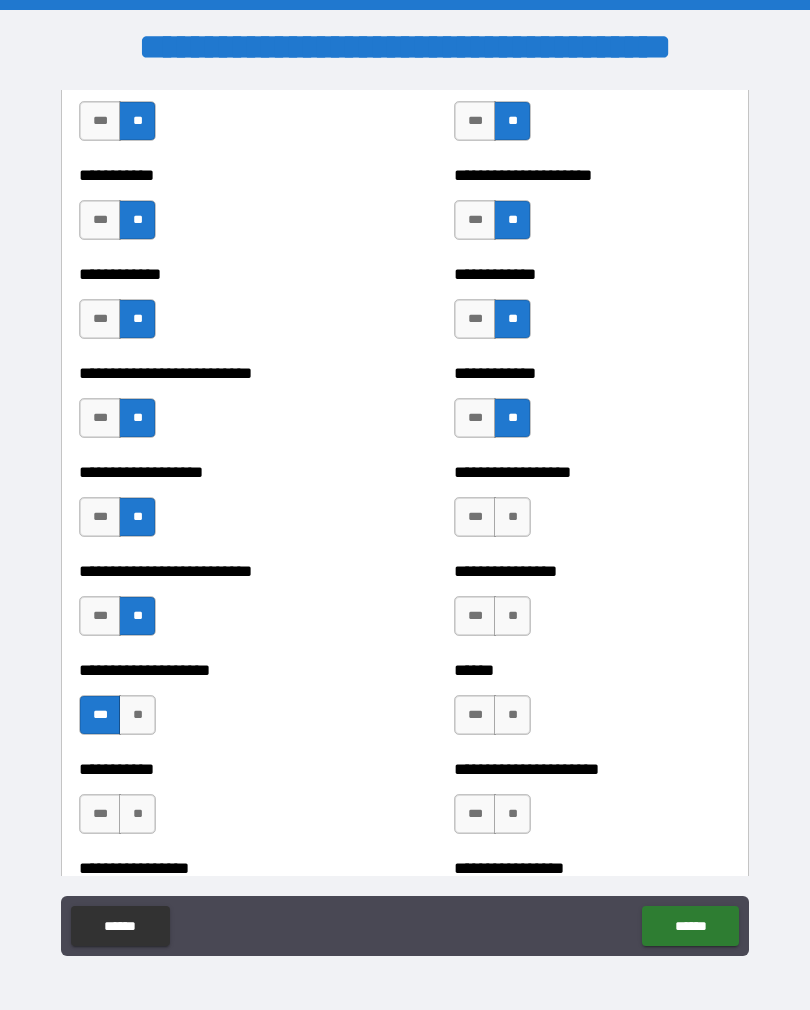 click on "**" at bounding box center [137, 814] 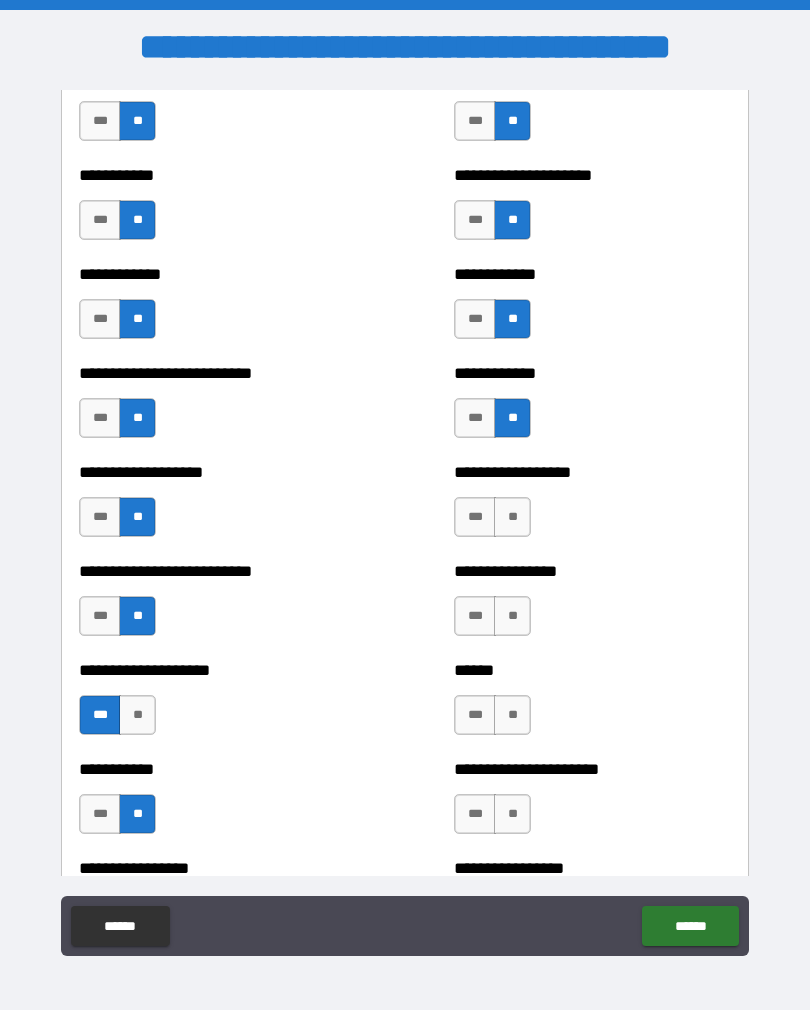 click on "**" at bounding box center [512, 517] 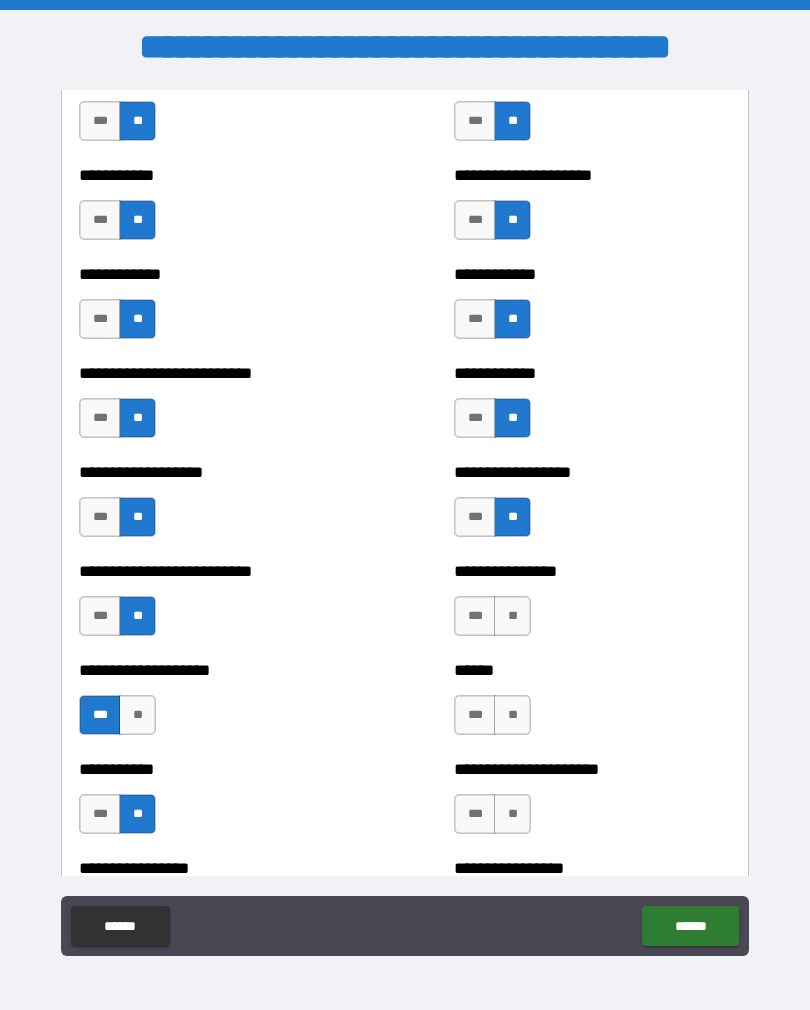 click on "**" at bounding box center (512, 616) 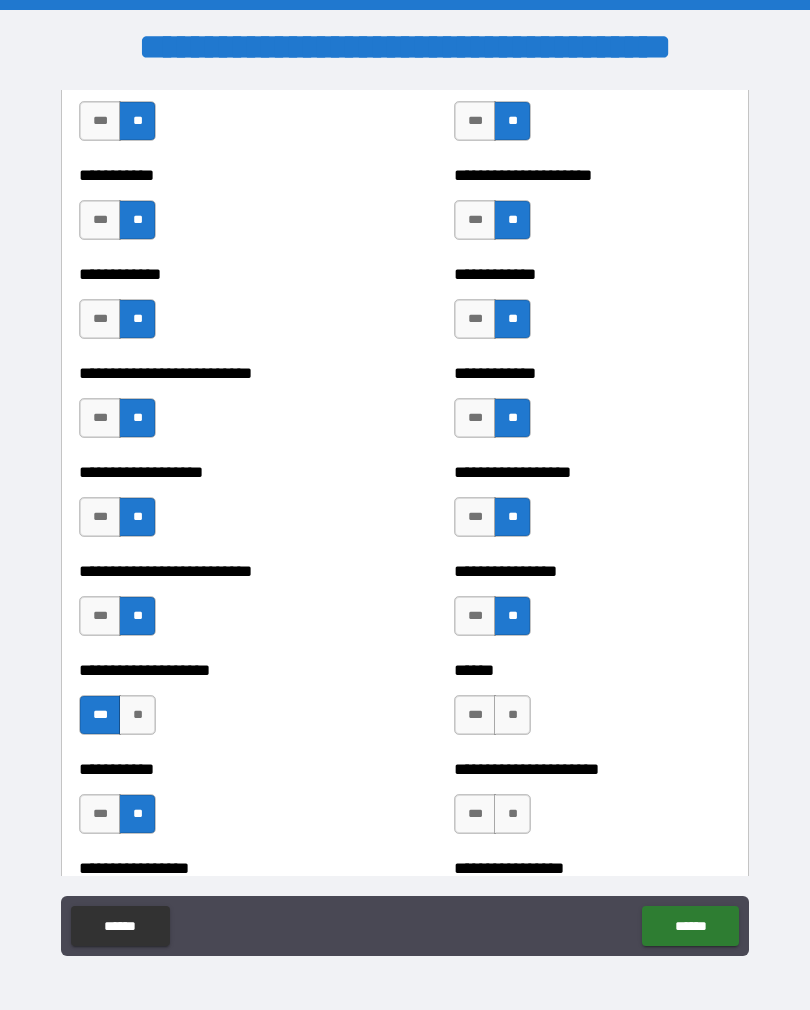 click on "**" at bounding box center (512, 715) 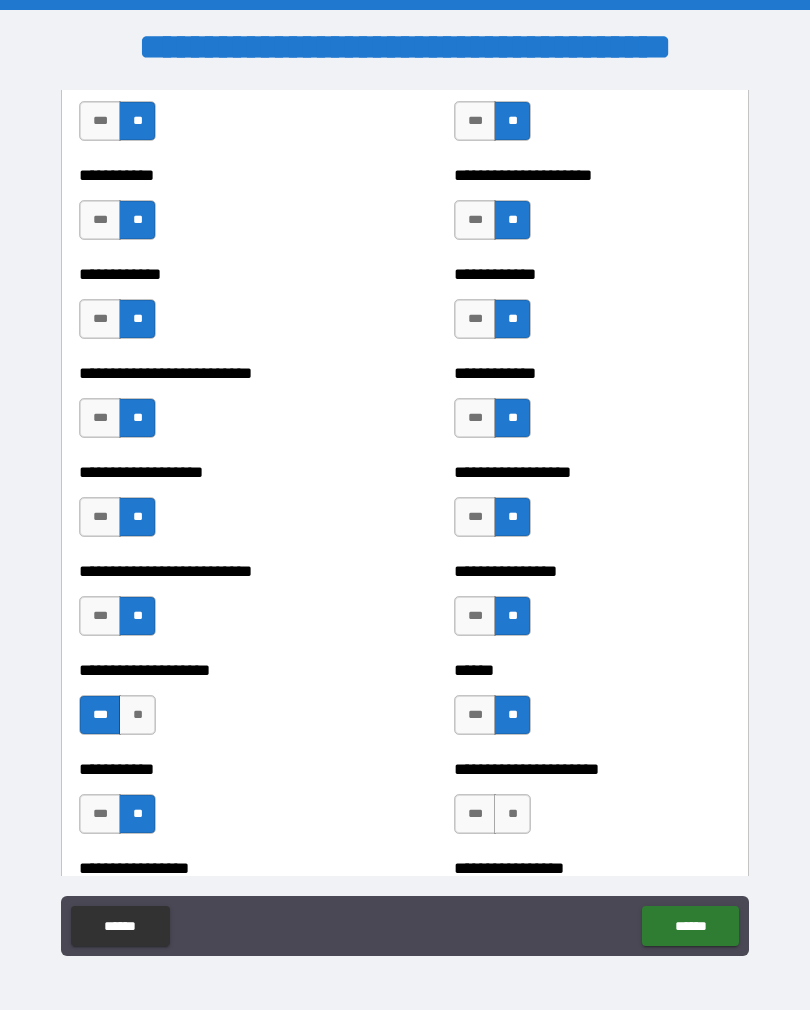 click on "**" at bounding box center [512, 814] 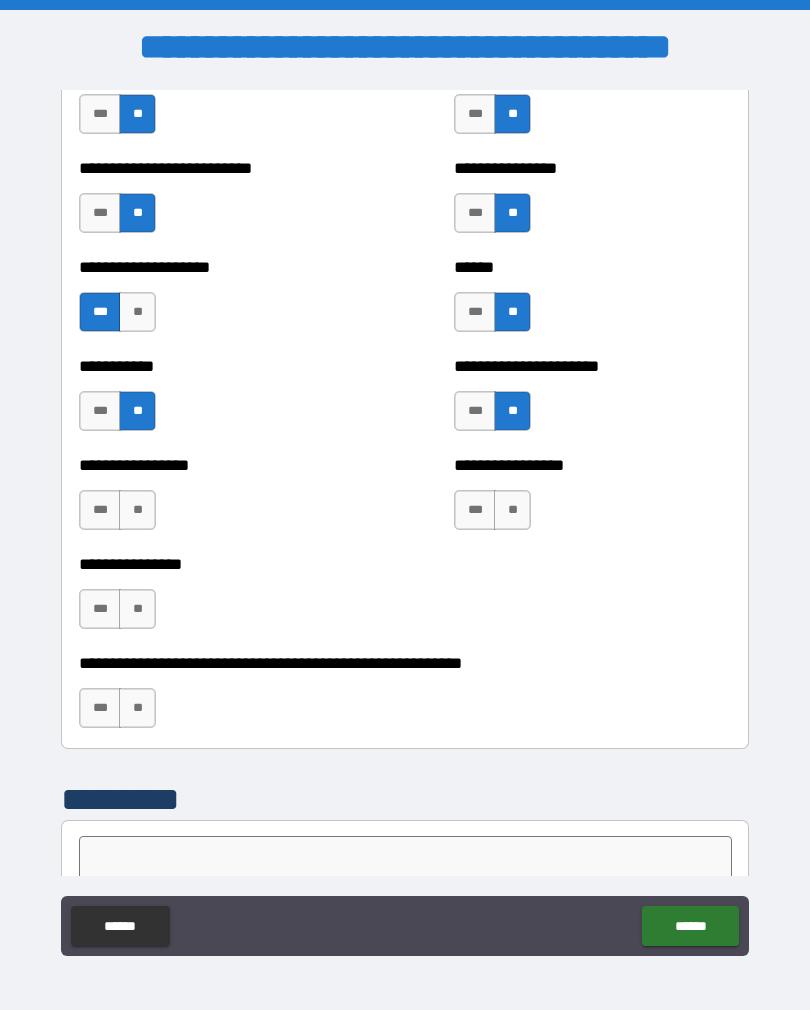 scroll, scrollTop: 5869, scrollLeft: 0, axis: vertical 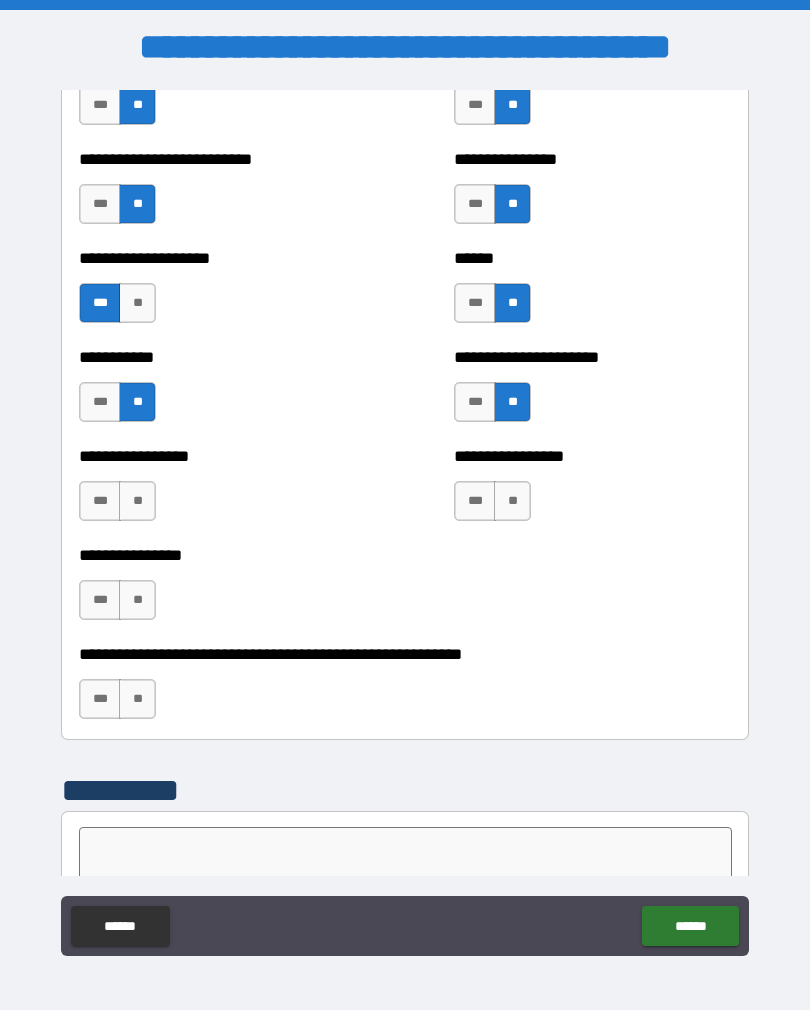 click on "**" at bounding box center [137, 501] 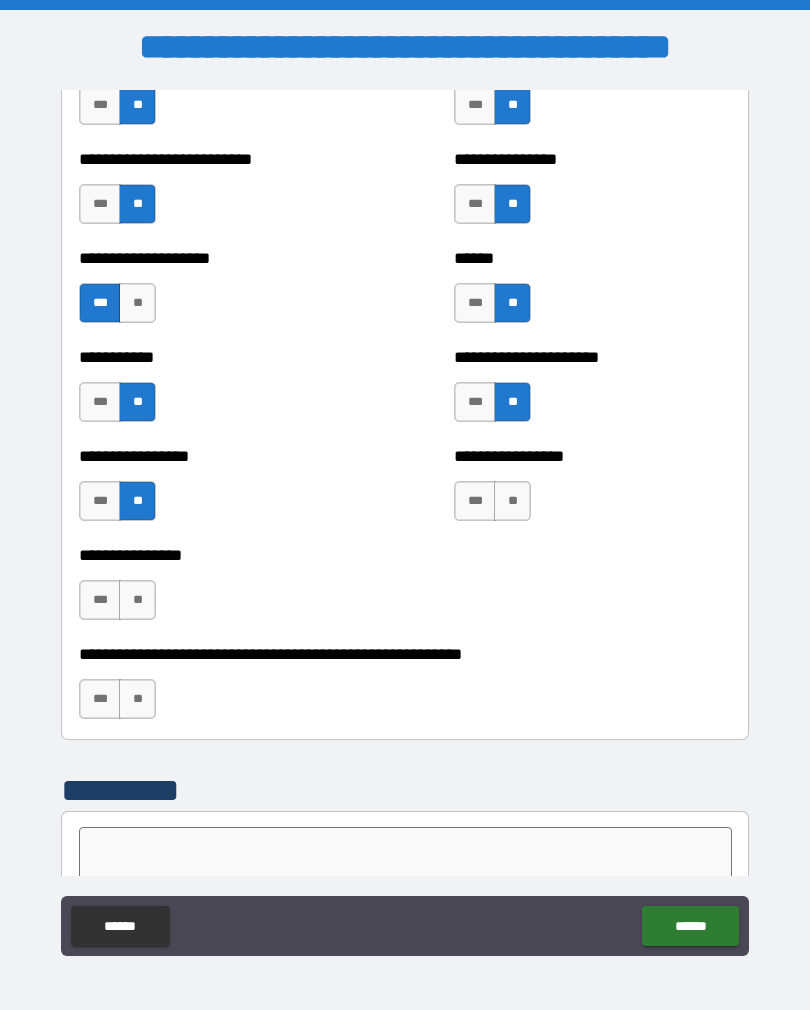 click on "**" at bounding box center [137, 600] 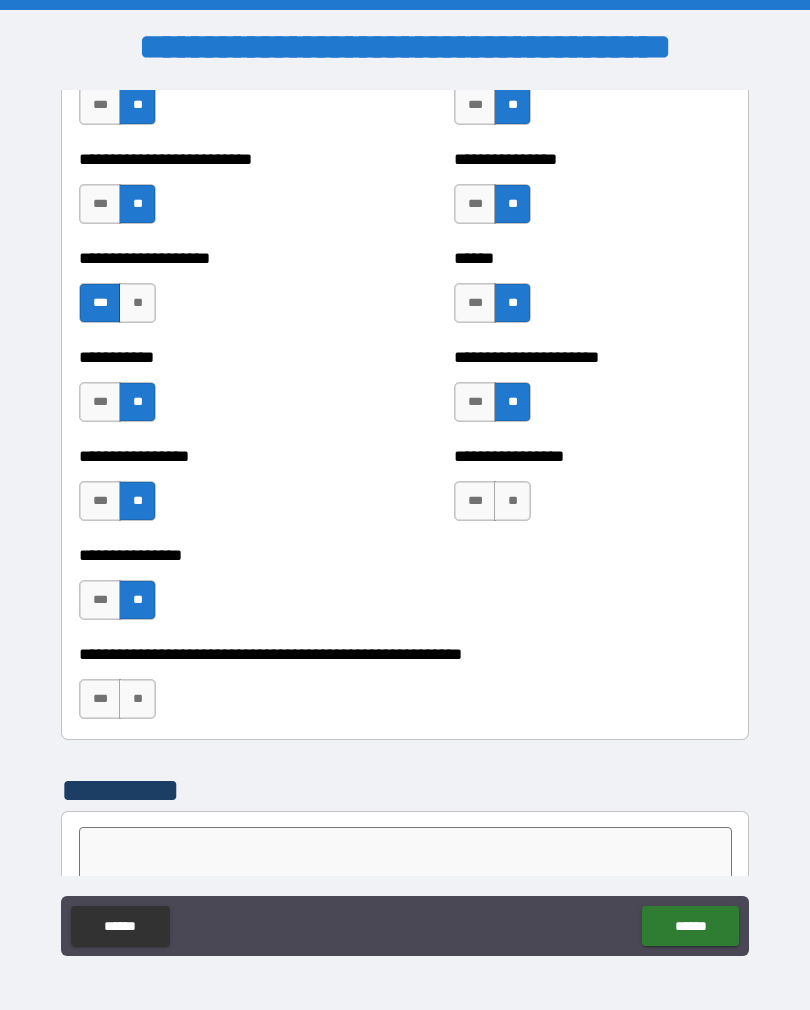 click on "**" at bounding box center (512, 501) 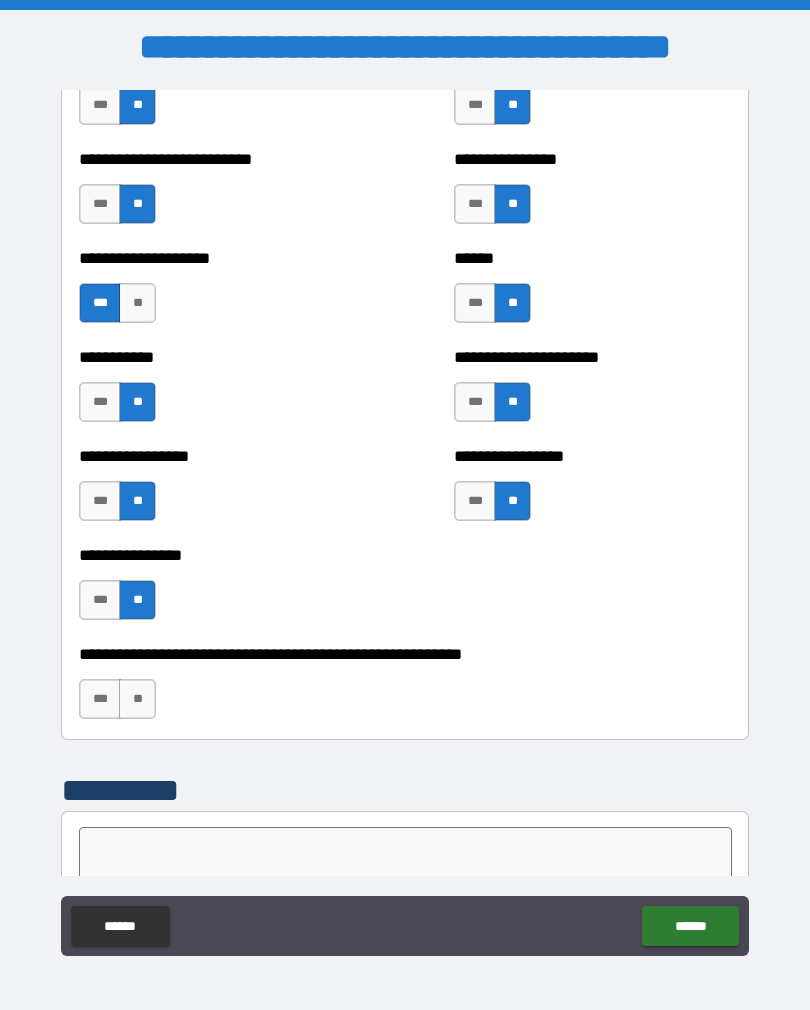 click on "**" at bounding box center [137, 699] 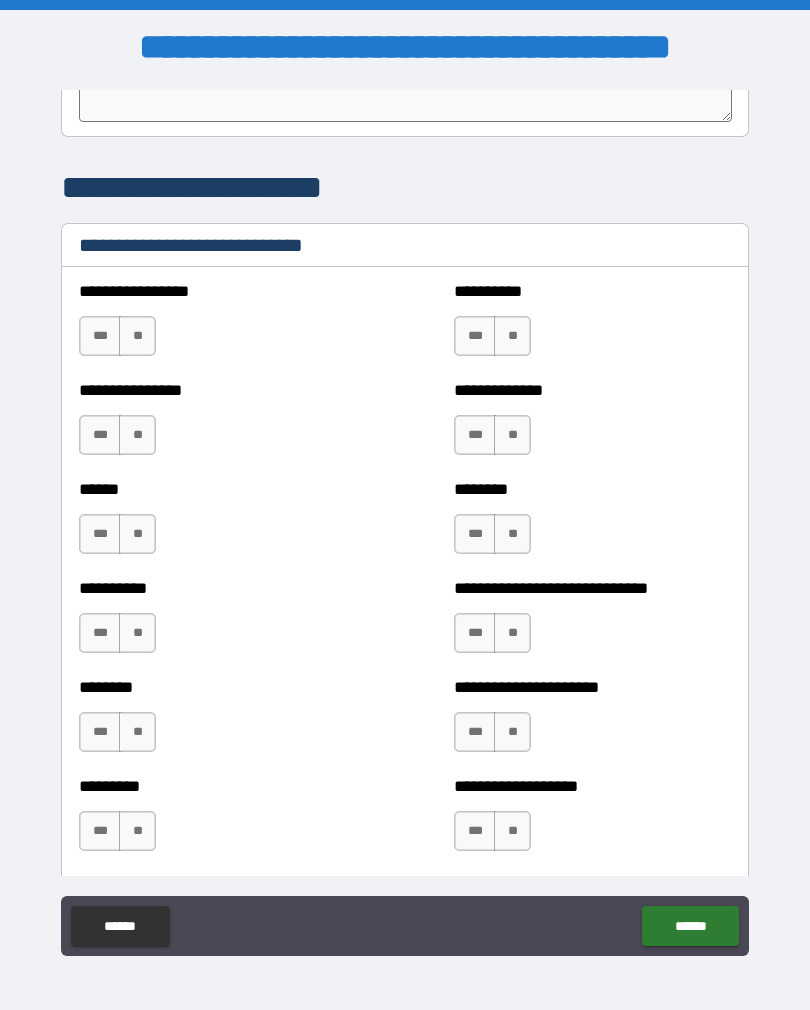 scroll, scrollTop: 6659, scrollLeft: 0, axis: vertical 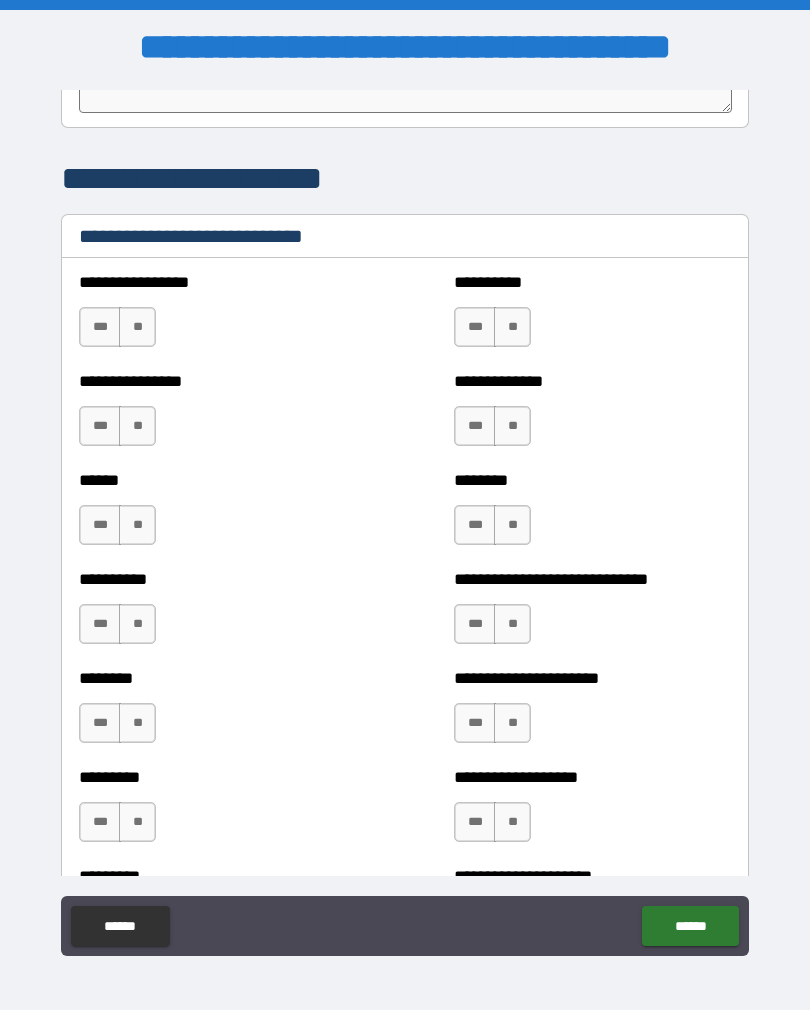 click on "***" at bounding box center (475, 327) 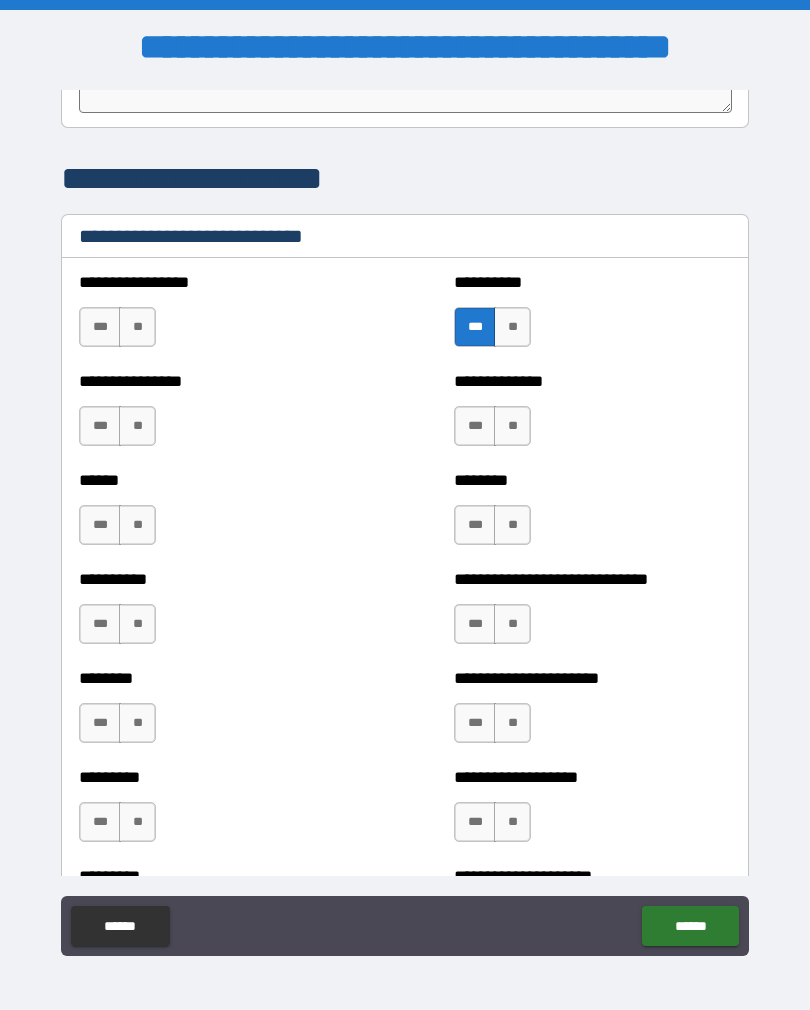click on "***" at bounding box center [100, 327] 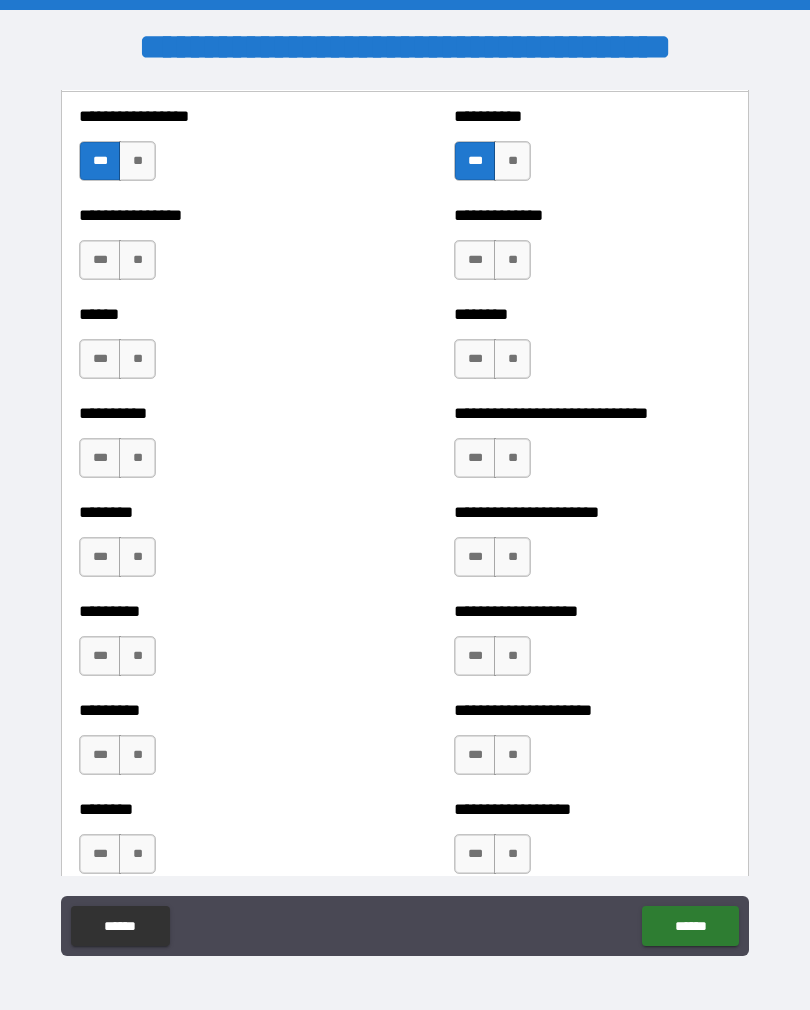 scroll, scrollTop: 6840, scrollLeft: 0, axis: vertical 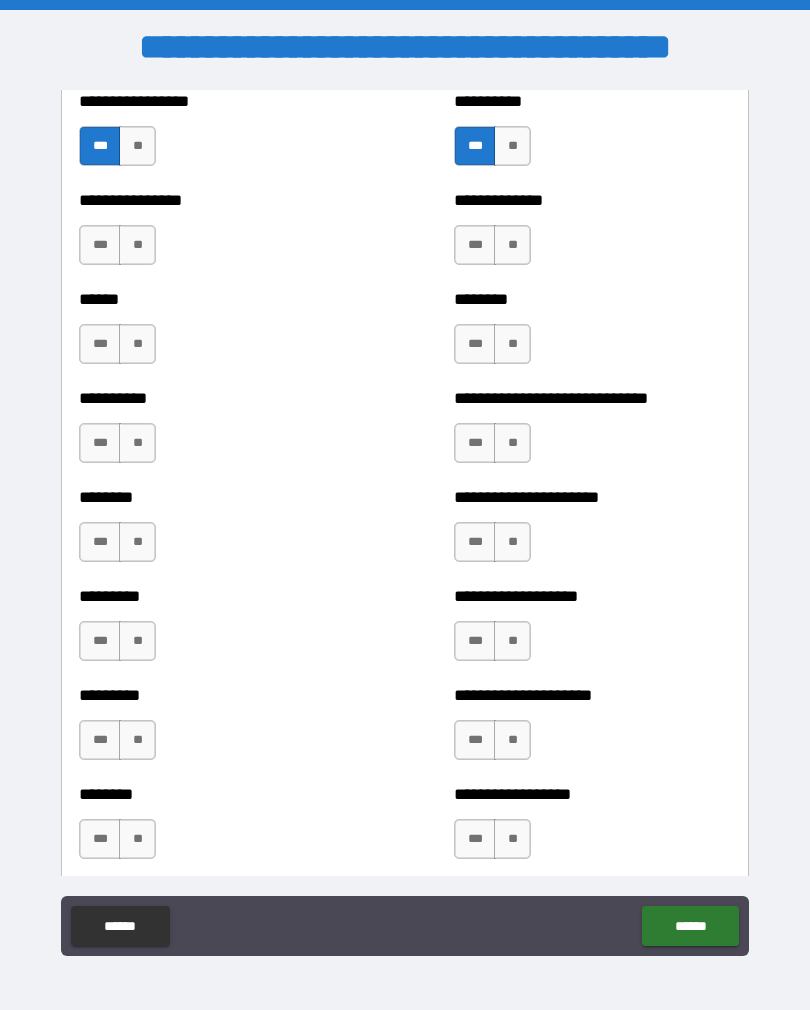 click on "***" at bounding box center (100, 344) 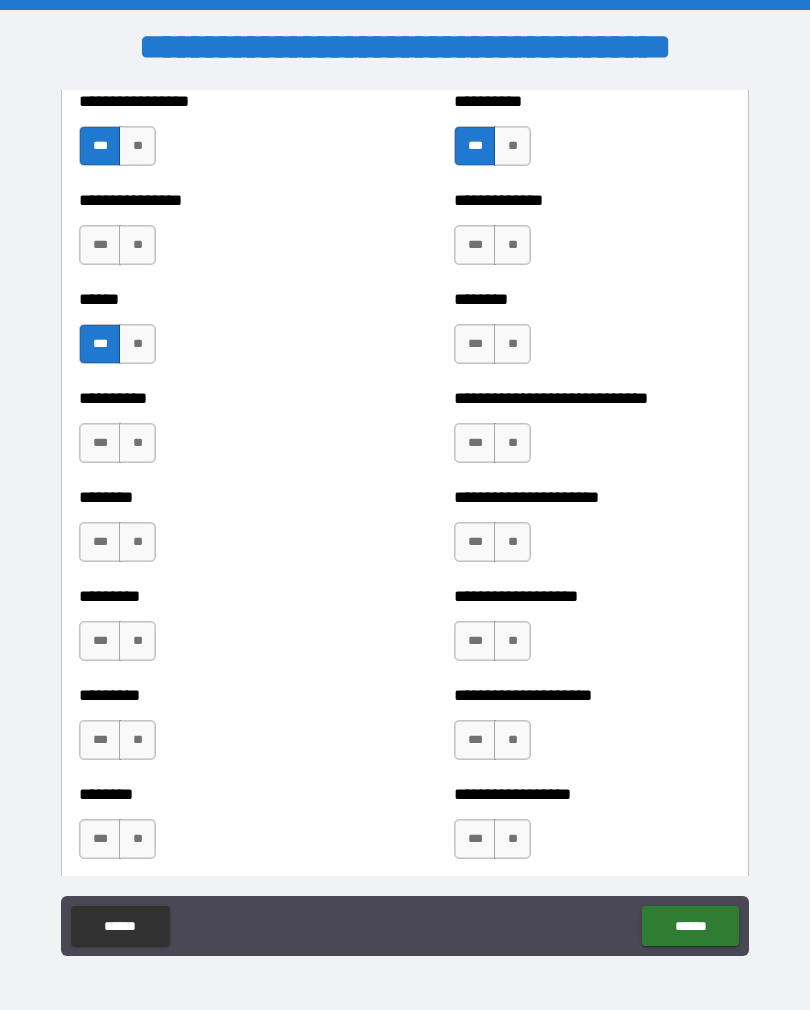 click on "**" at bounding box center [137, 245] 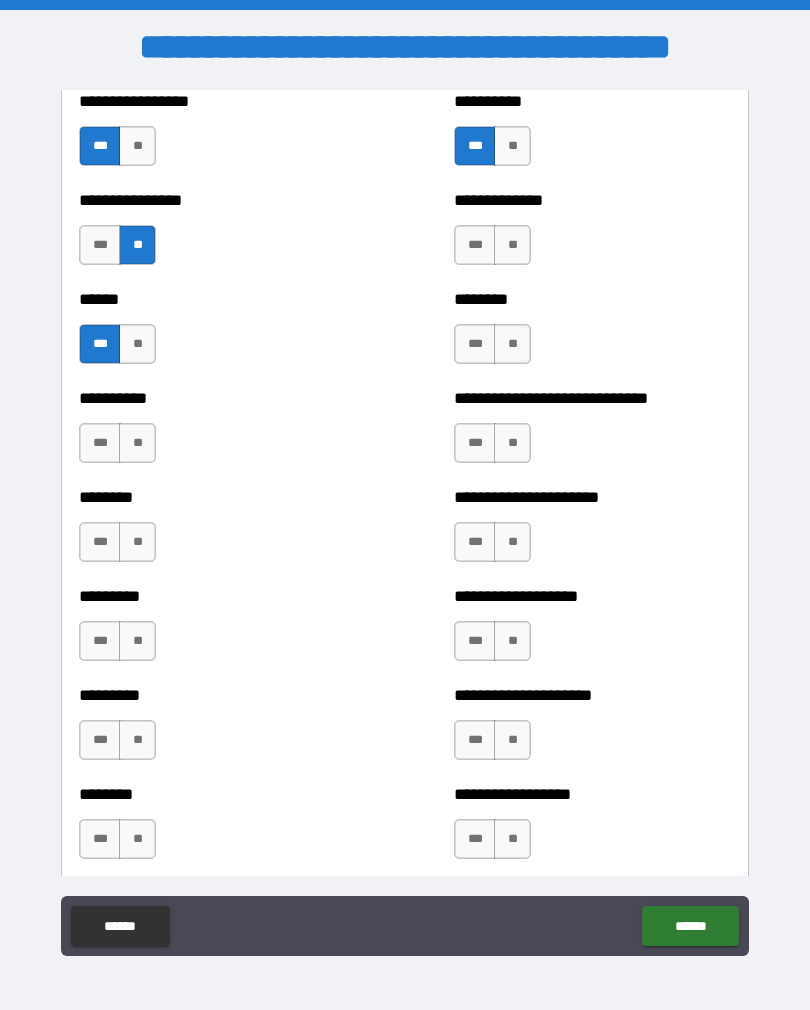 click on "**" at bounding box center [512, 245] 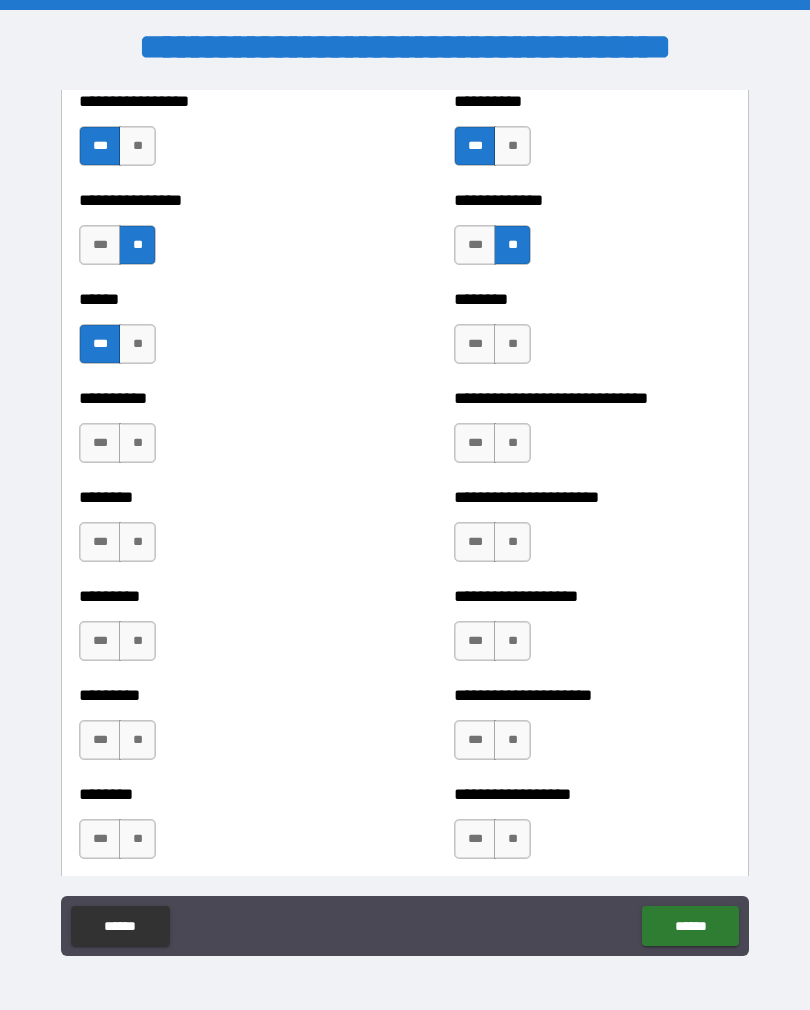 click on "**" at bounding box center [512, 344] 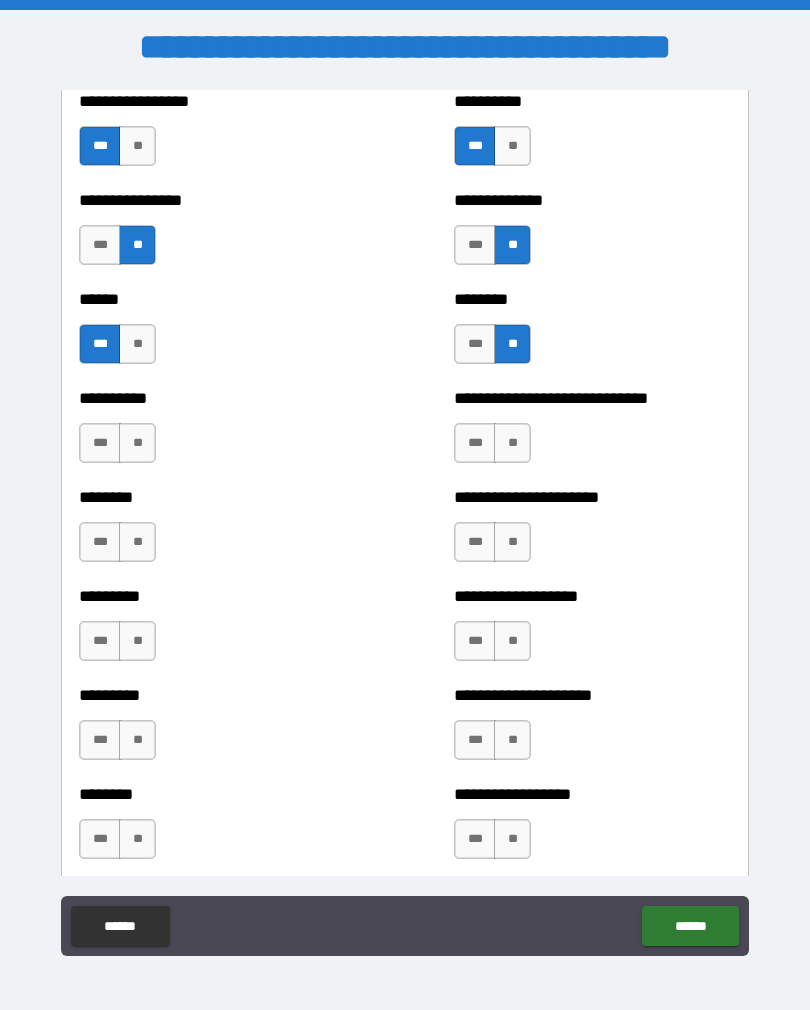 click on "**" at bounding box center (137, 443) 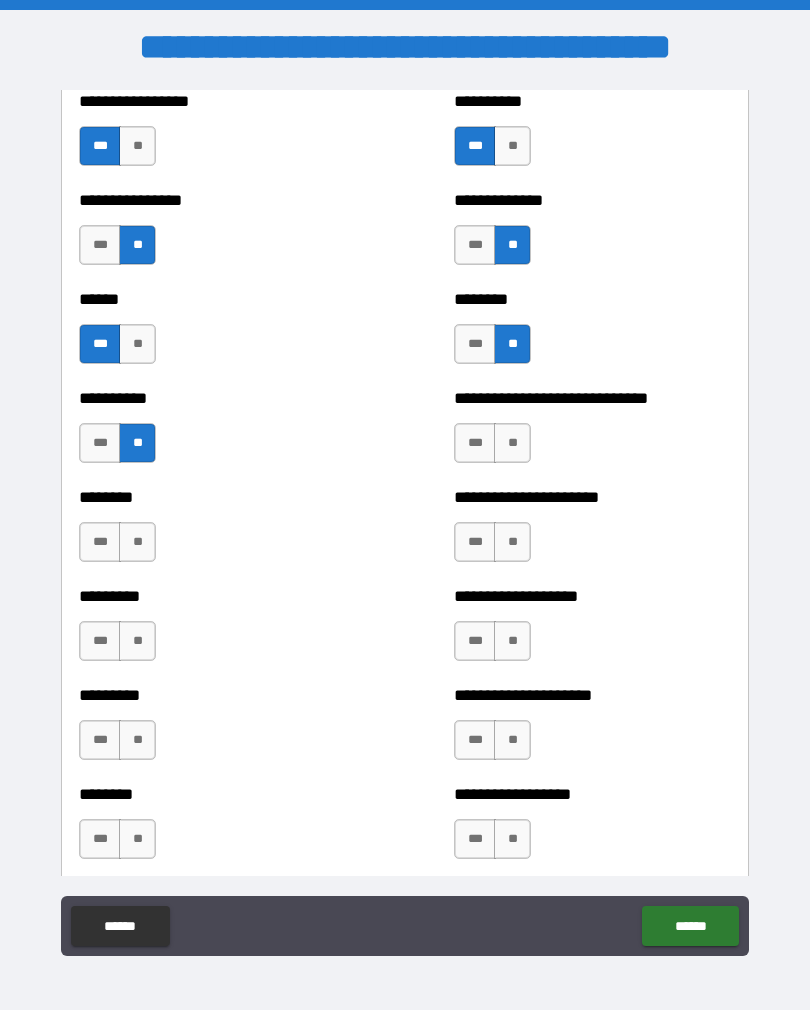 click on "***" at bounding box center (475, 443) 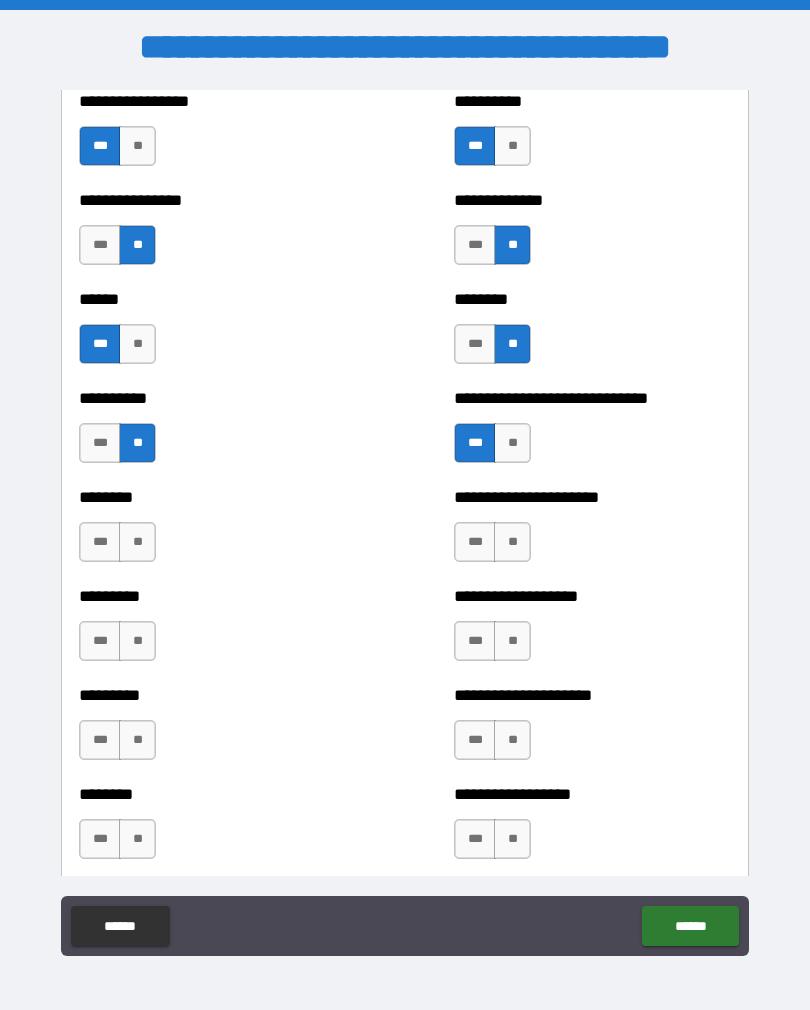 click on "**" at bounding box center (137, 542) 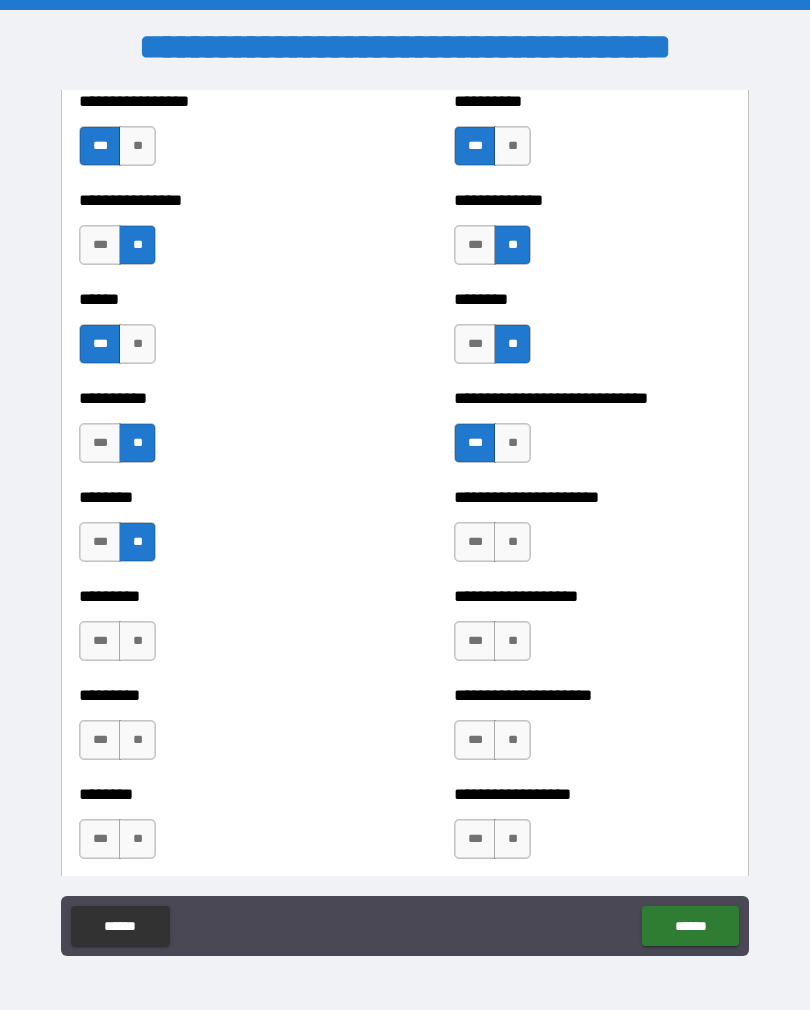 click on "***" at bounding box center (475, 542) 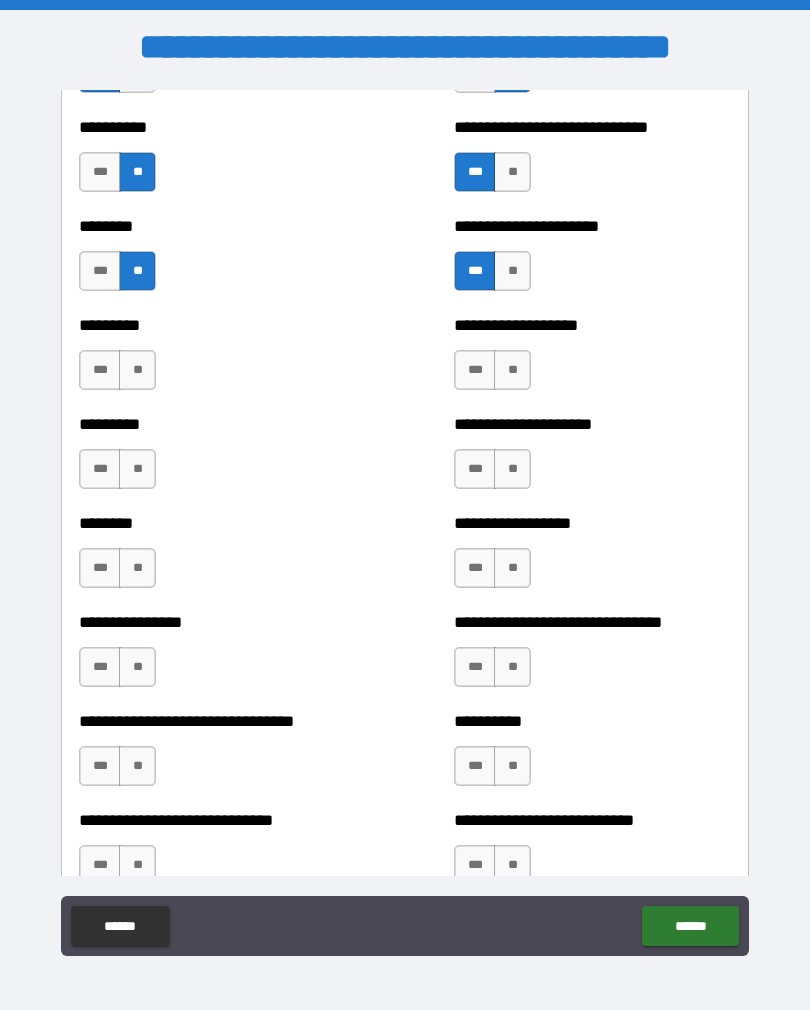 scroll, scrollTop: 7121, scrollLeft: 0, axis: vertical 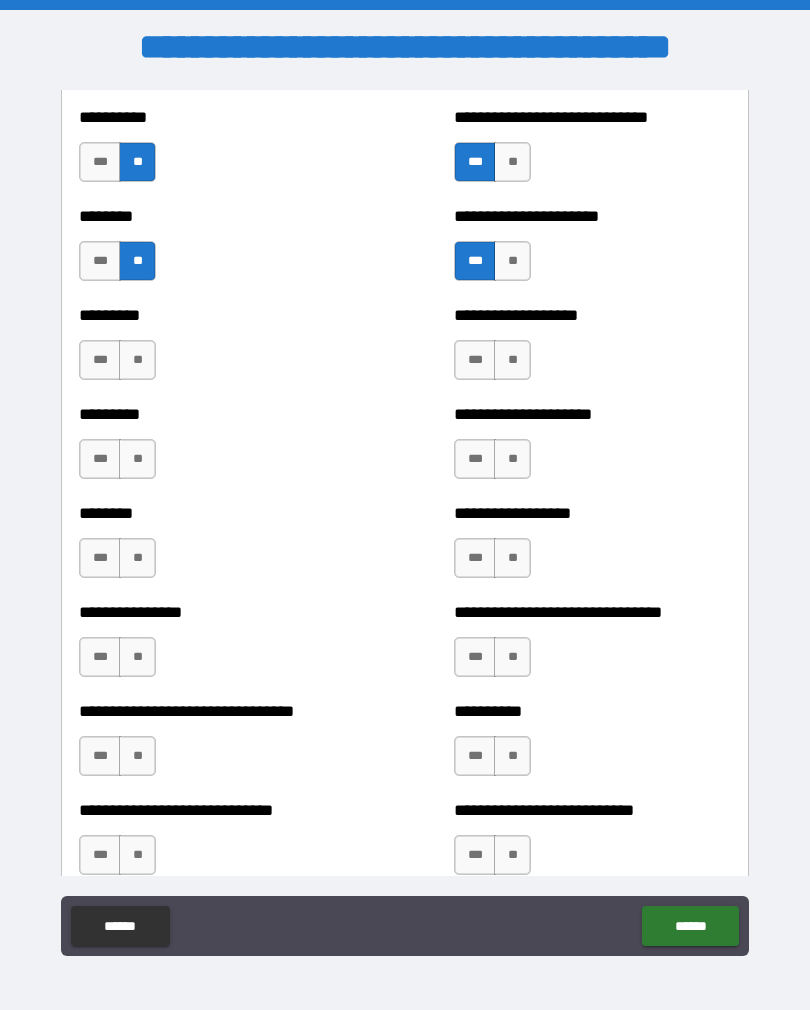 click on "**" at bounding box center (137, 360) 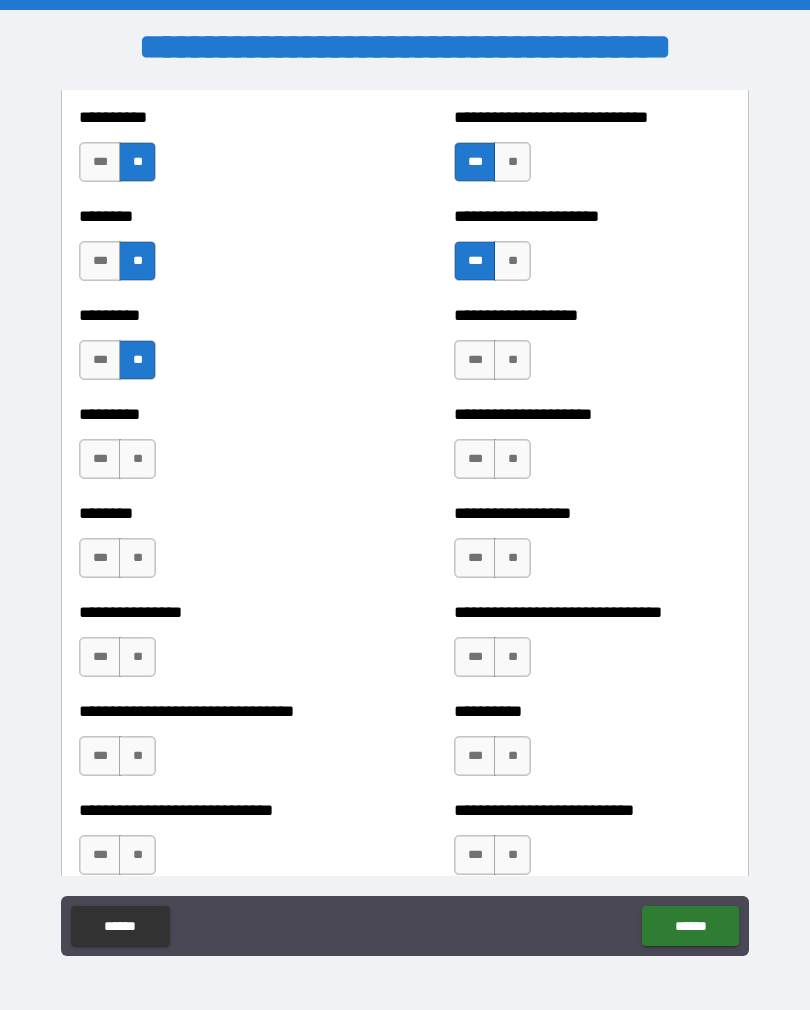click on "**" at bounding box center (137, 459) 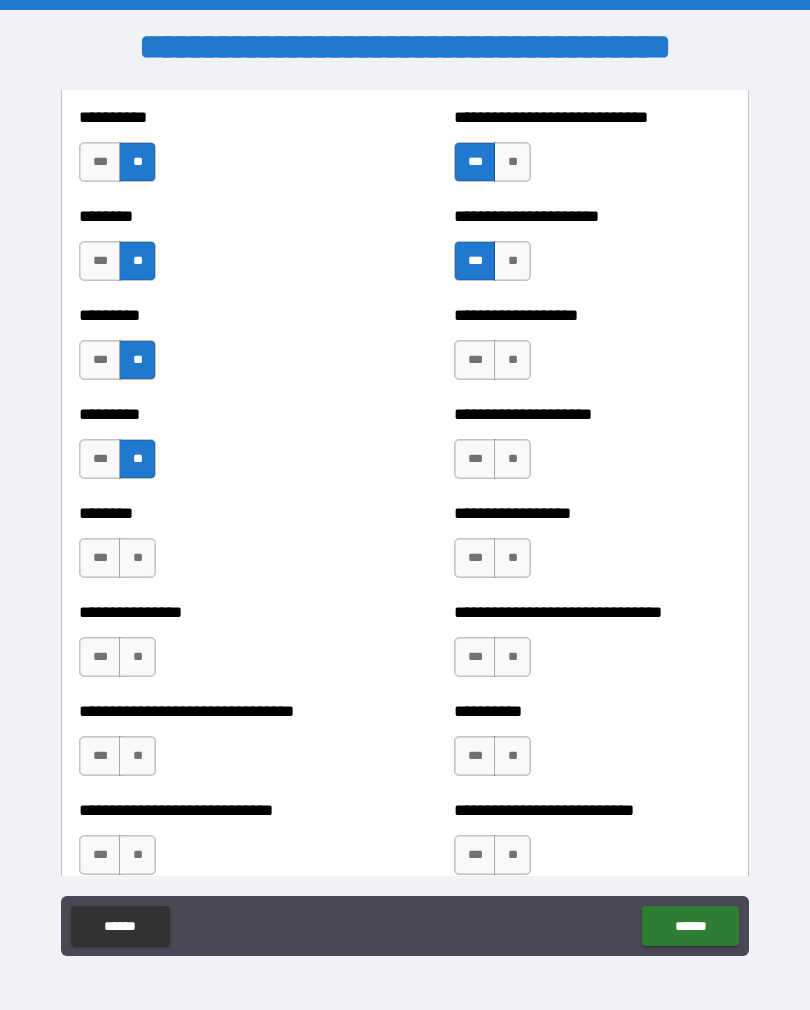 click on "**" at bounding box center [137, 558] 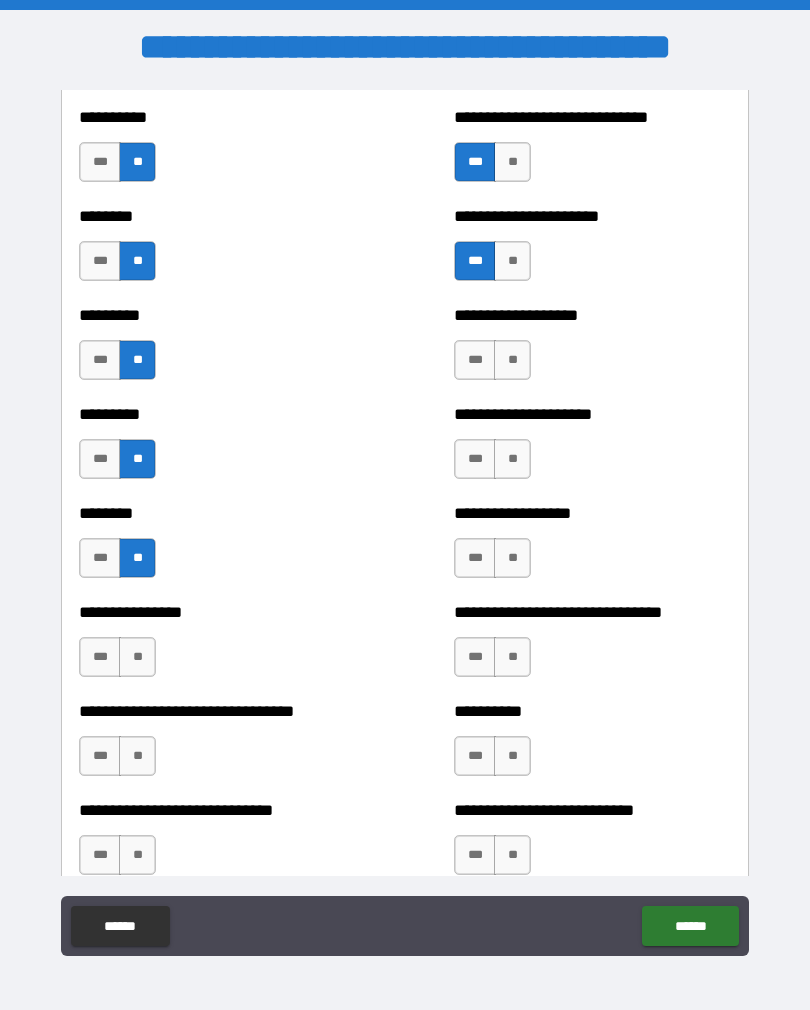 click on "**" at bounding box center (137, 657) 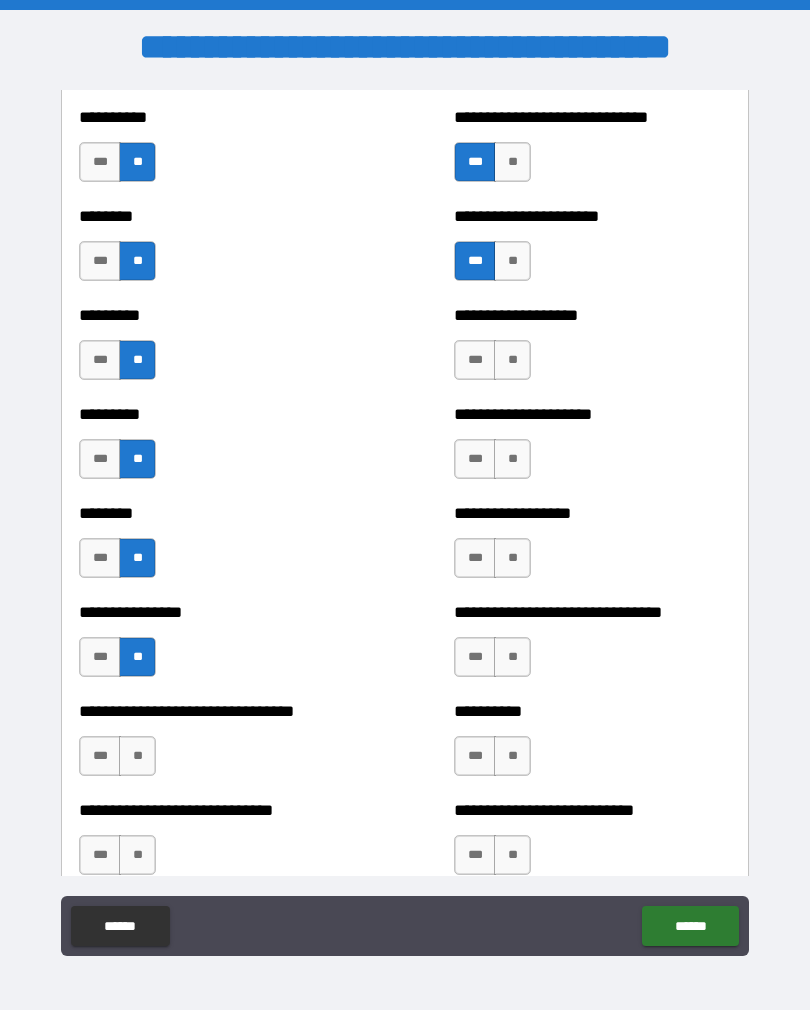 click on "**" at bounding box center (137, 756) 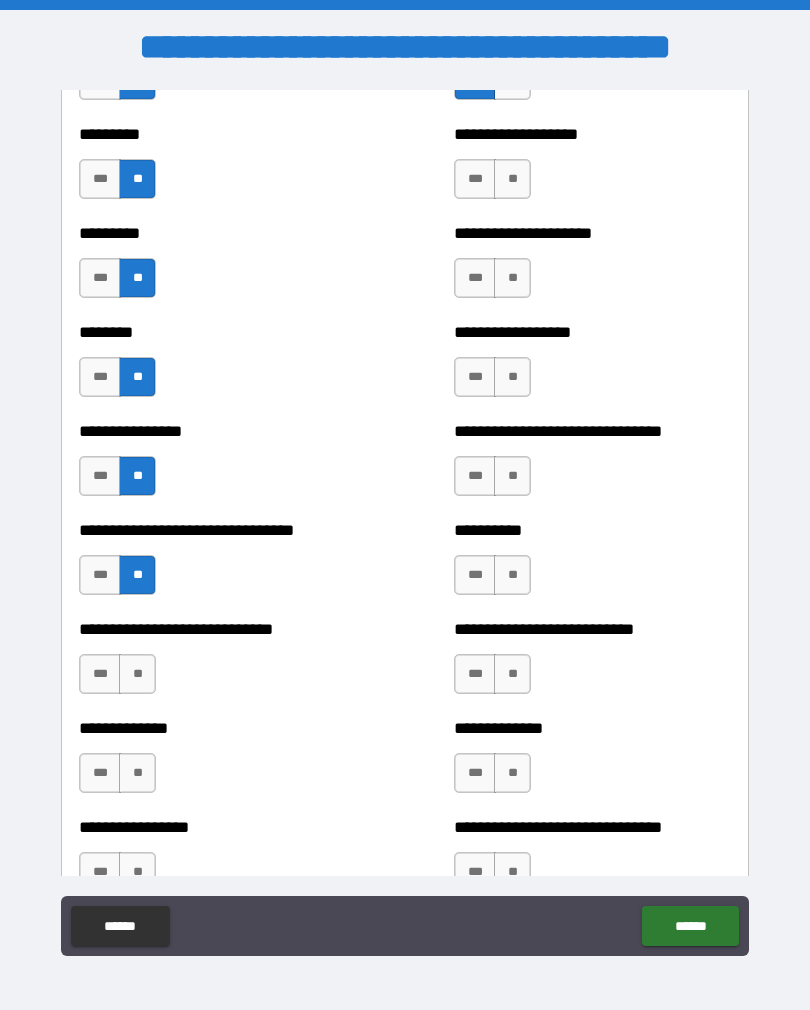 scroll, scrollTop: 7307, scrollLeft: 0, axis: vertical 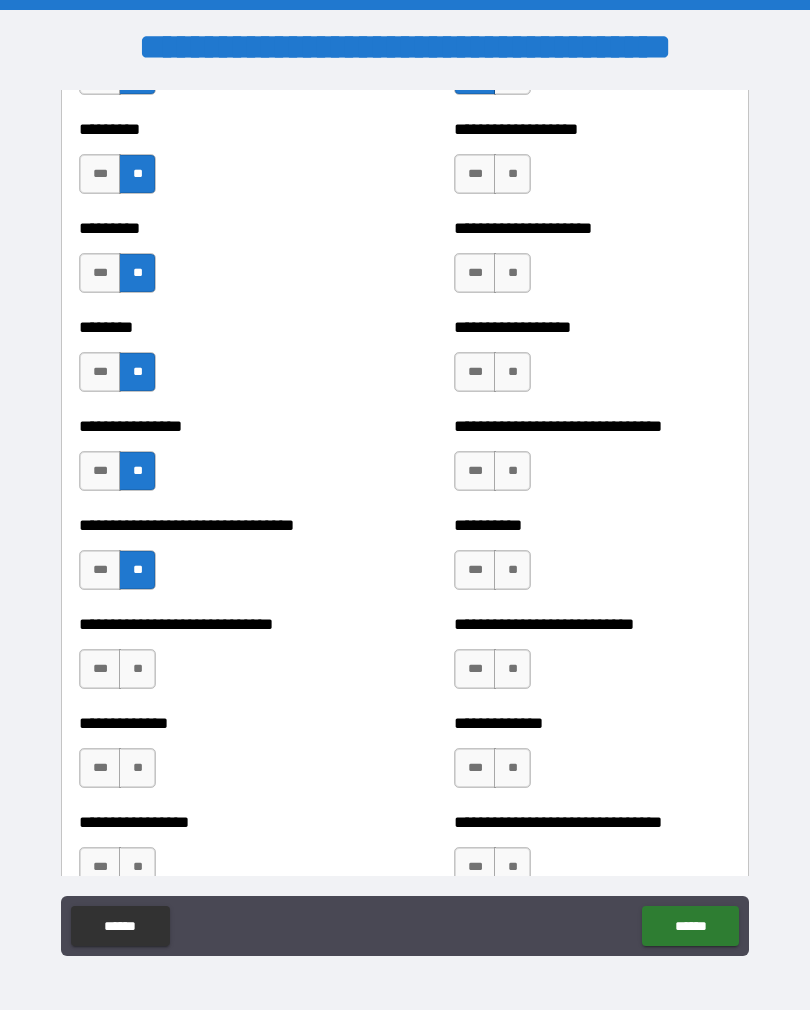 click on "**" at bounding box center [137, 669] 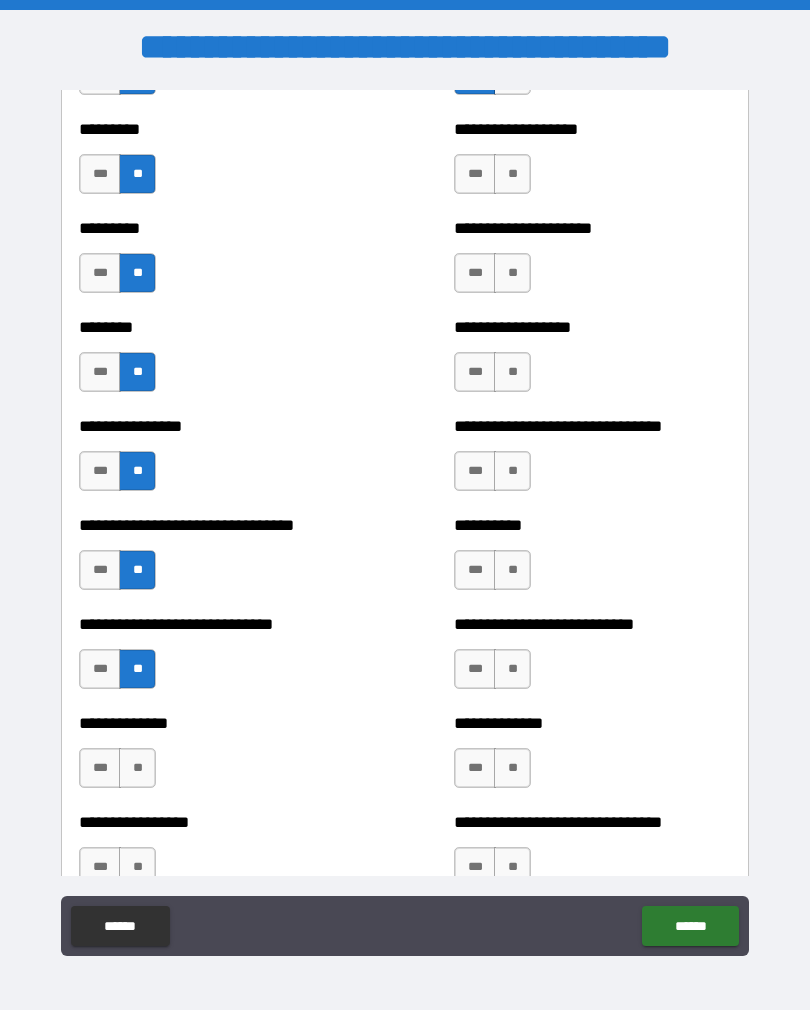 click on "**" at bounding box center [137, 768] 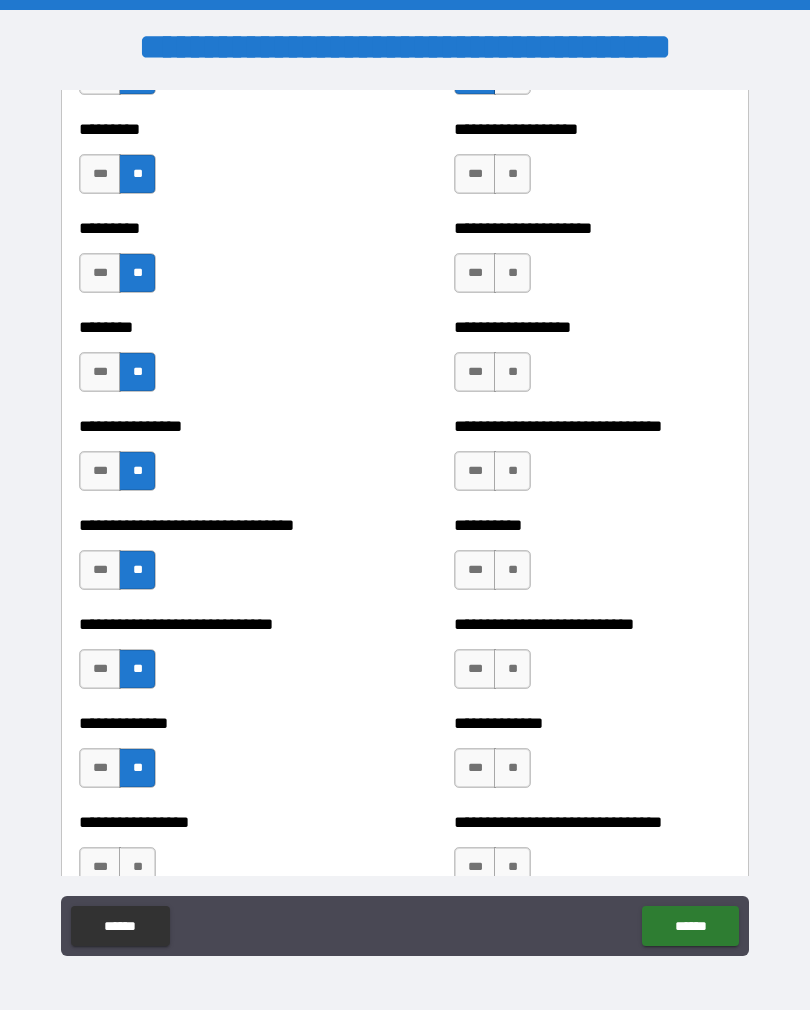 click on "**" at bounding box center [512, 372] 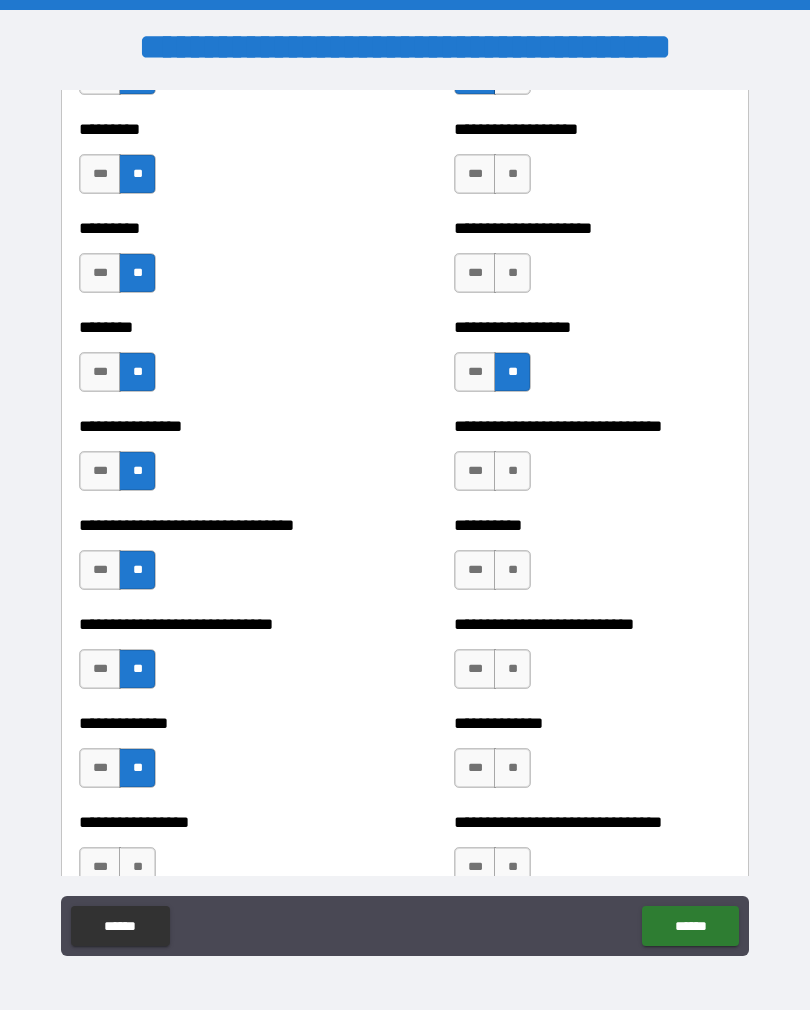 click on "**" at bounding box center (512, 273) 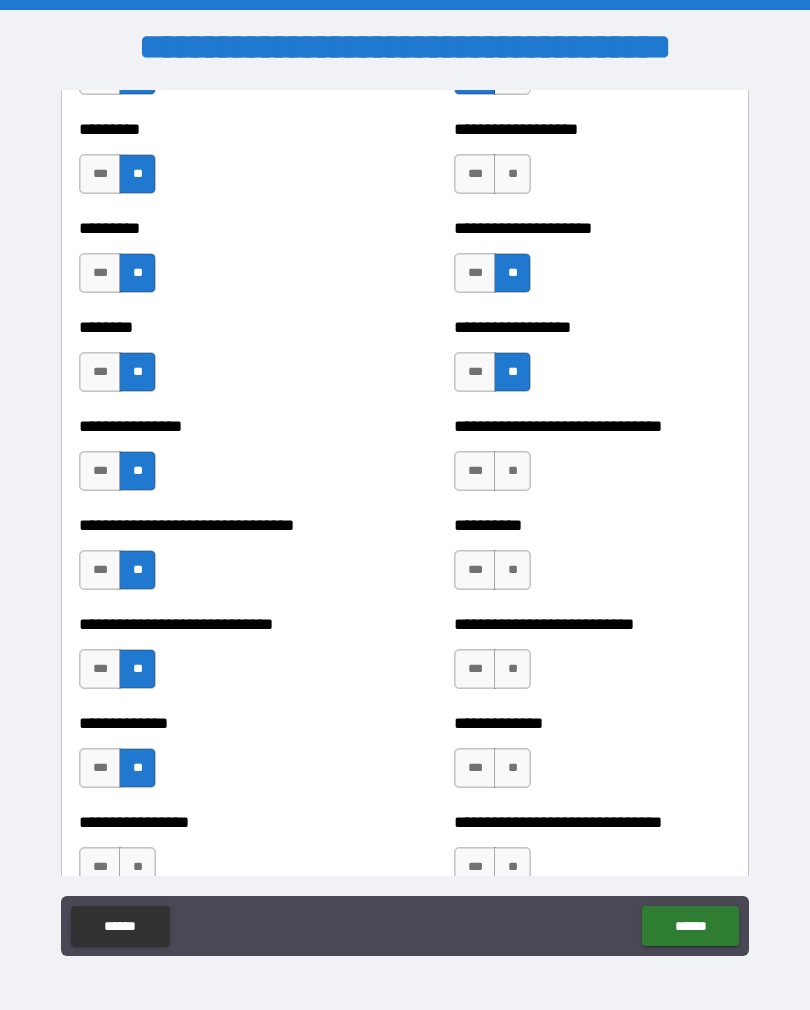 click on "**" at bounding box center (512, 174) 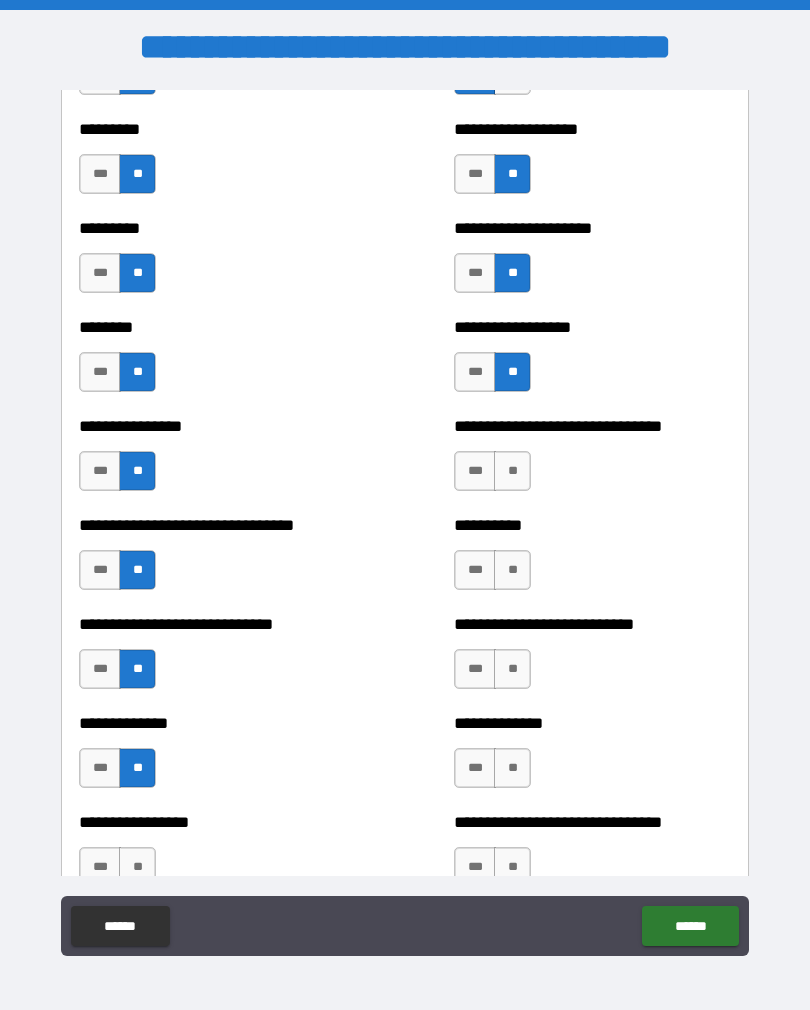 click on "**" at bounding box center [512, 471] 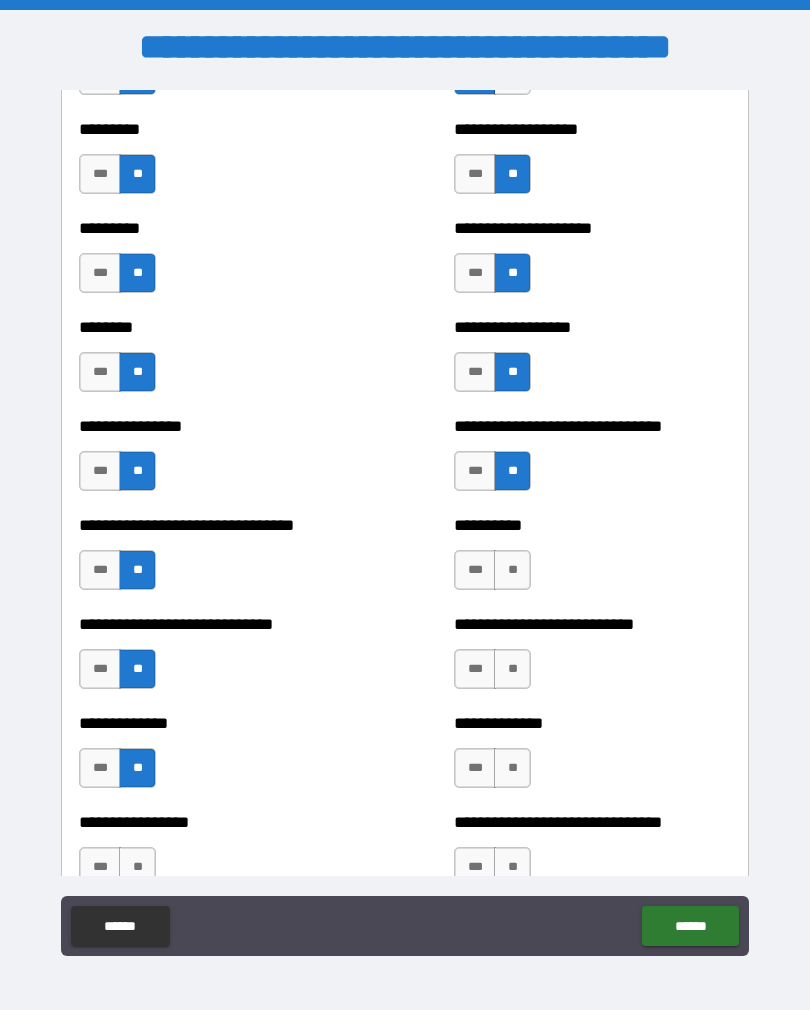 click on "**" at bounding box center [512, 570] 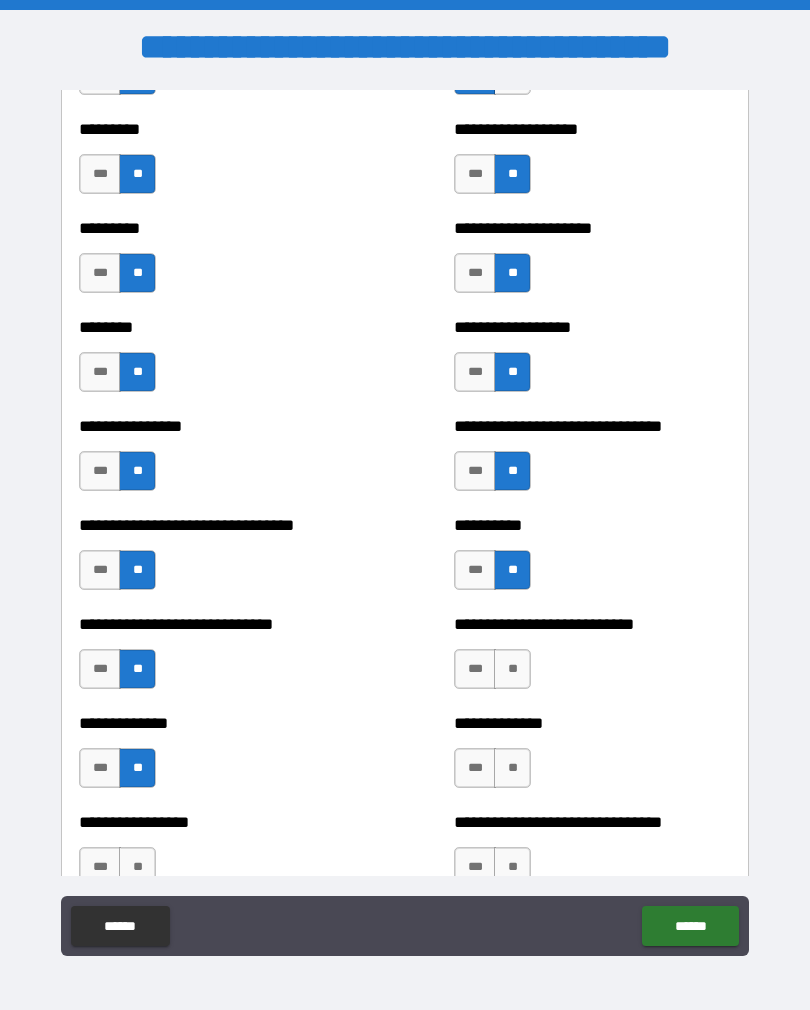 click on "**" at bounding box center [512, 669] 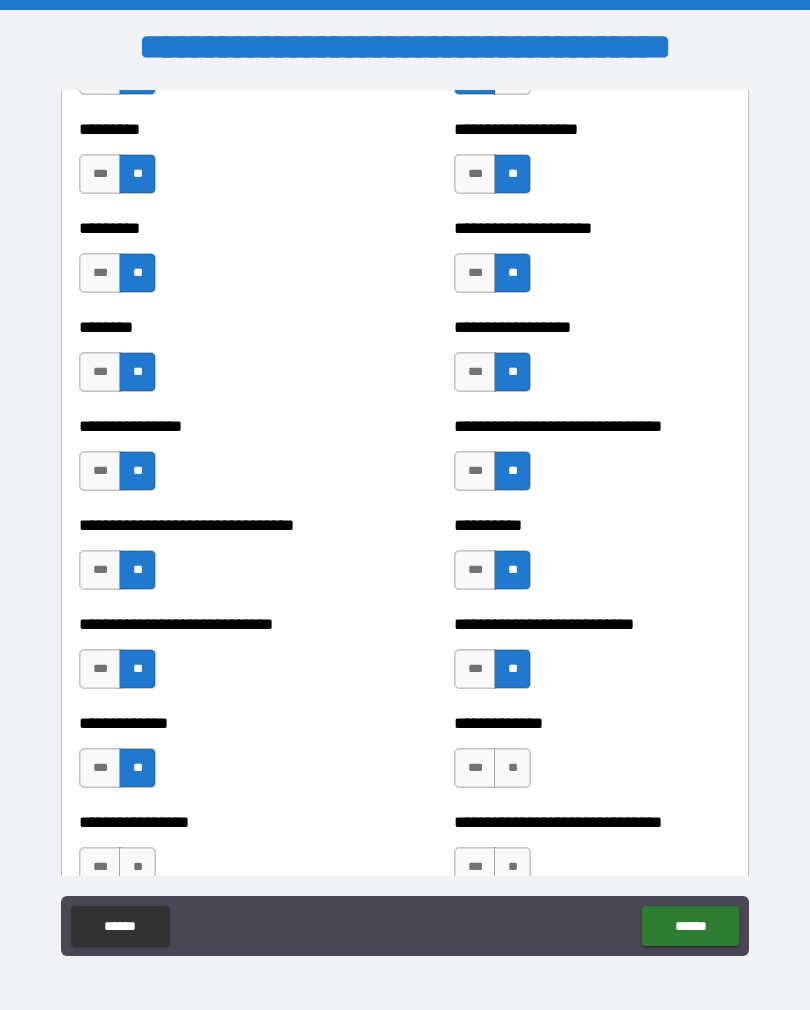 click on "**" at bounding box center [512, 768] 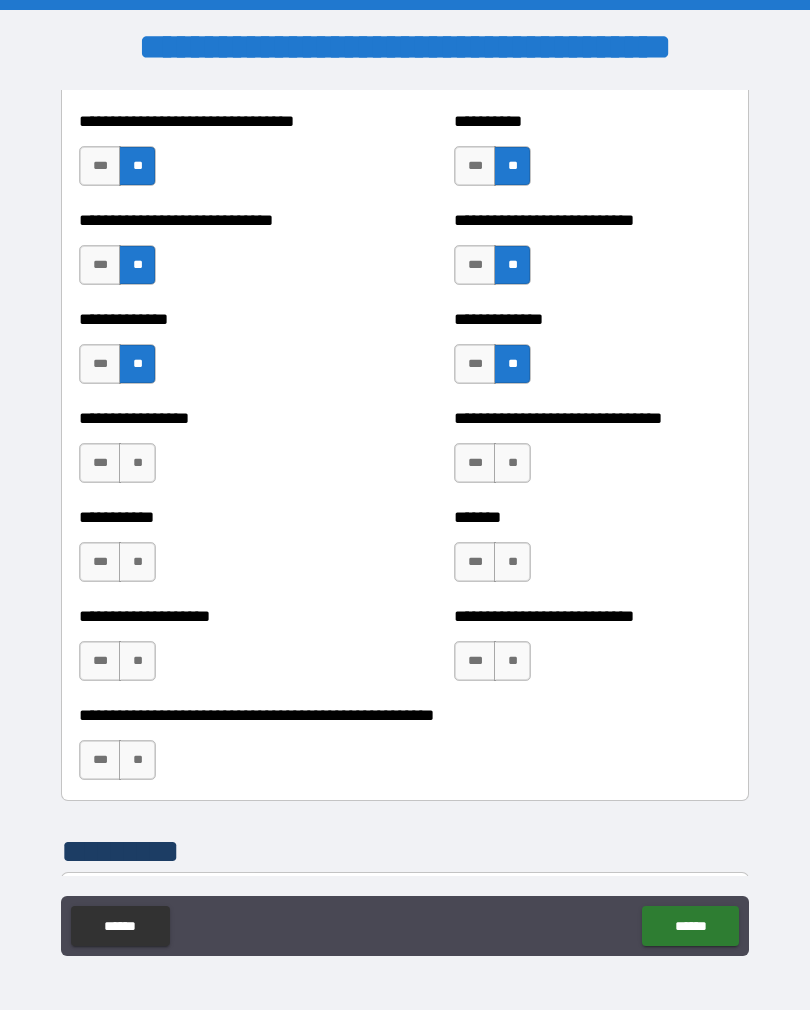 scroll, scrollTop: 7744, scrollLeft: 0, axis: vertical 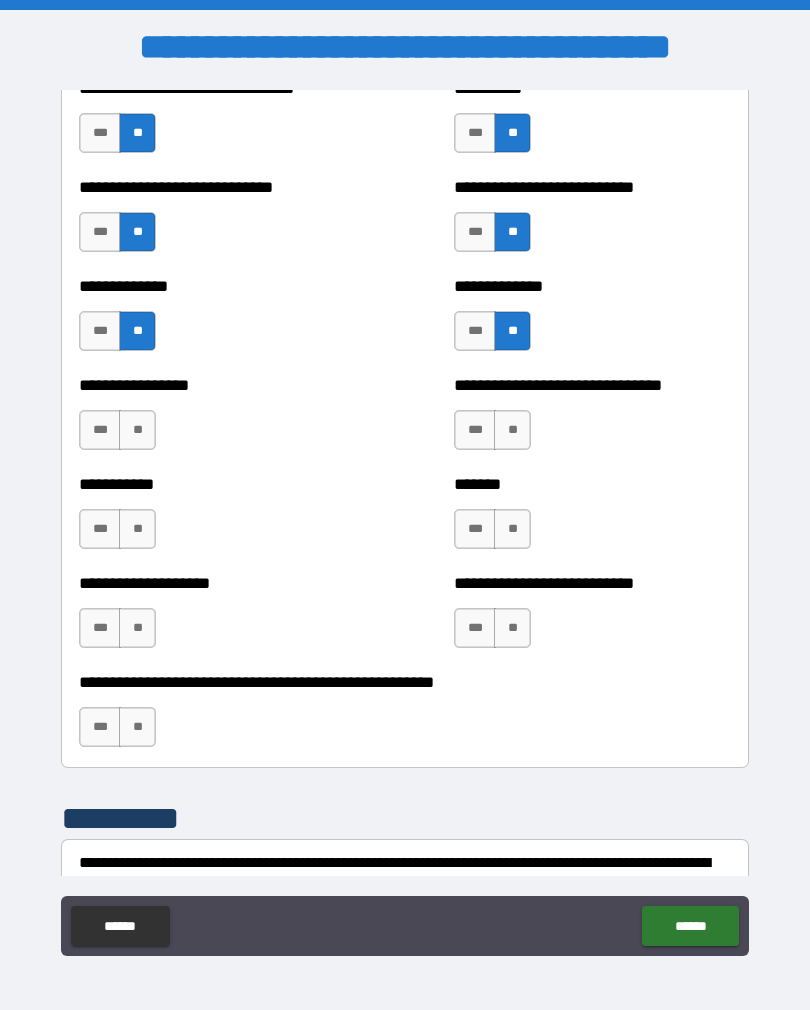 click on "**" at bounding box center [512, 430] 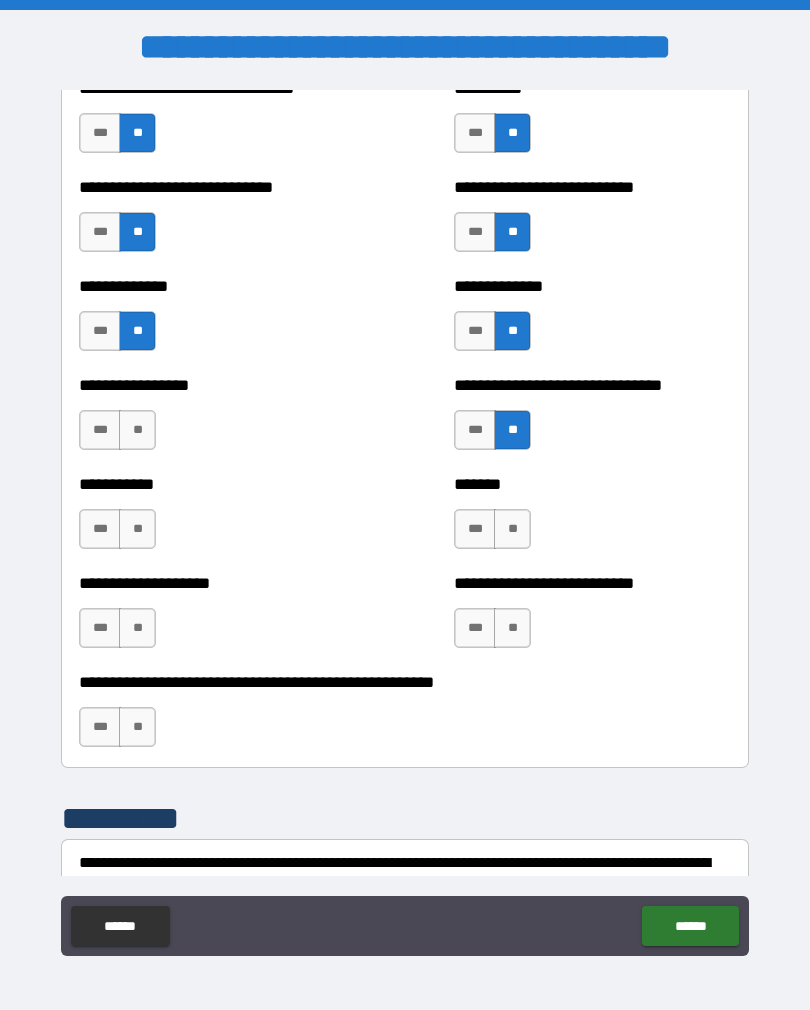 click on "***" at bounding box center [475, 529] 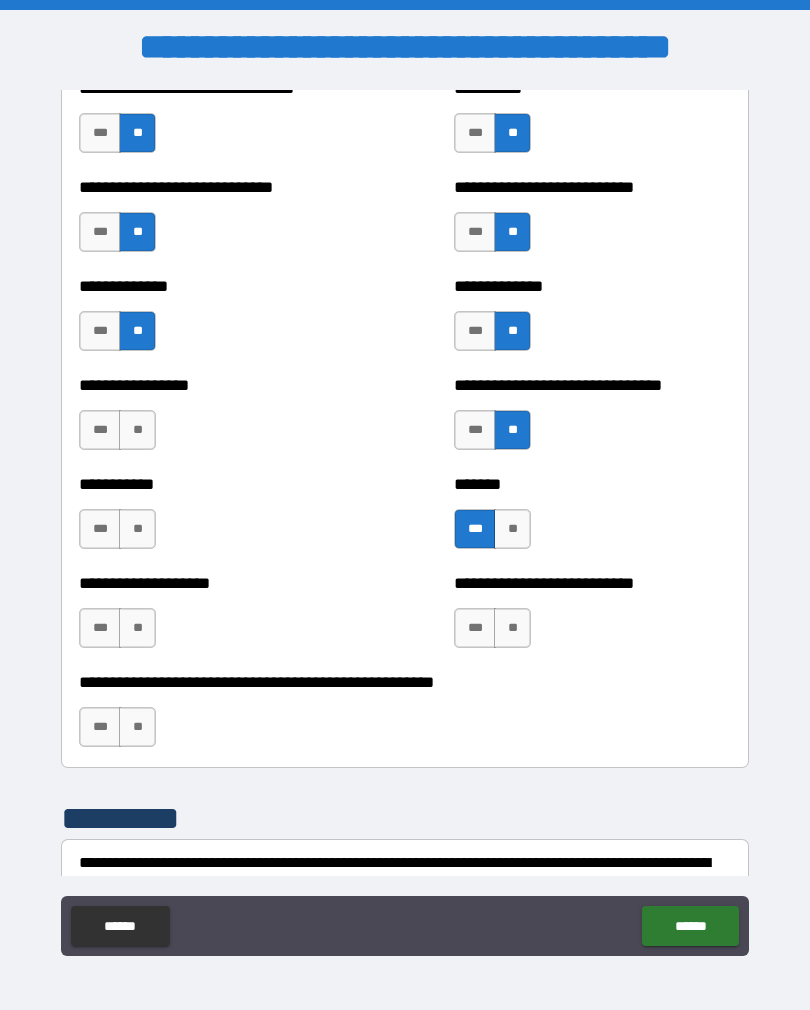 click on "**" at bounding box center [512, 628] 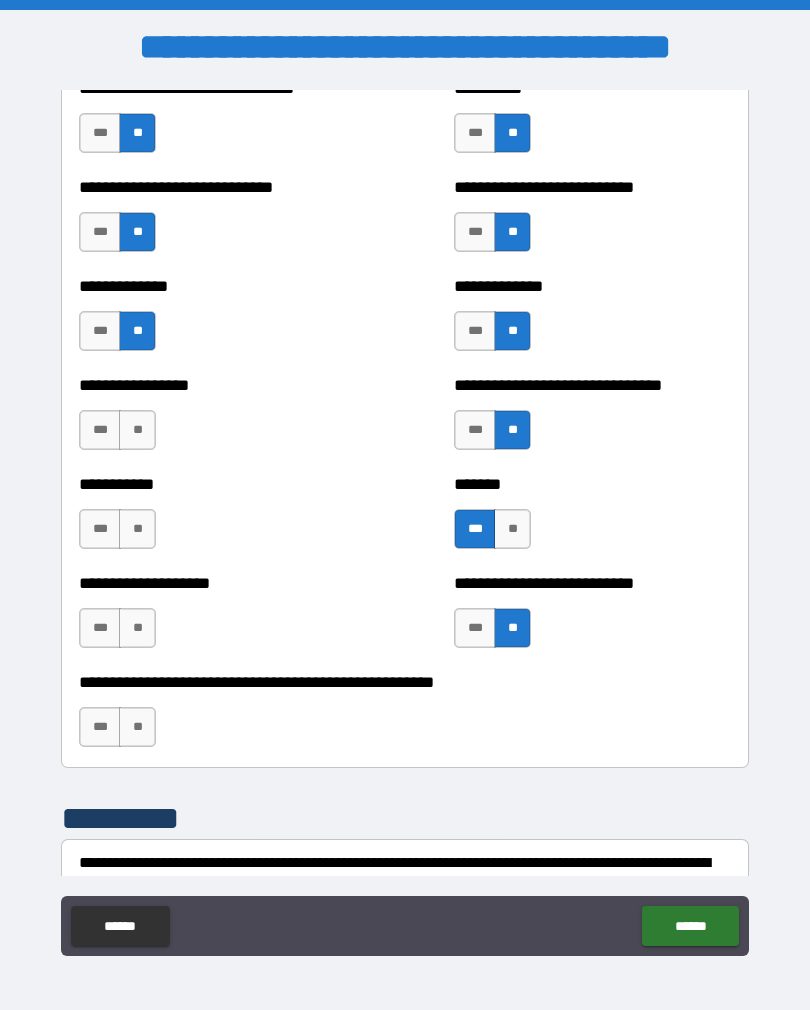 click on "**" at bounding box center [137, 727] 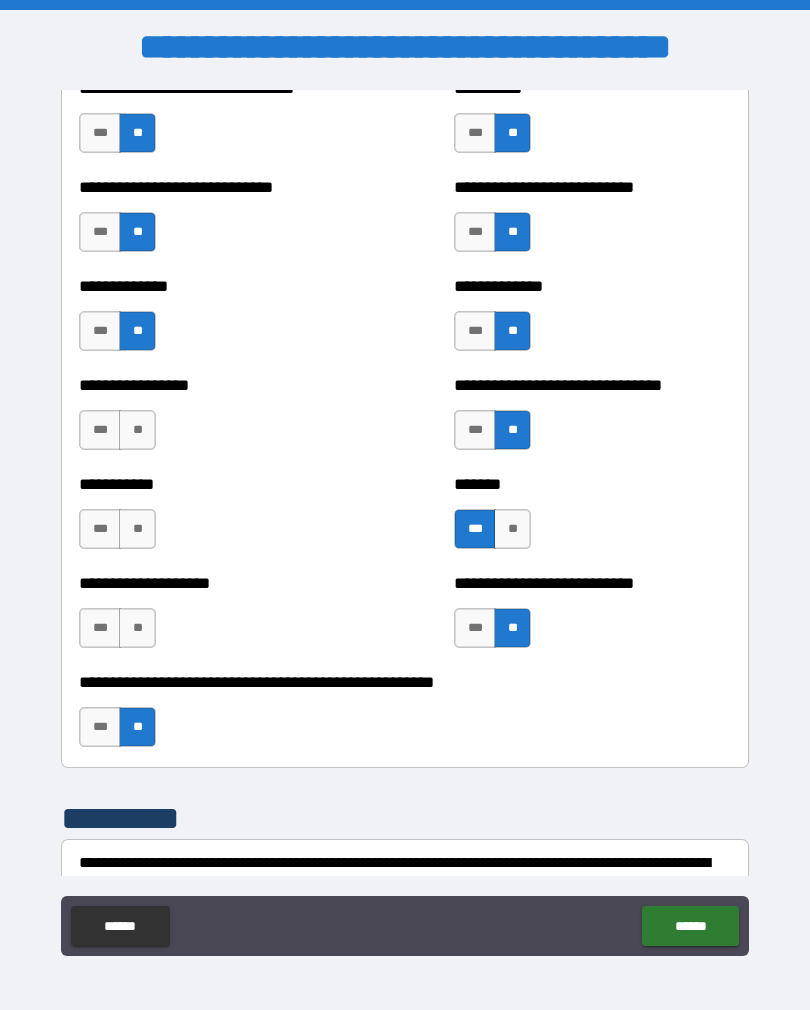 click on "**" at bounding box center [137, 628] 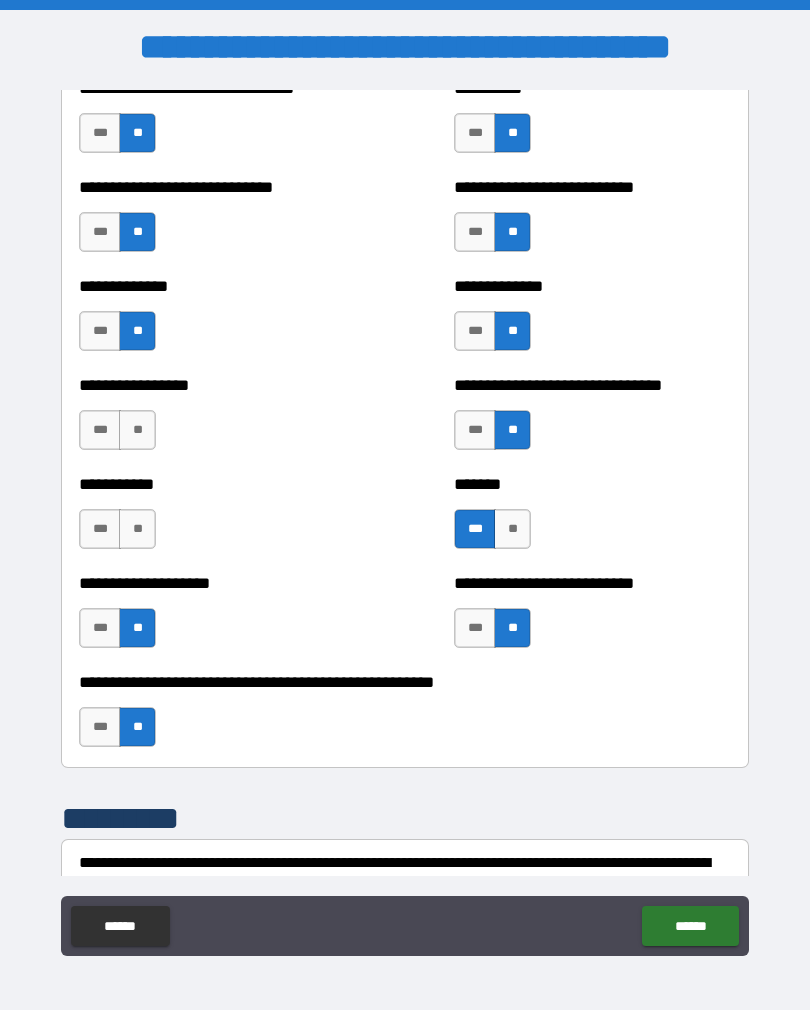 click on "**" at bounding box center (137, 529) 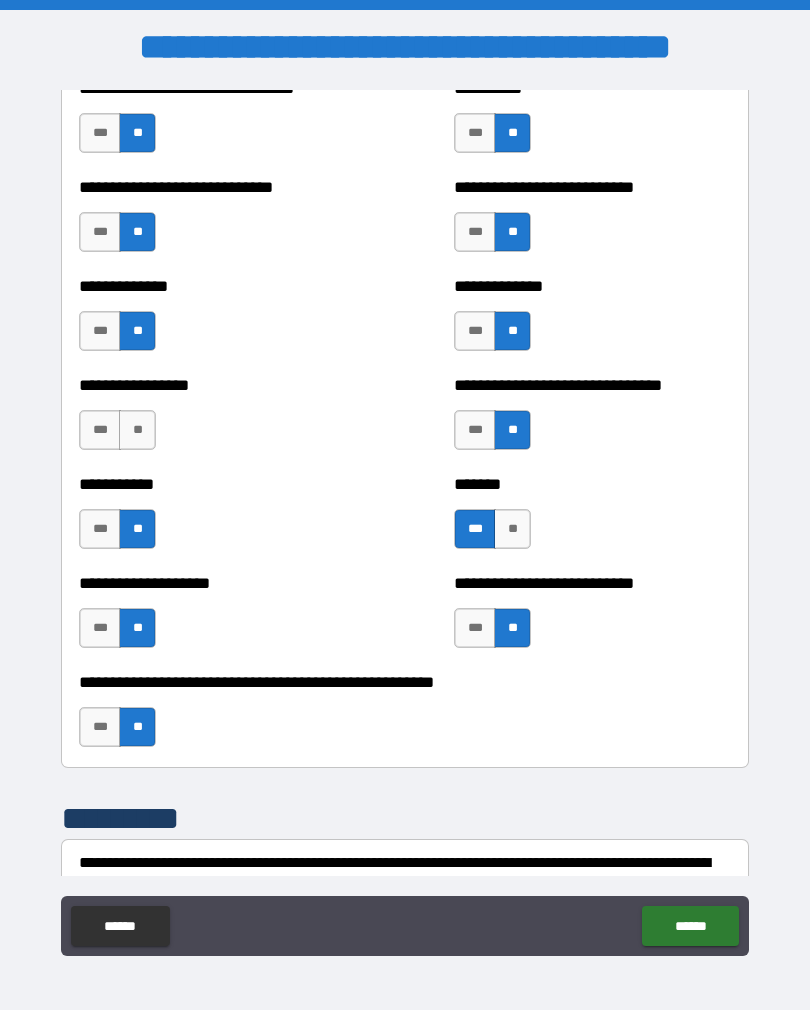 click on "**" at bounding box center [137, 430] 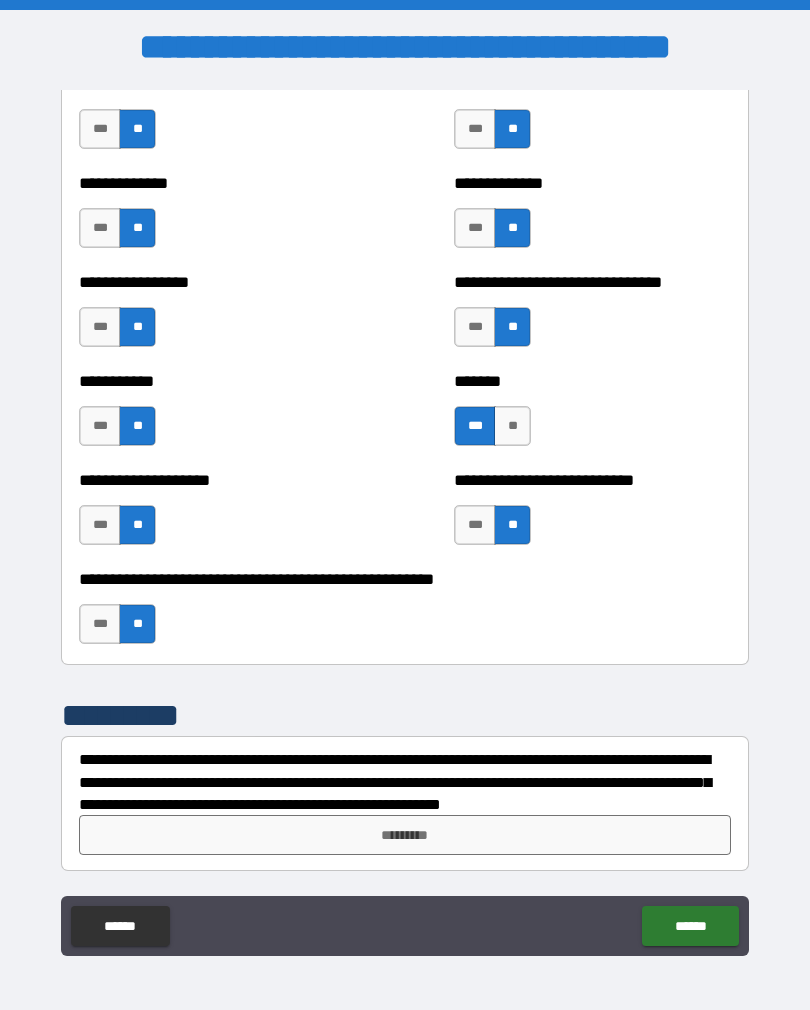 scroll, scrollTop: 7847, scrollLeft: 0, axis: vertical 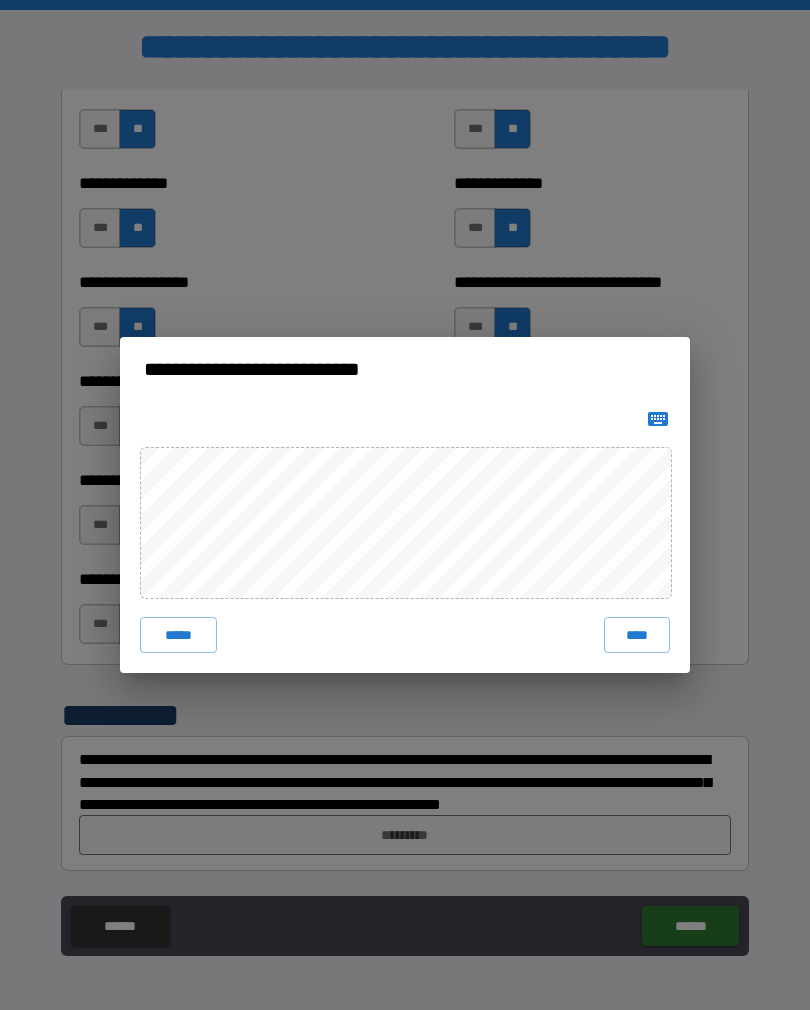 click on "****" at bounding box center [637, 635] 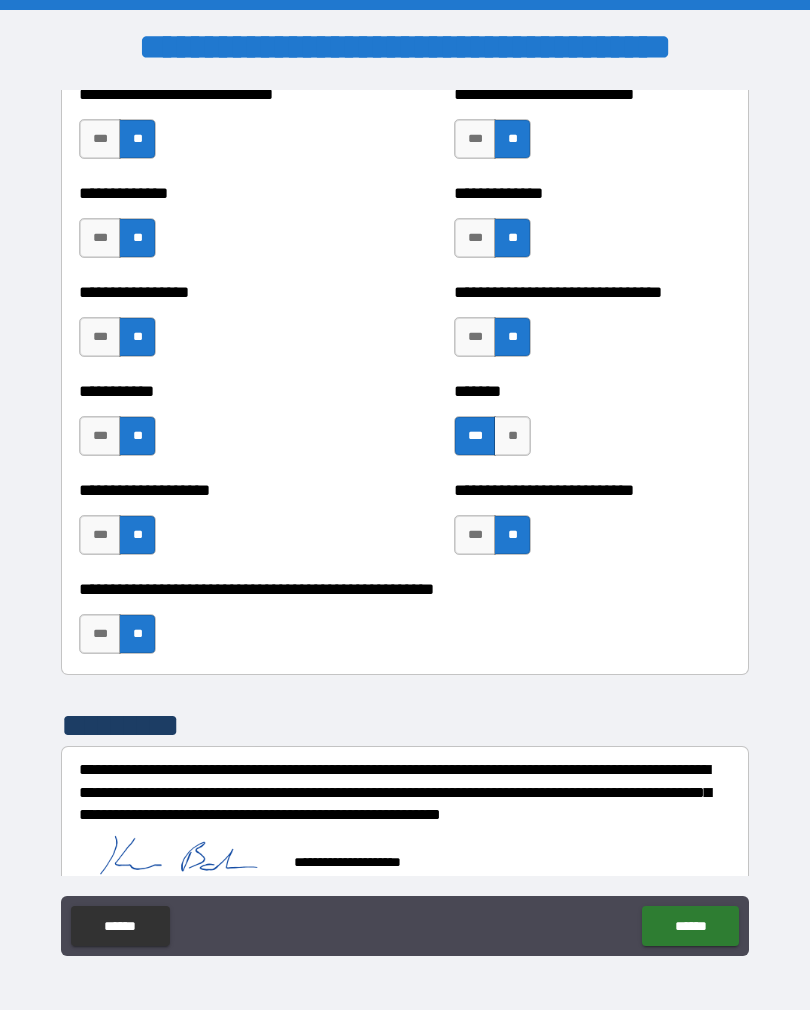 click on "******" at bounding box center (690, 926) 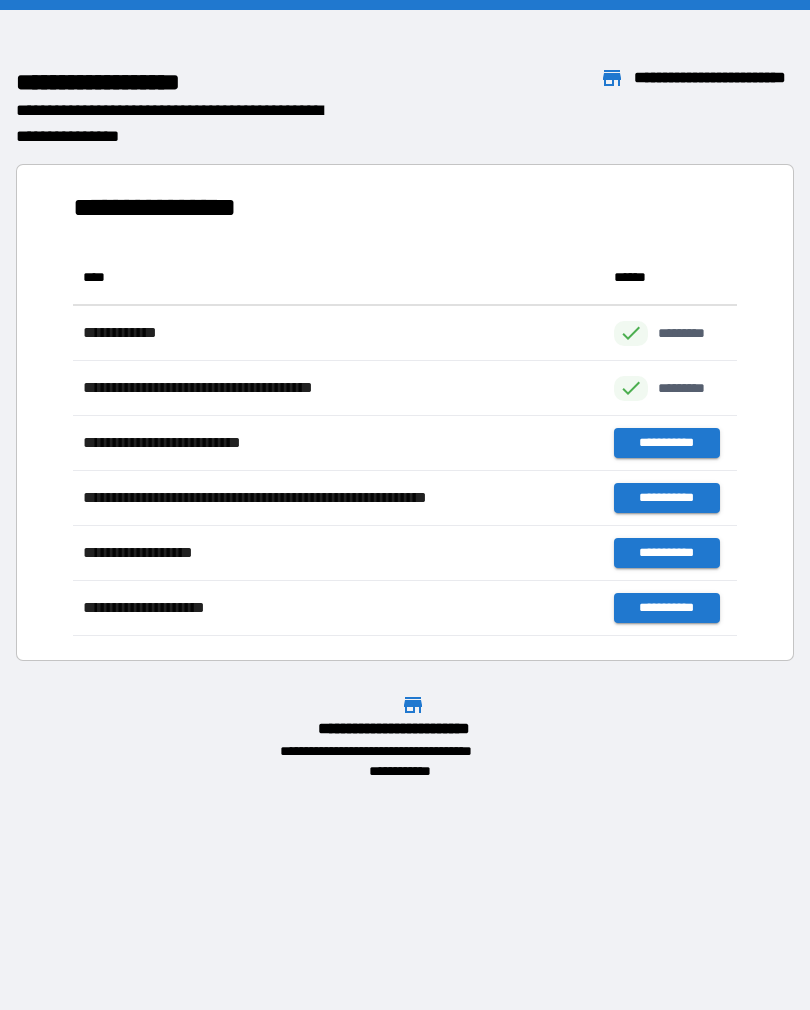 scroll, scrollTop: 1, scrollLeft: 1, axis: both 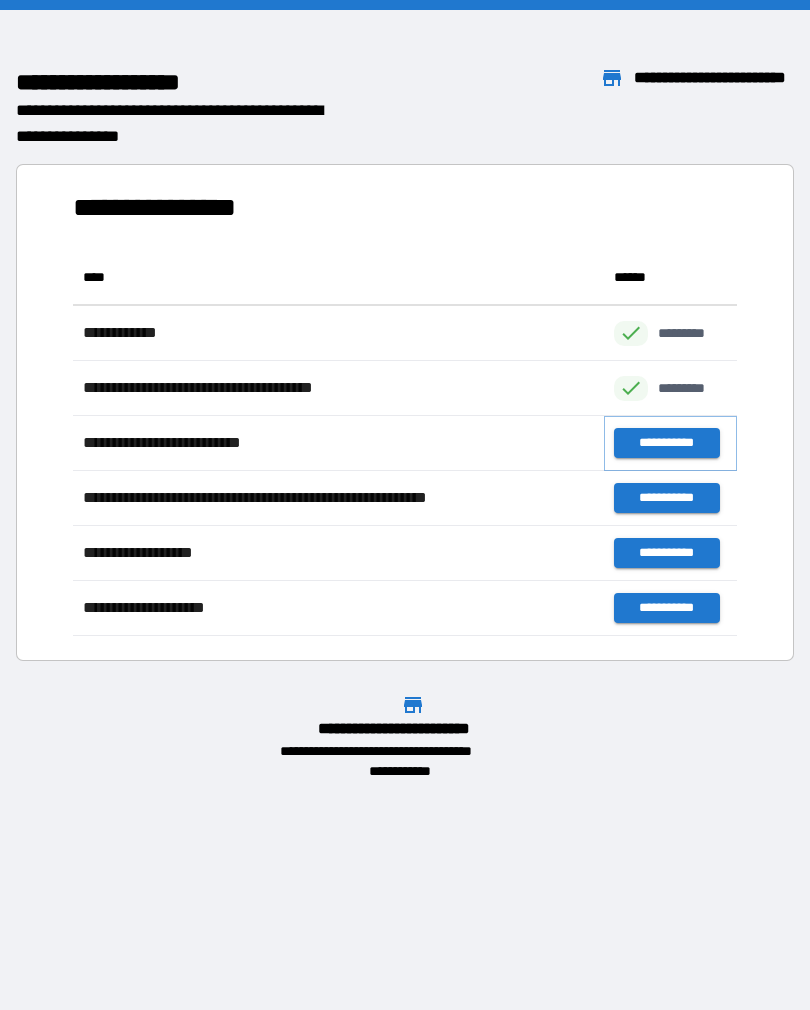 click on "**********" at bounding box center (666, 443) 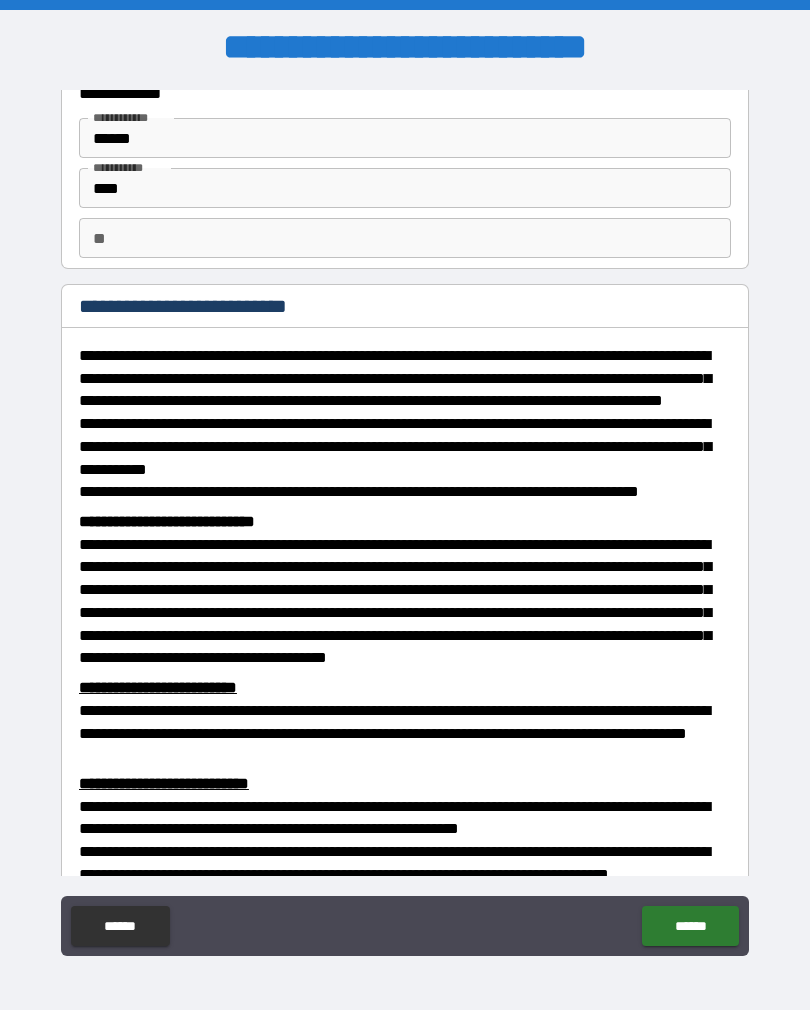 scroll, scrollTop: 68, scrollLeft: 0, axis: vertical 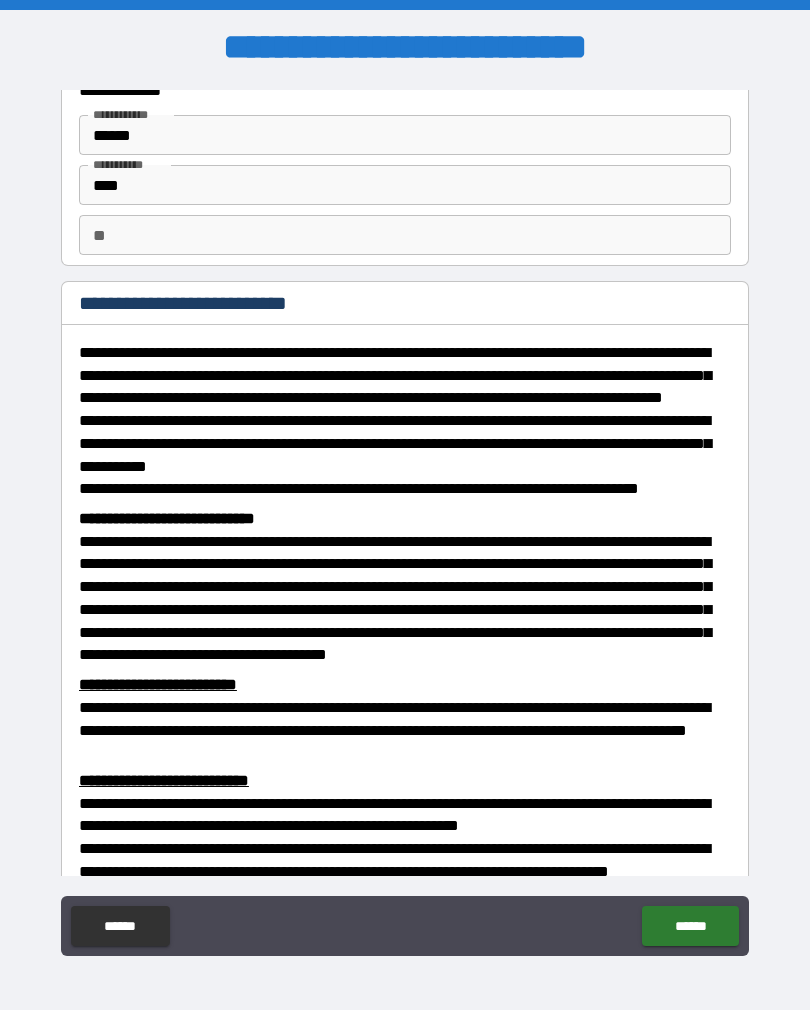 click on "**" at bounding box center [405, 235] 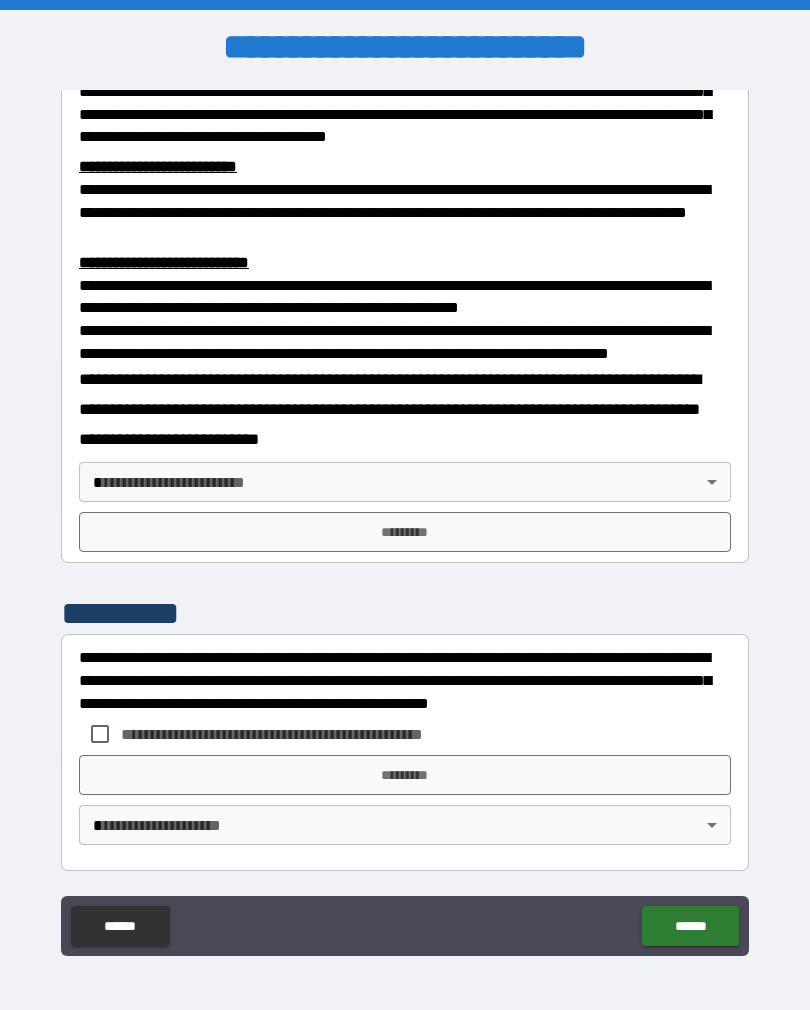 scroll, scrollTop: 660, scrollLeft: 0, axis: vertical 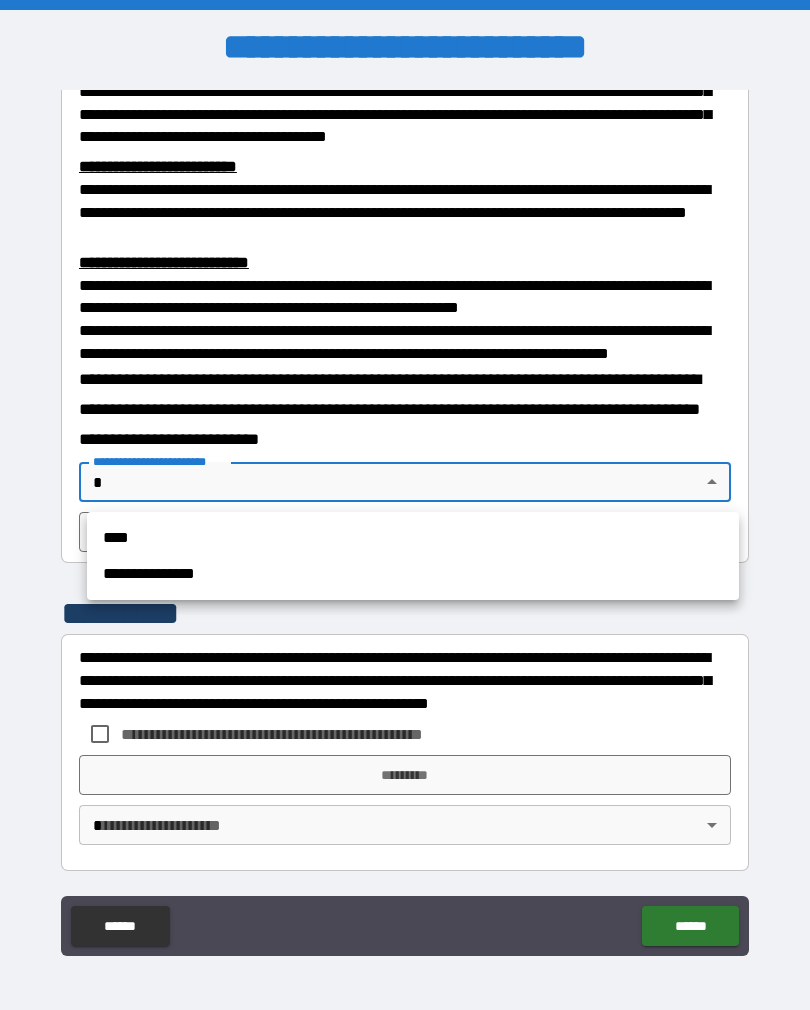 click on "****" at bounding box center (413, 538) 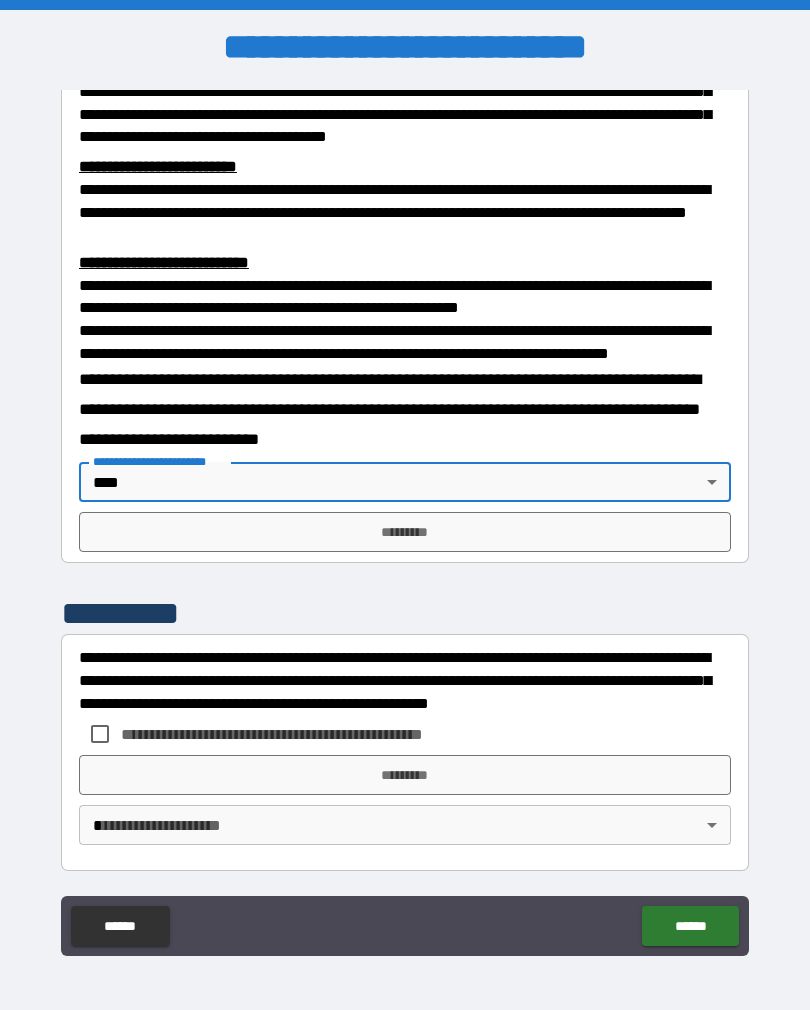 type on "****" 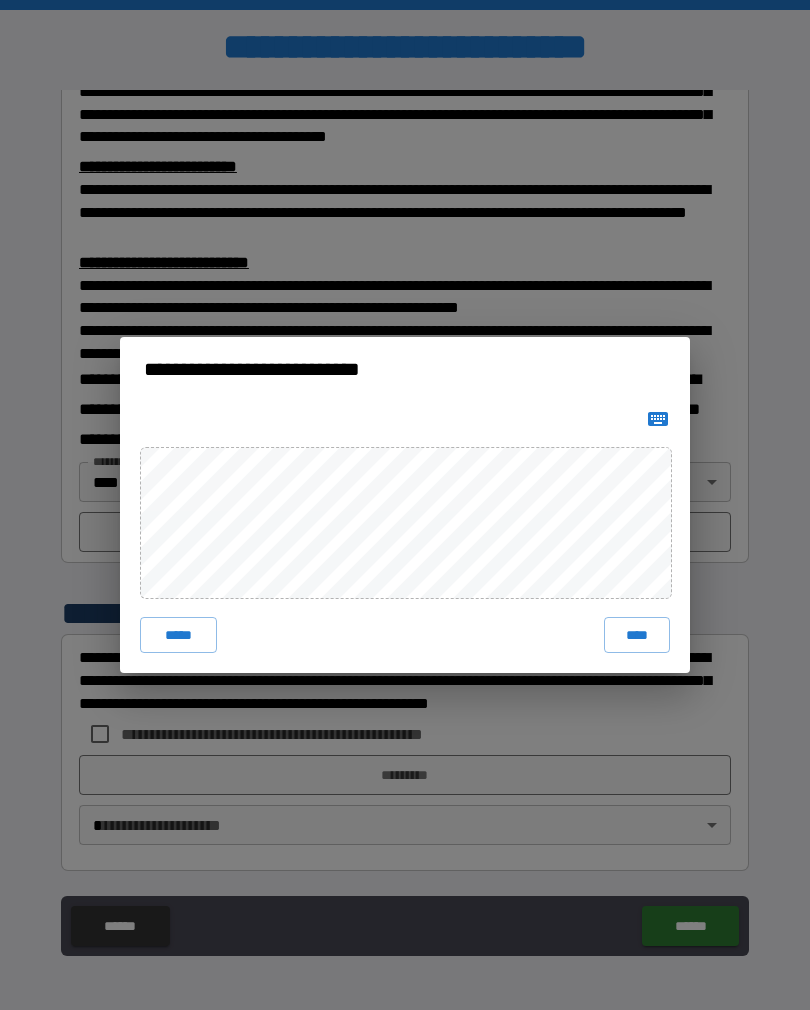 click on "****" at bounding box center (637, 635) 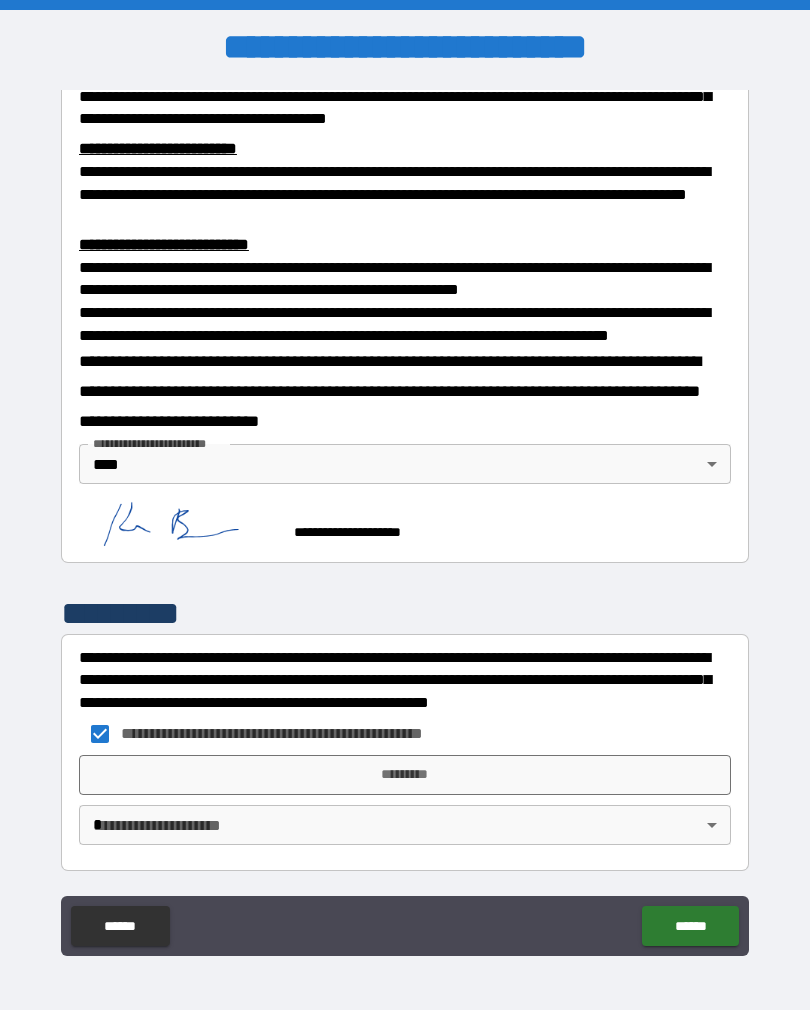 click on "*********" at bounding box center [405, 775] 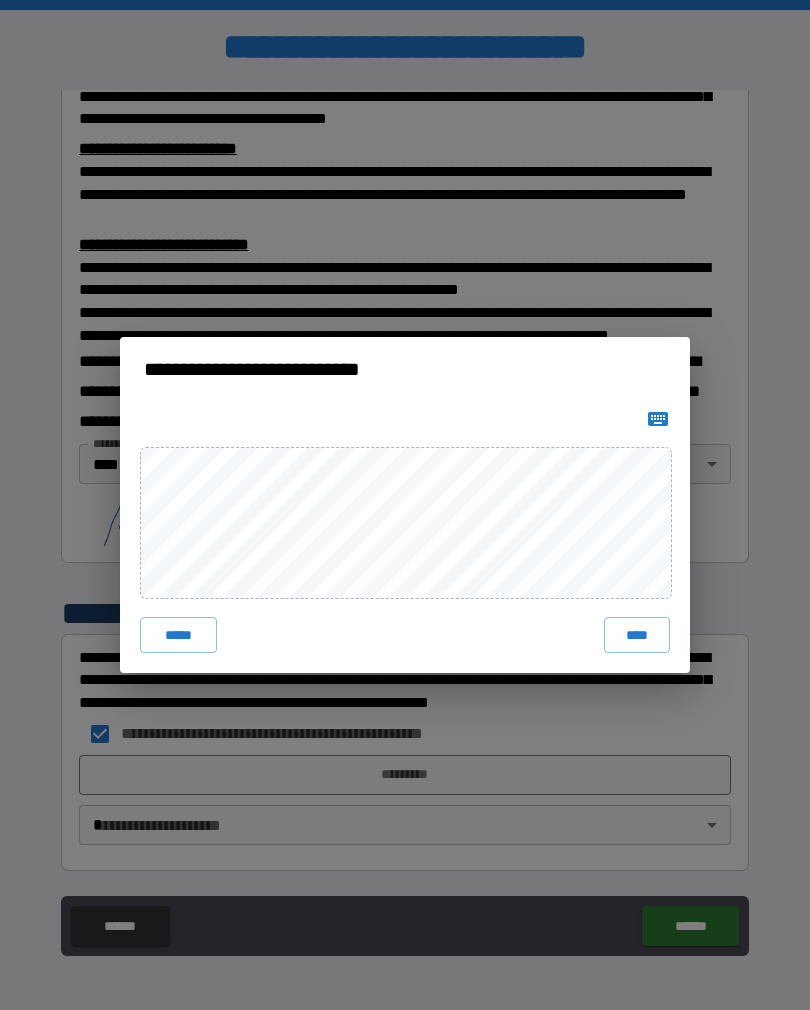 click on "****" at bounding box center (637, 635) 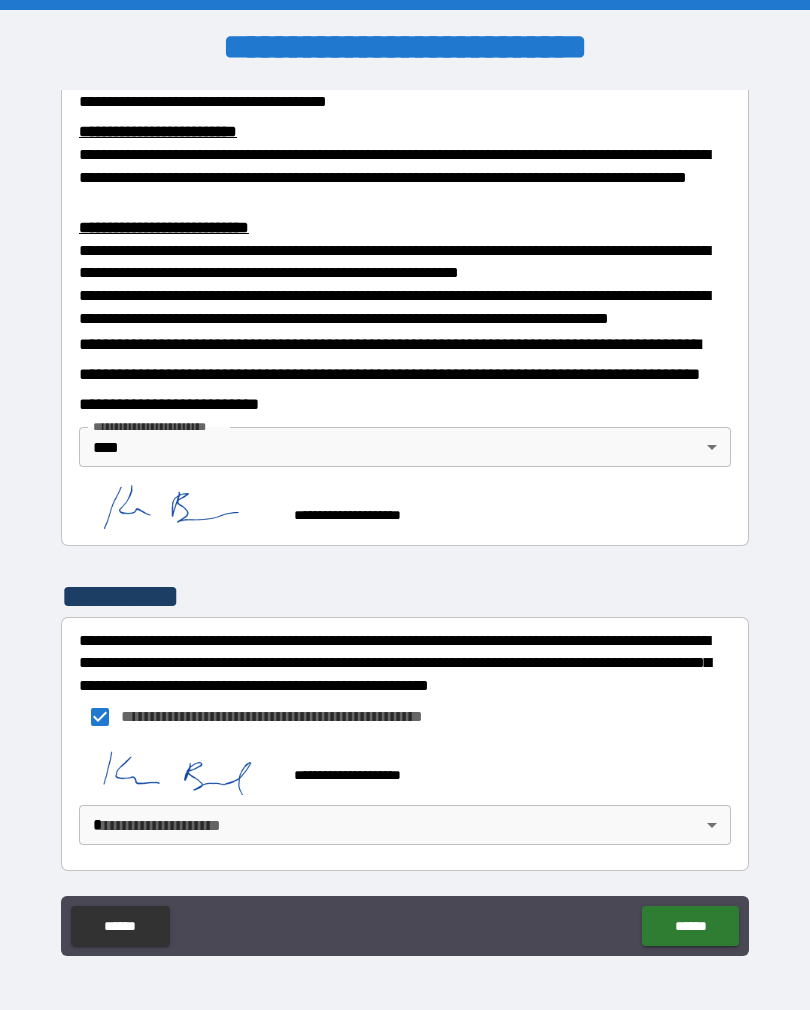 click on "**********" at bounding box center (405, 520) 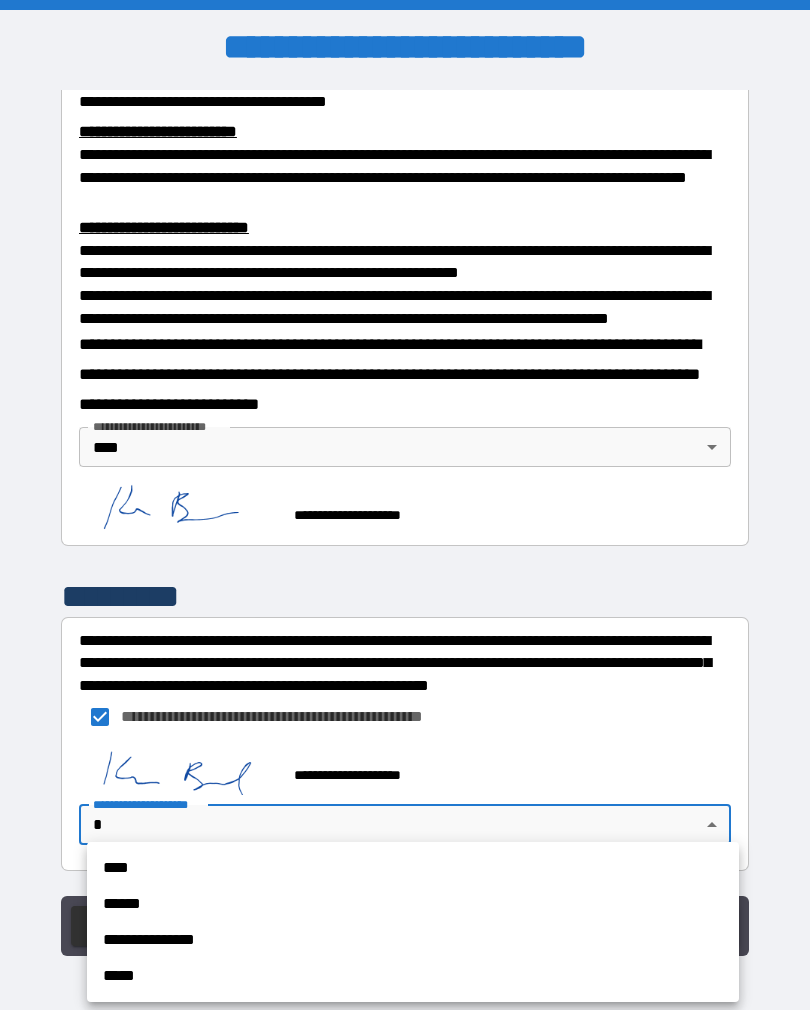 click on "****" at bounding box center [413, 868] 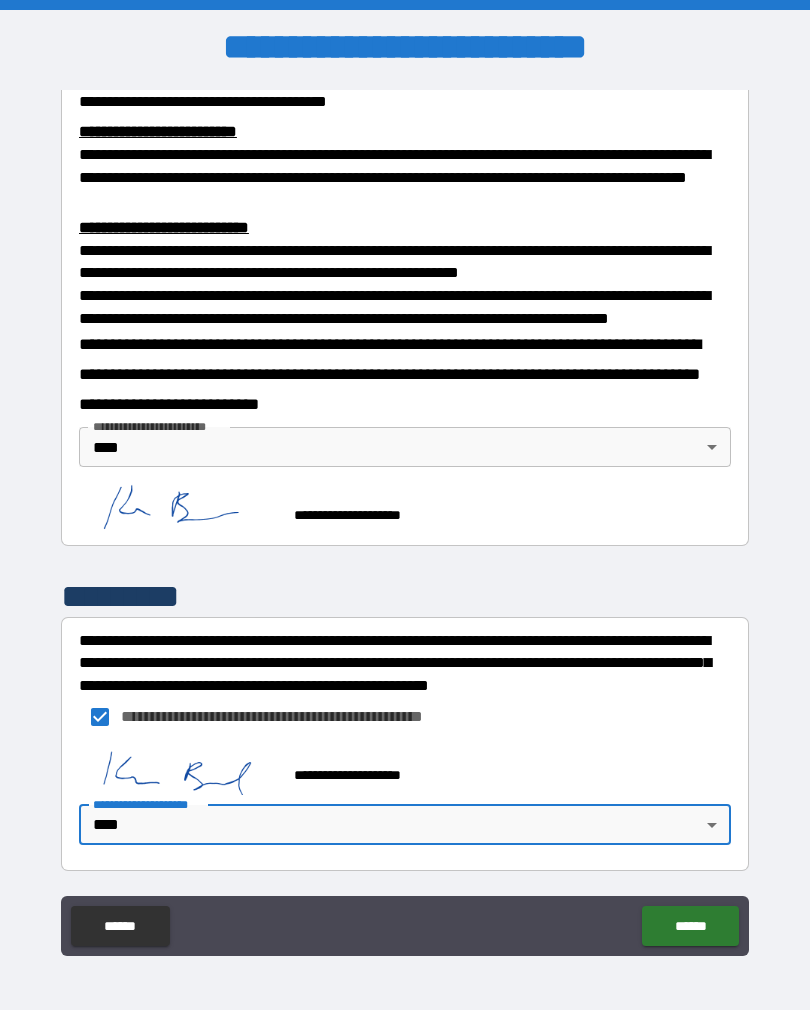 scroll, scrollTop: 694, scrollLeft: 0, axis: vertical 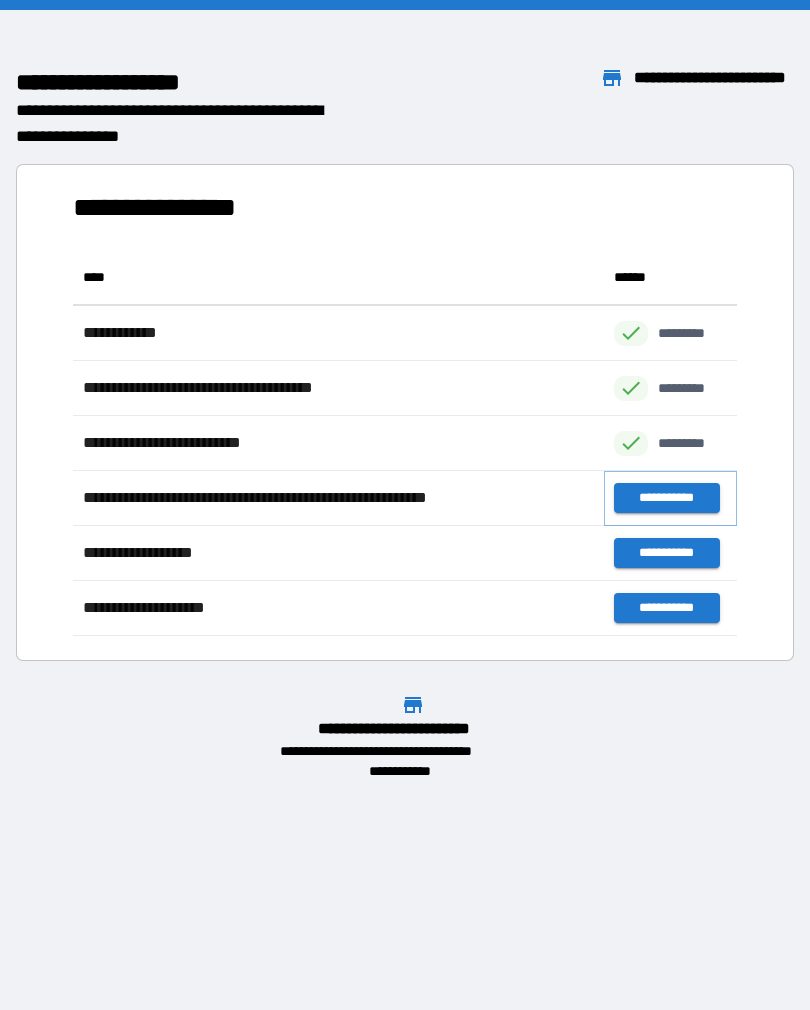 click on "**********" at bounding box center [666, 498] 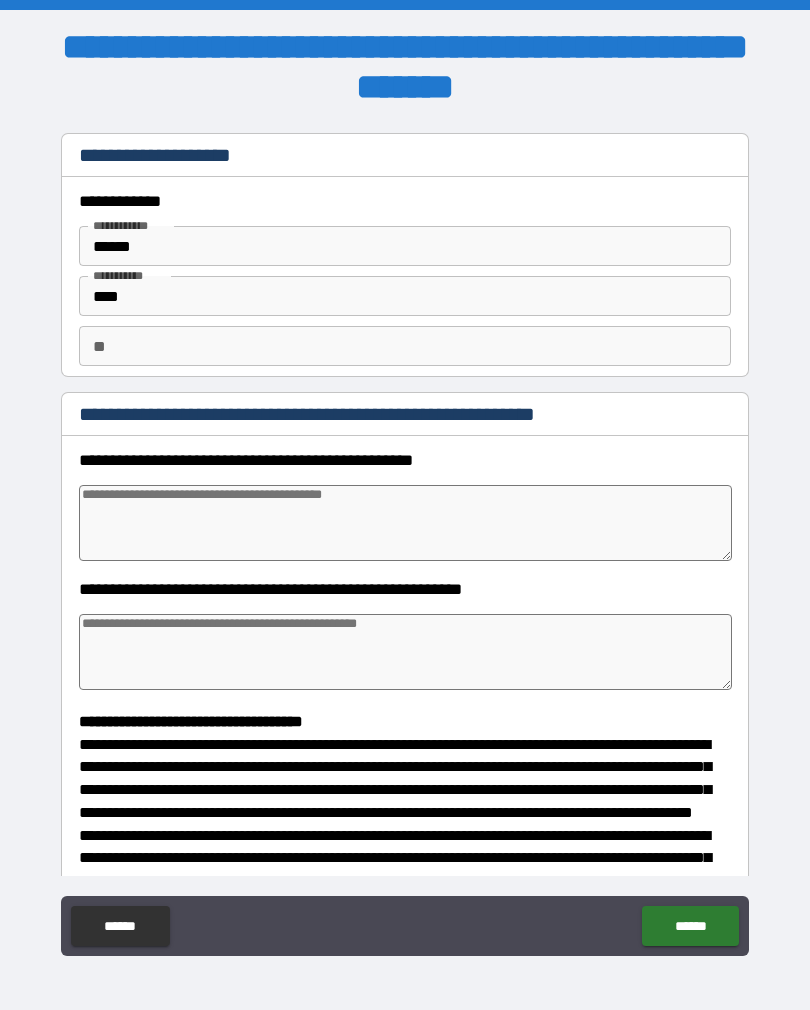 type on "*" 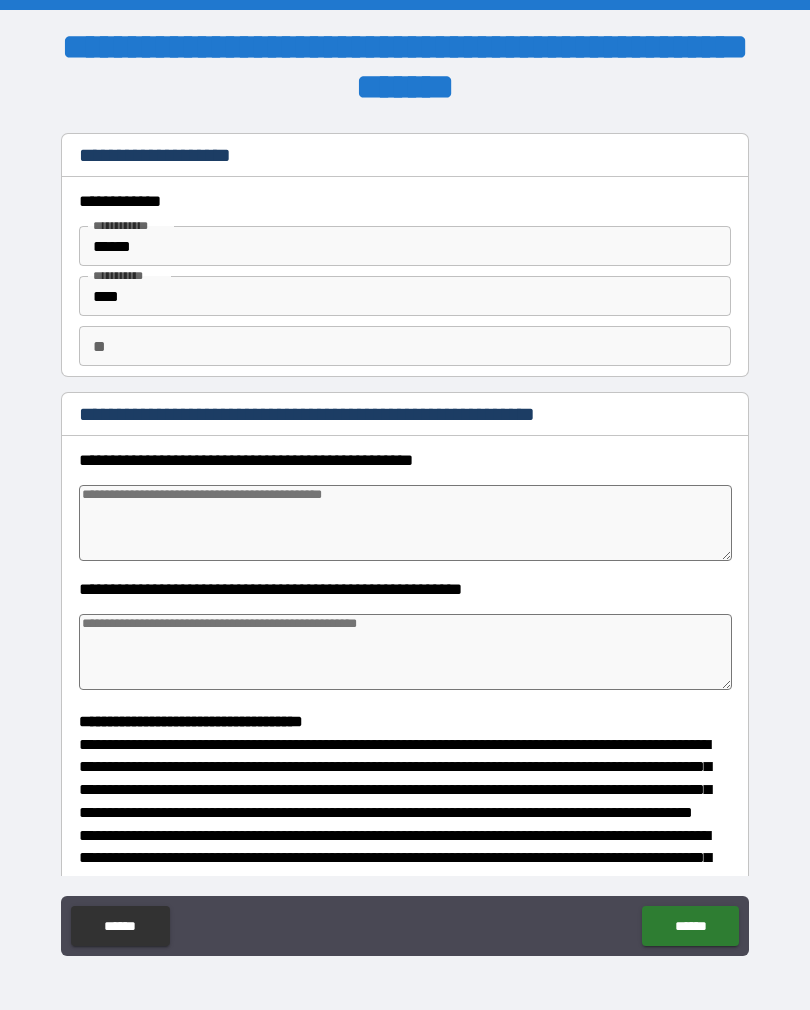 type on "*" 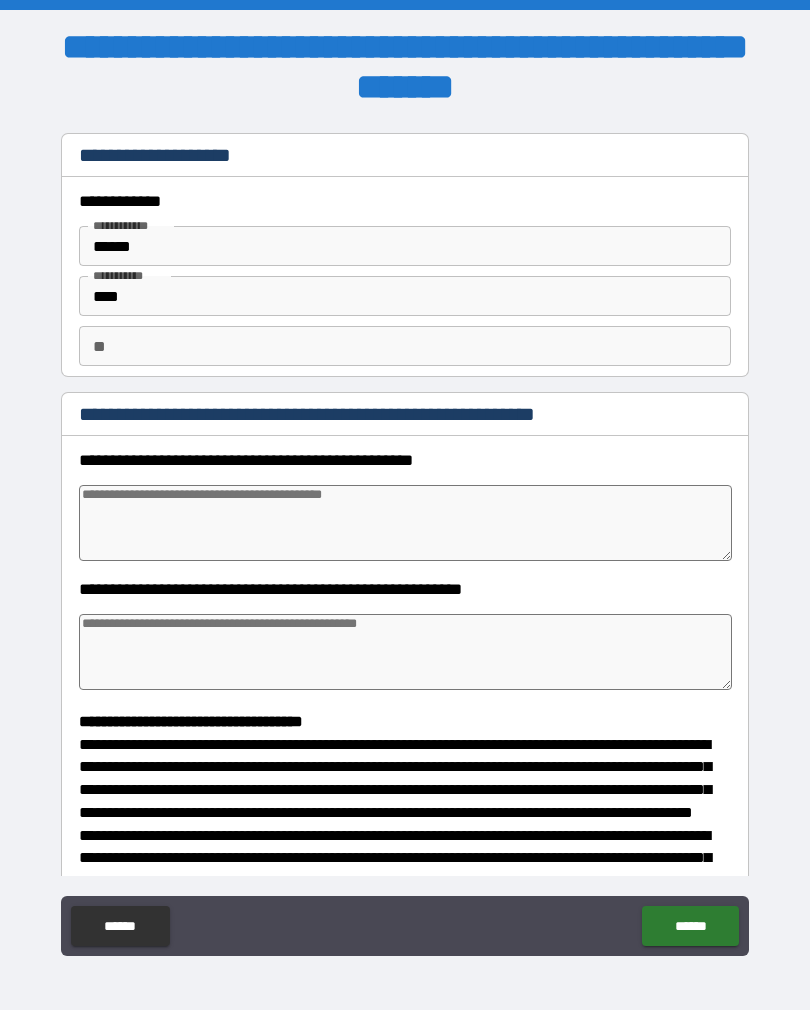 type on "*" 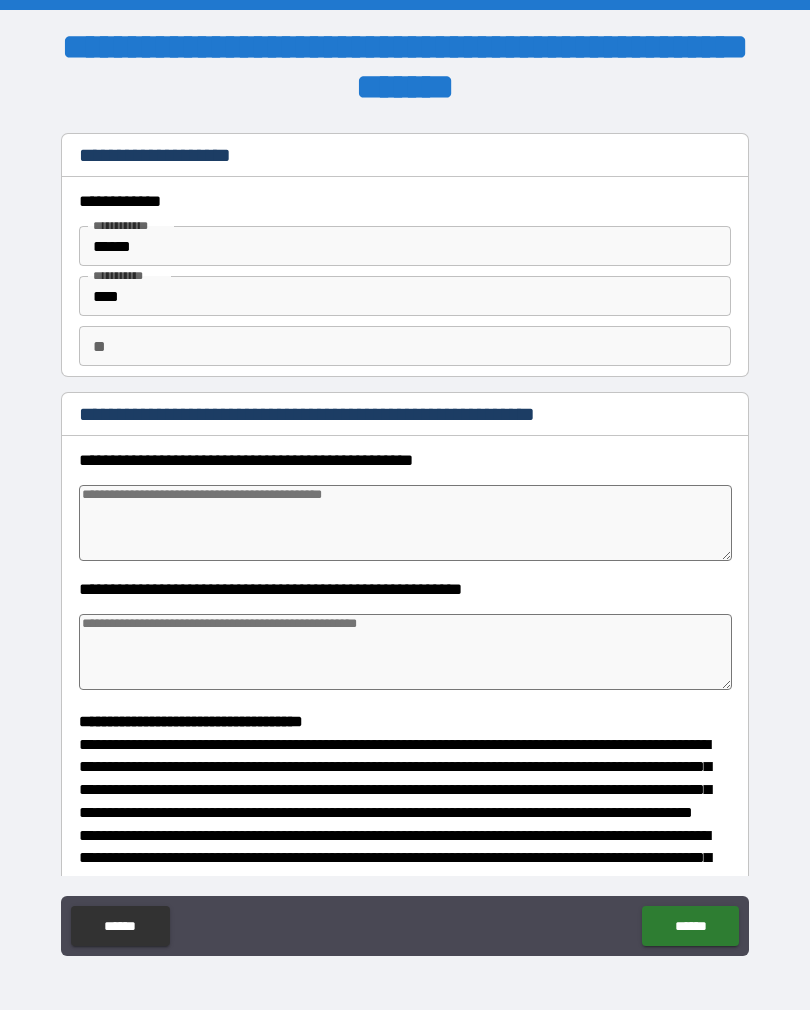 type on "*" 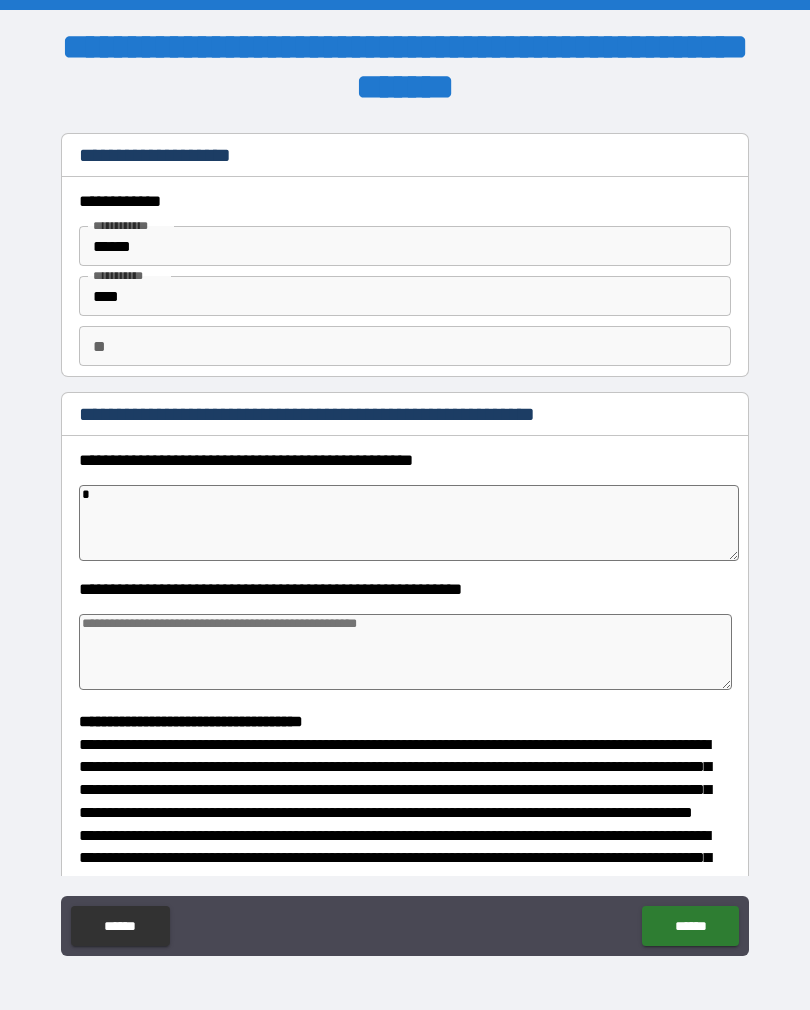 type on "*" 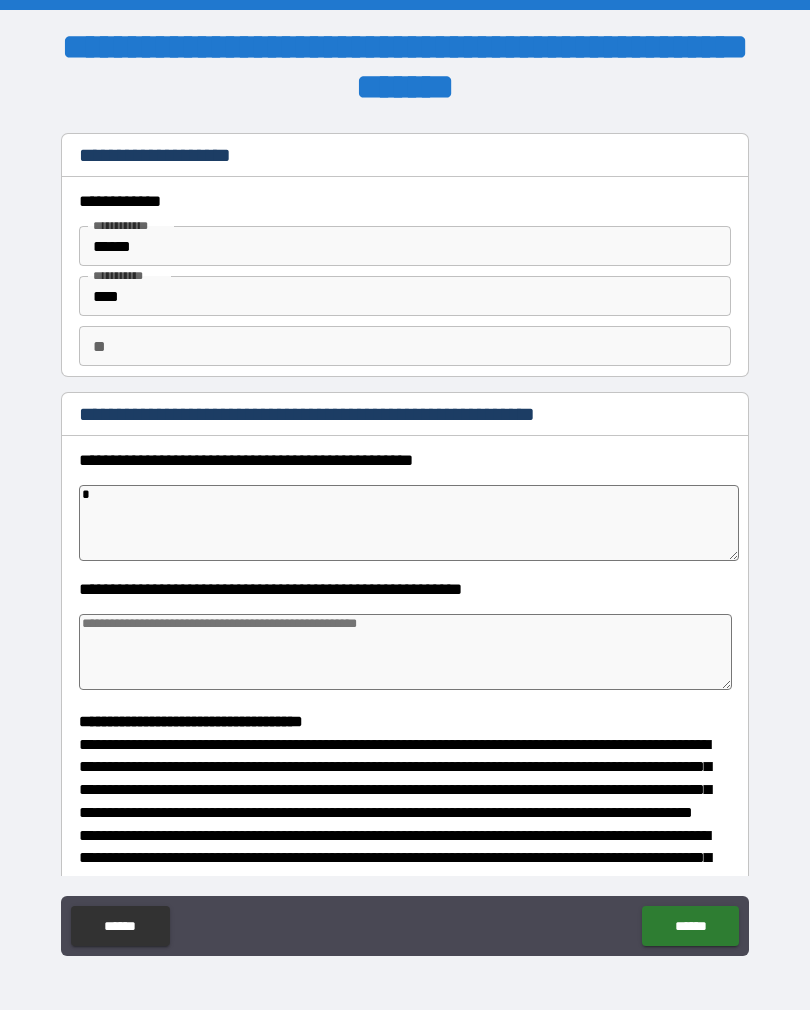 type on "*" 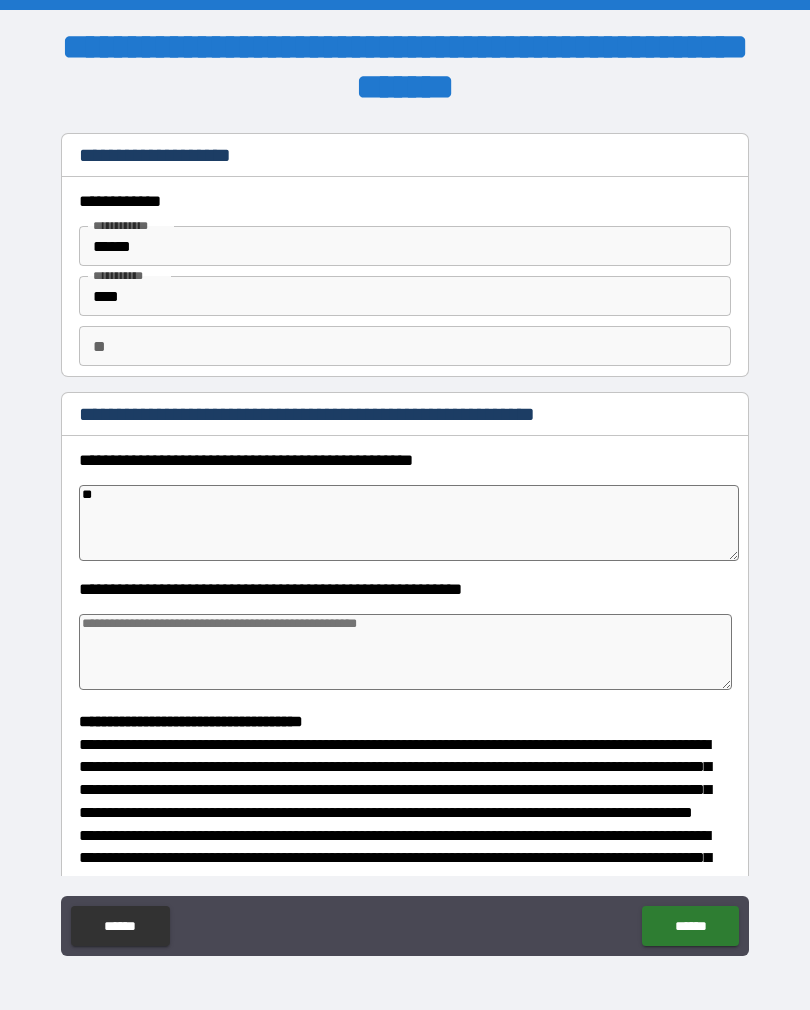 type on "*" 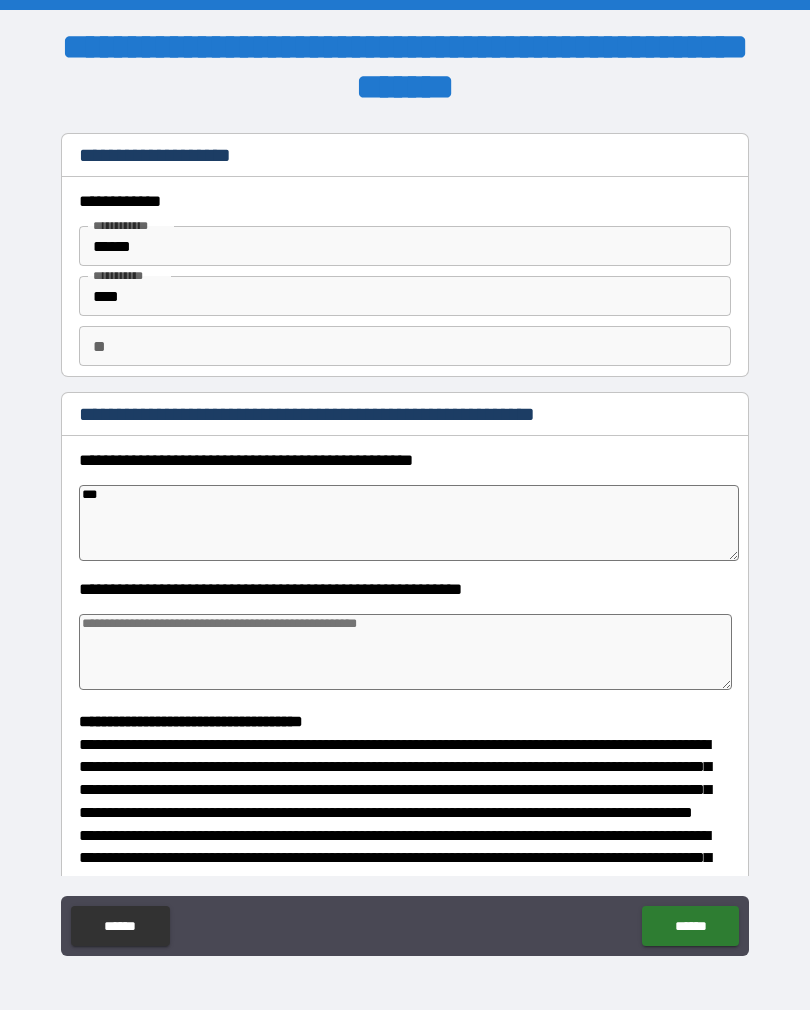 type on "*" 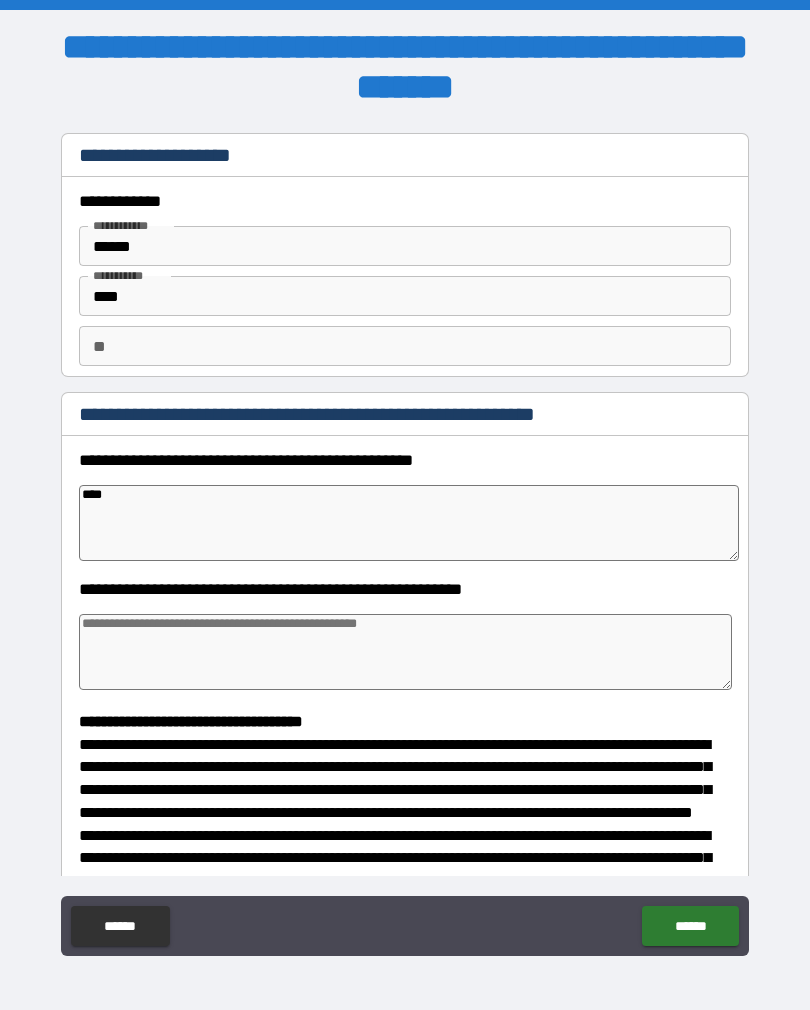 type on "*" 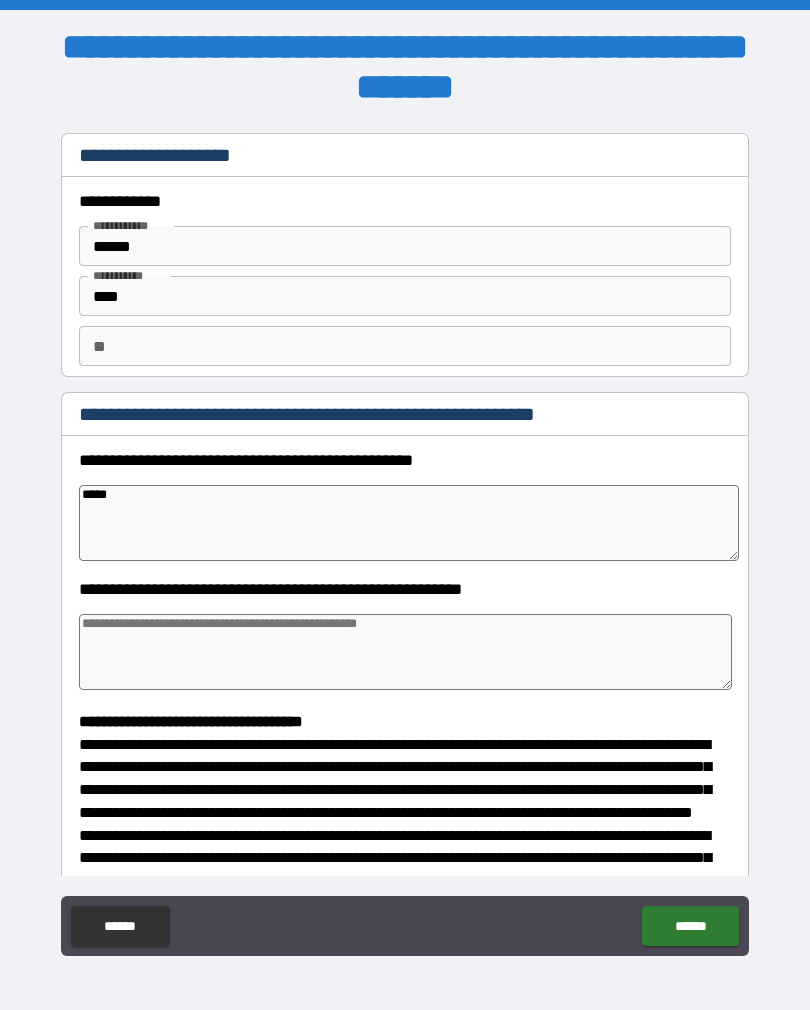 type on "*" 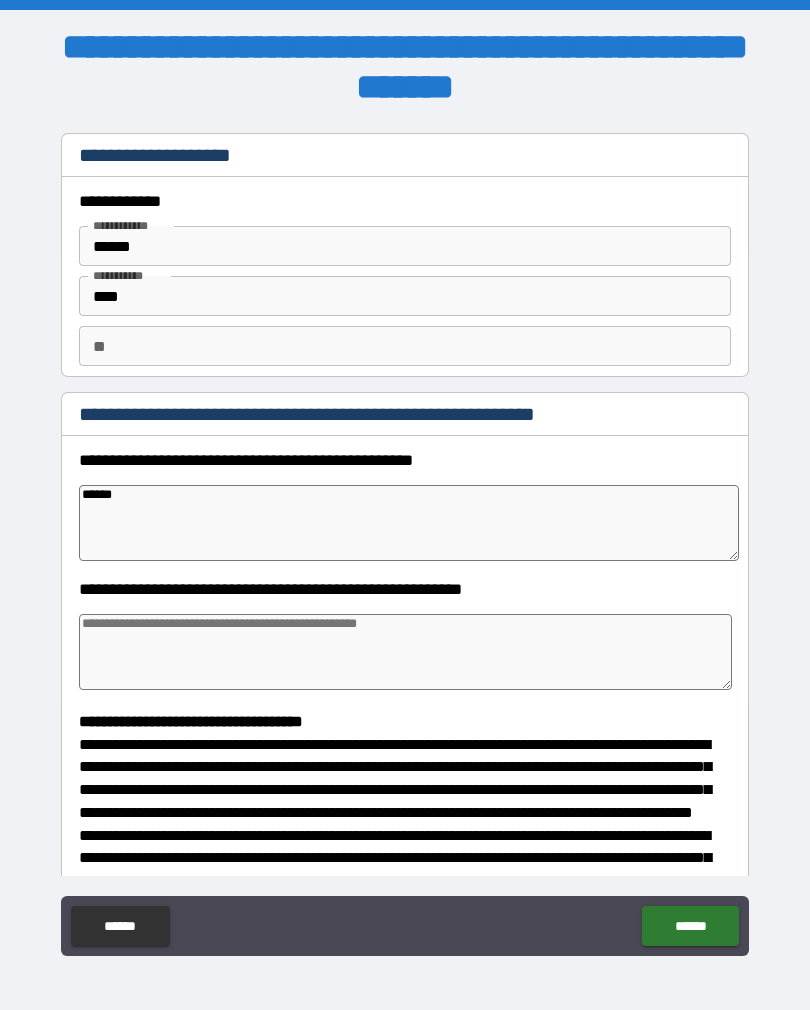 type on "*" 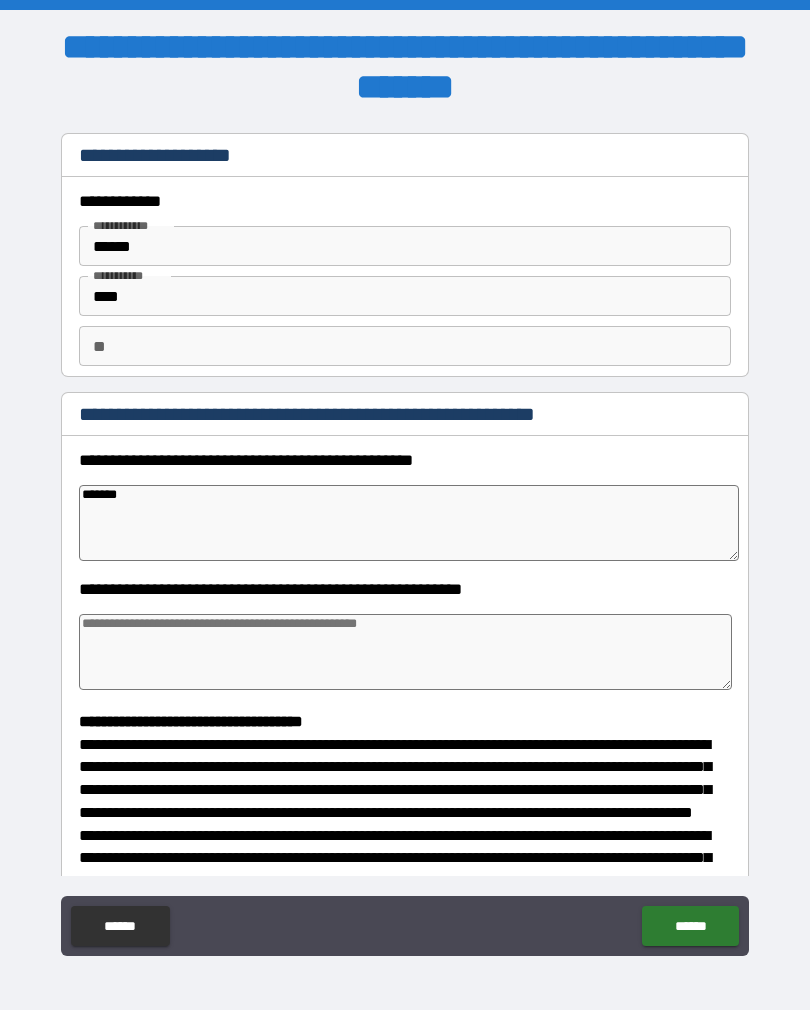 type on "*" 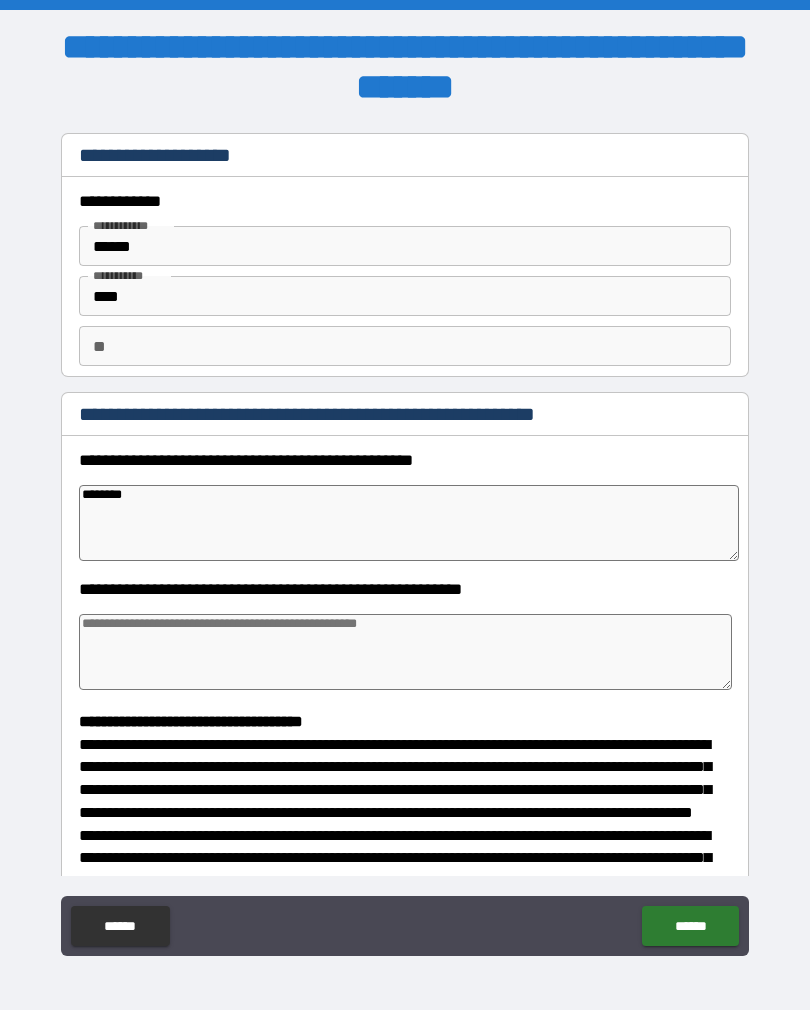 type on "*" 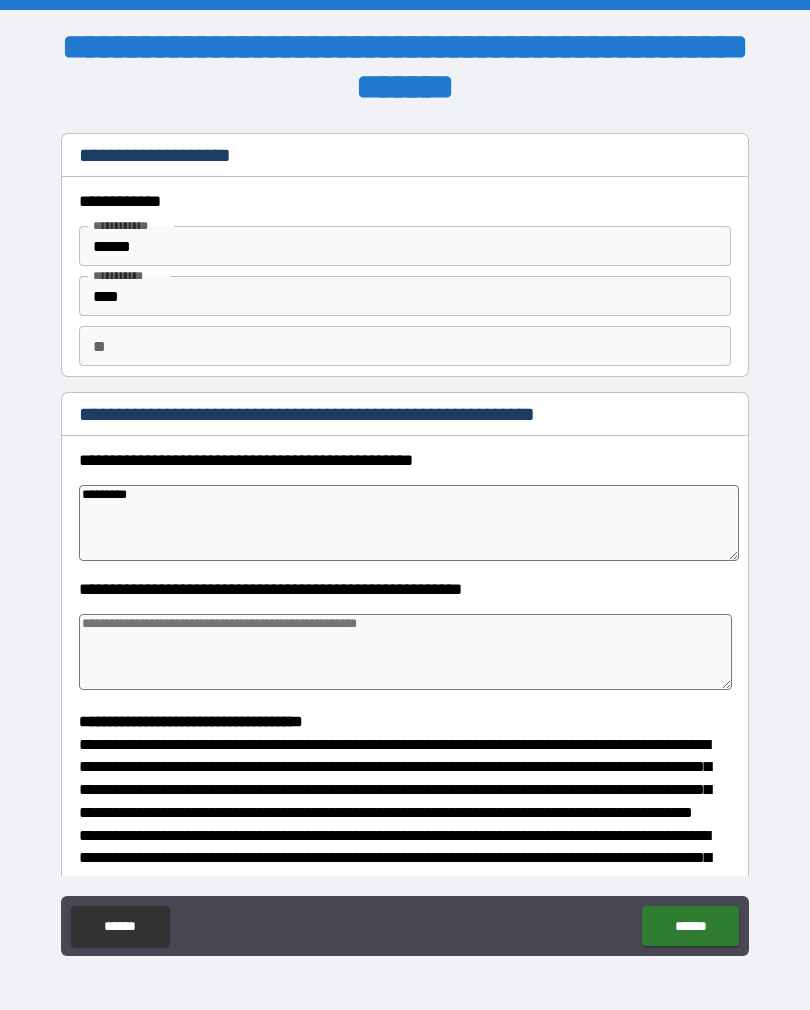 type on "*" 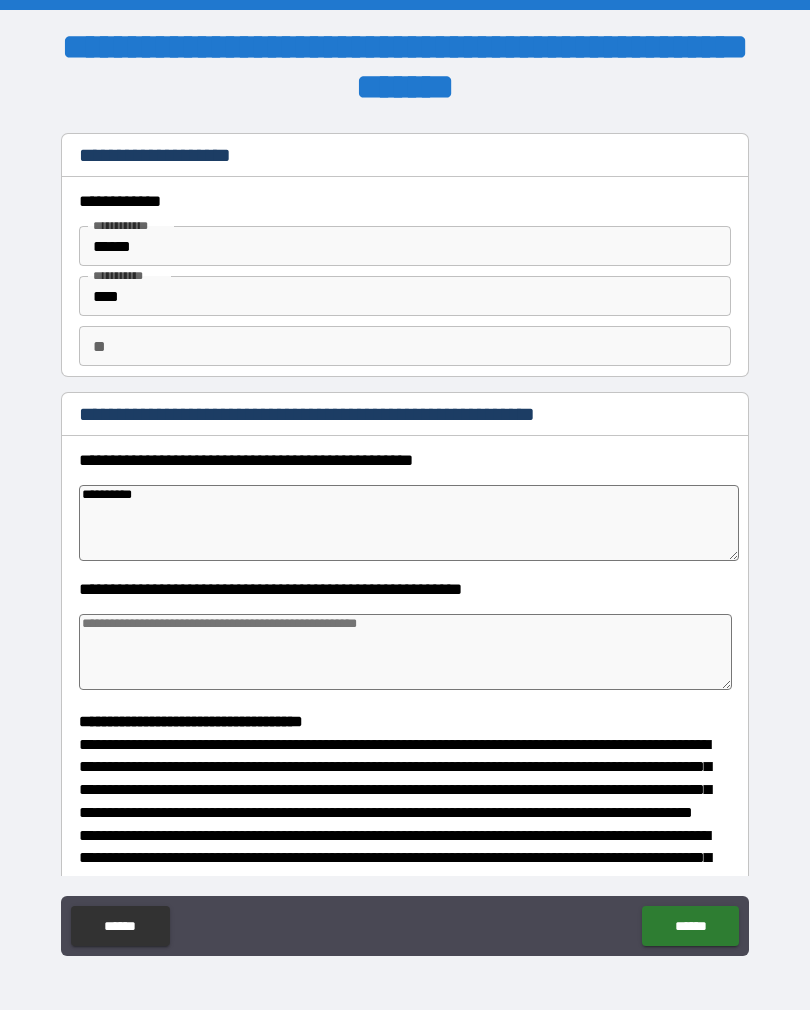 type on "*" 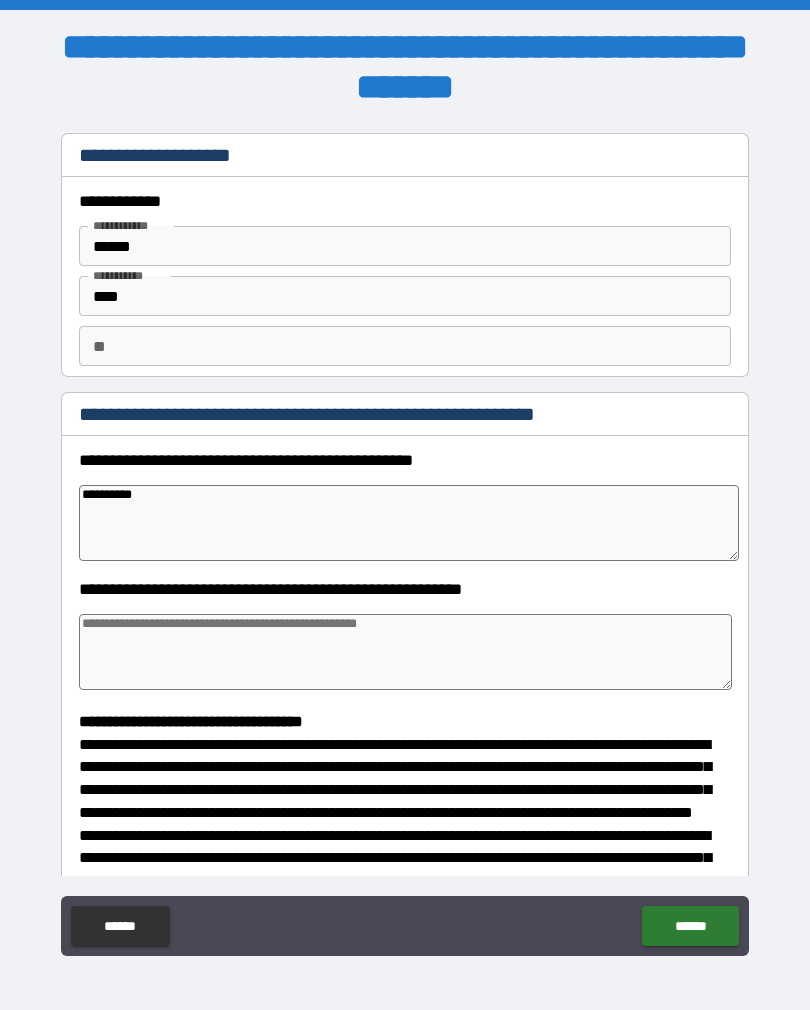 type on "**********" 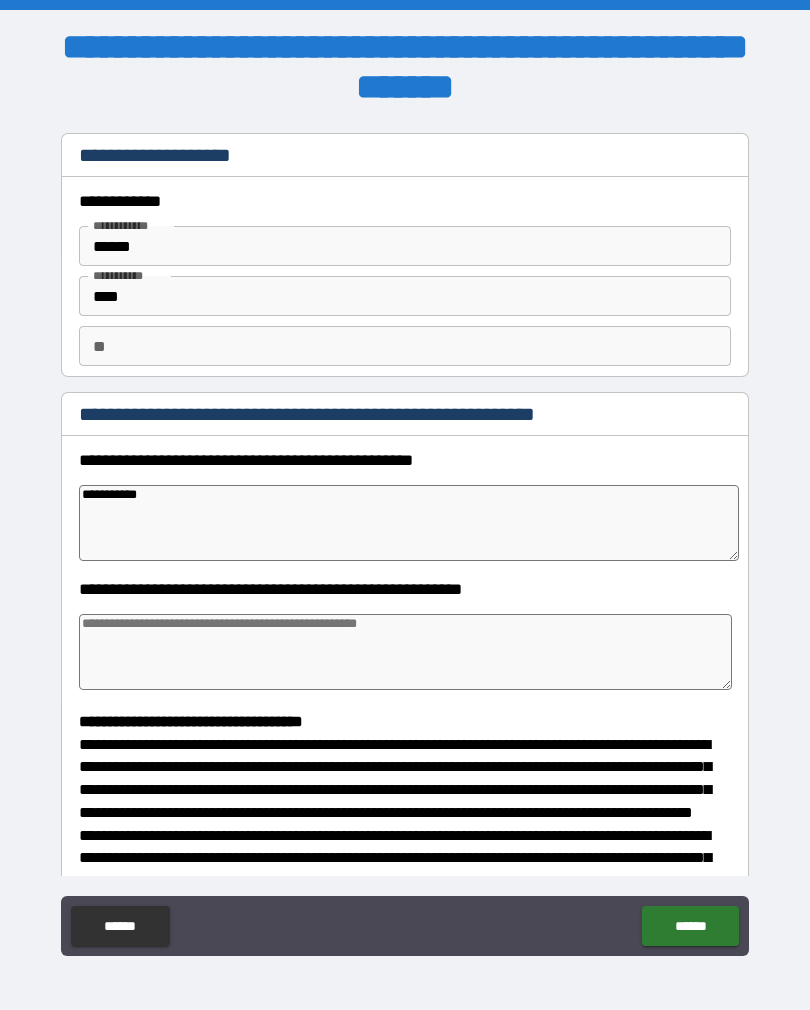 type on "*" 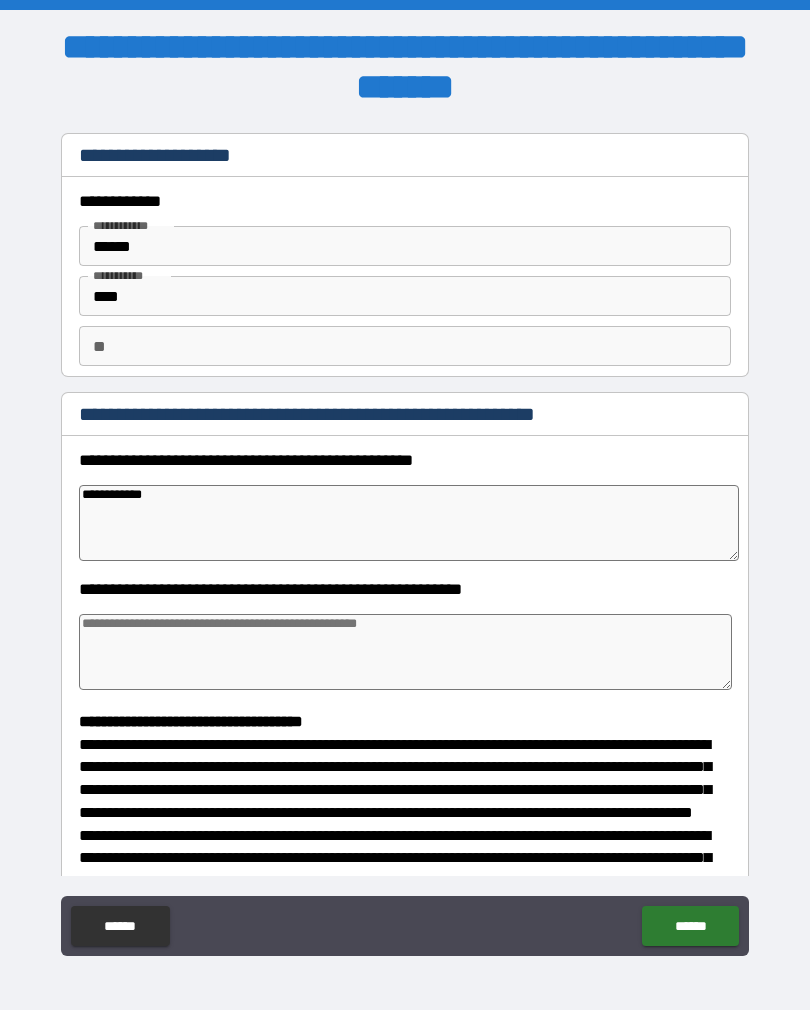 type on "*" 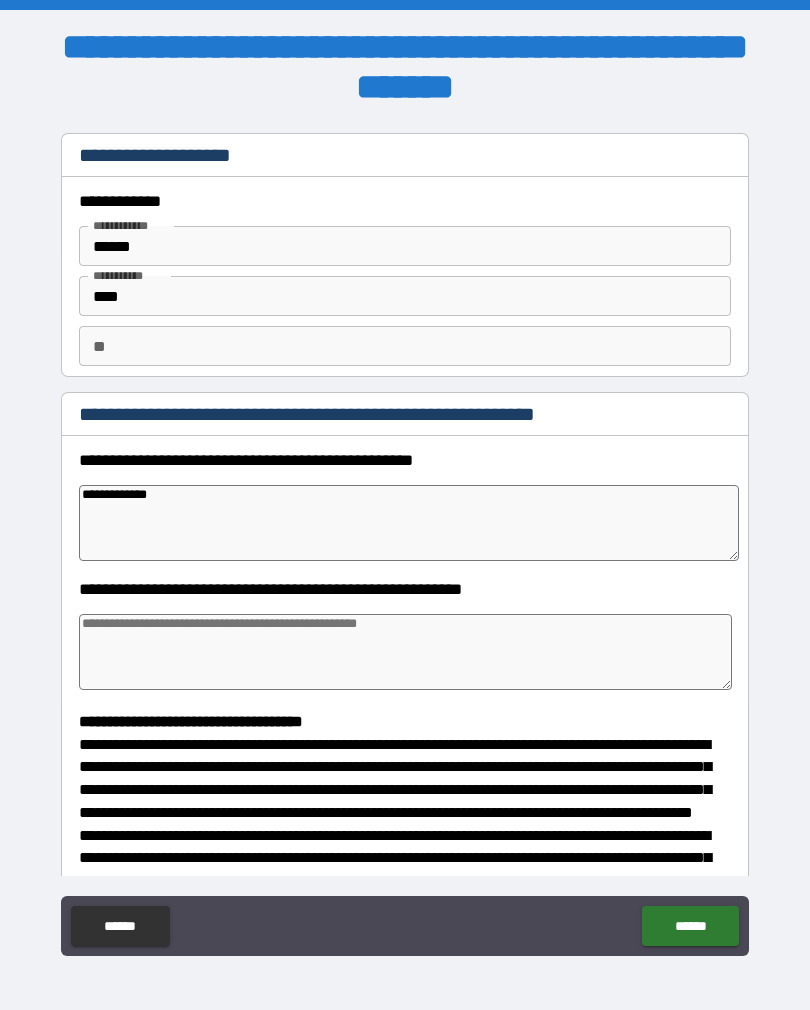 type on "*" 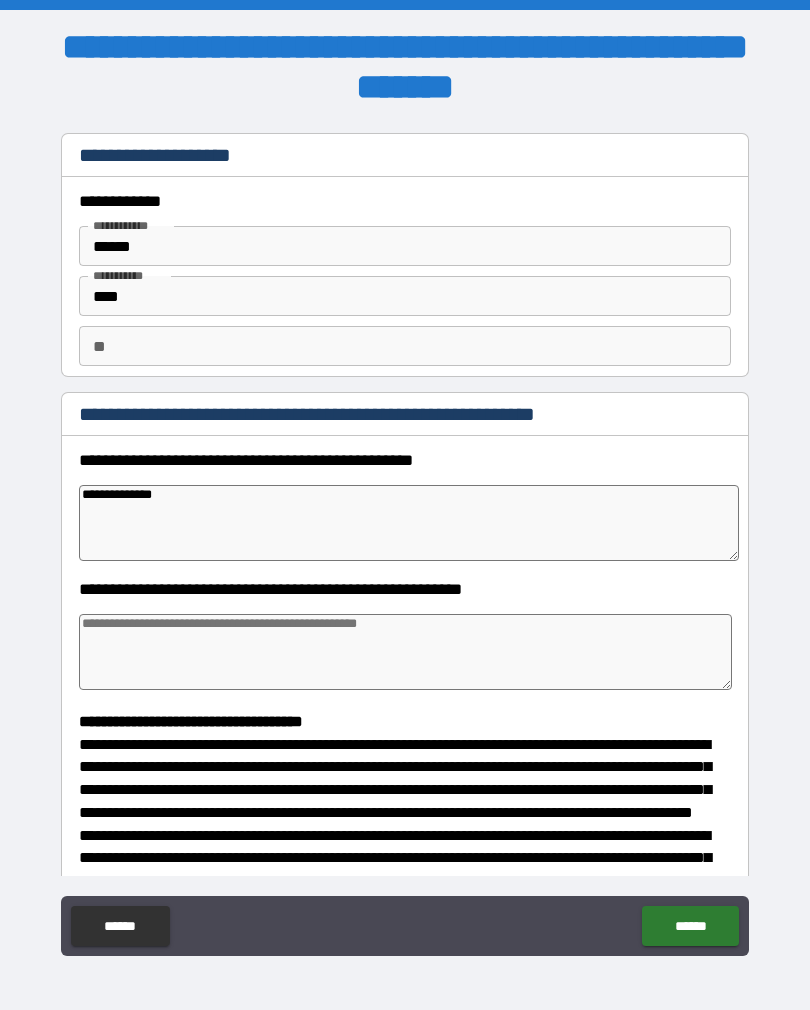 type on "*" 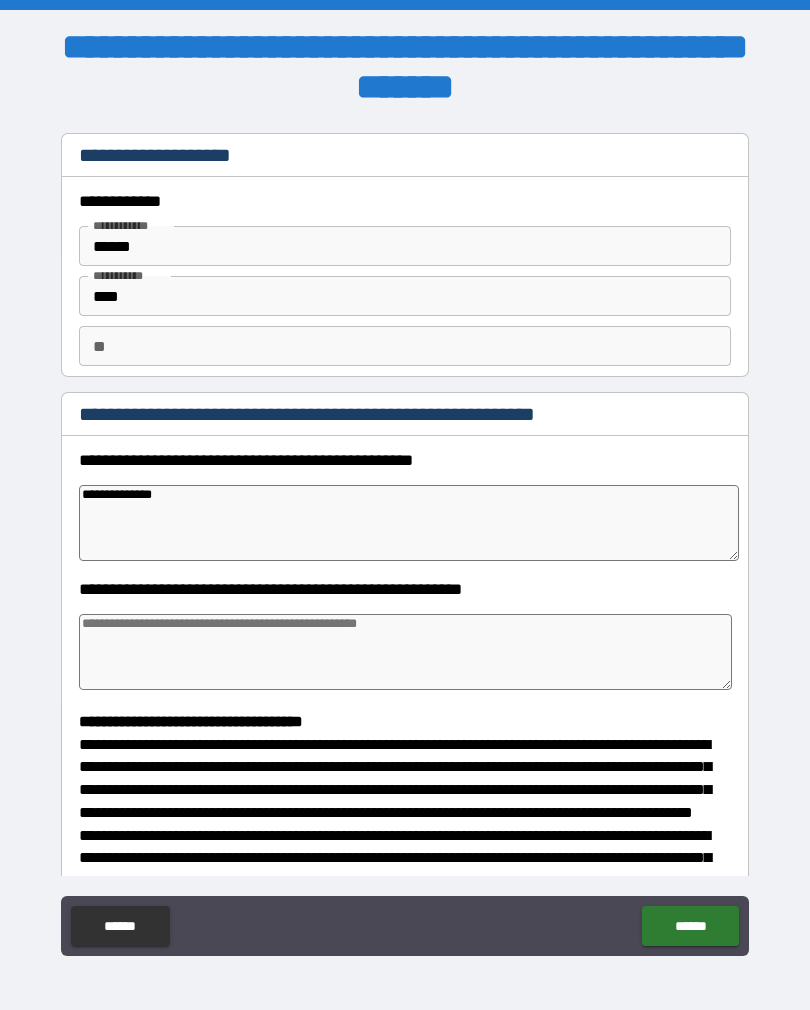 type on "*" 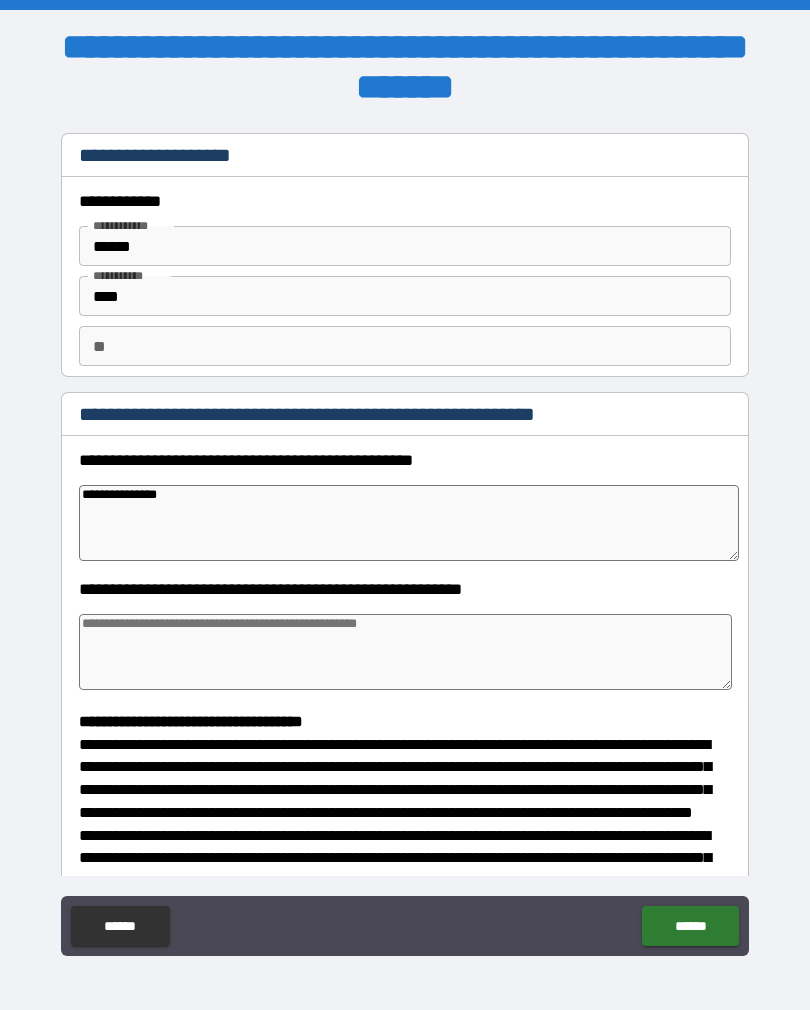 type on "*" 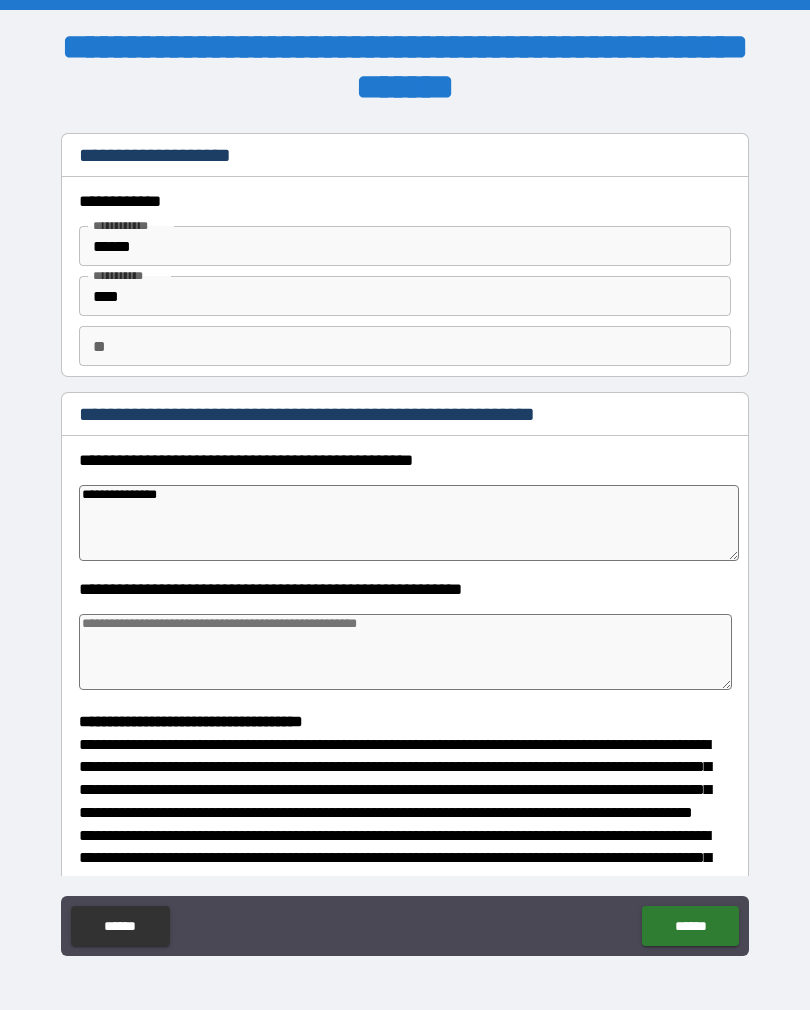 type on "**********" 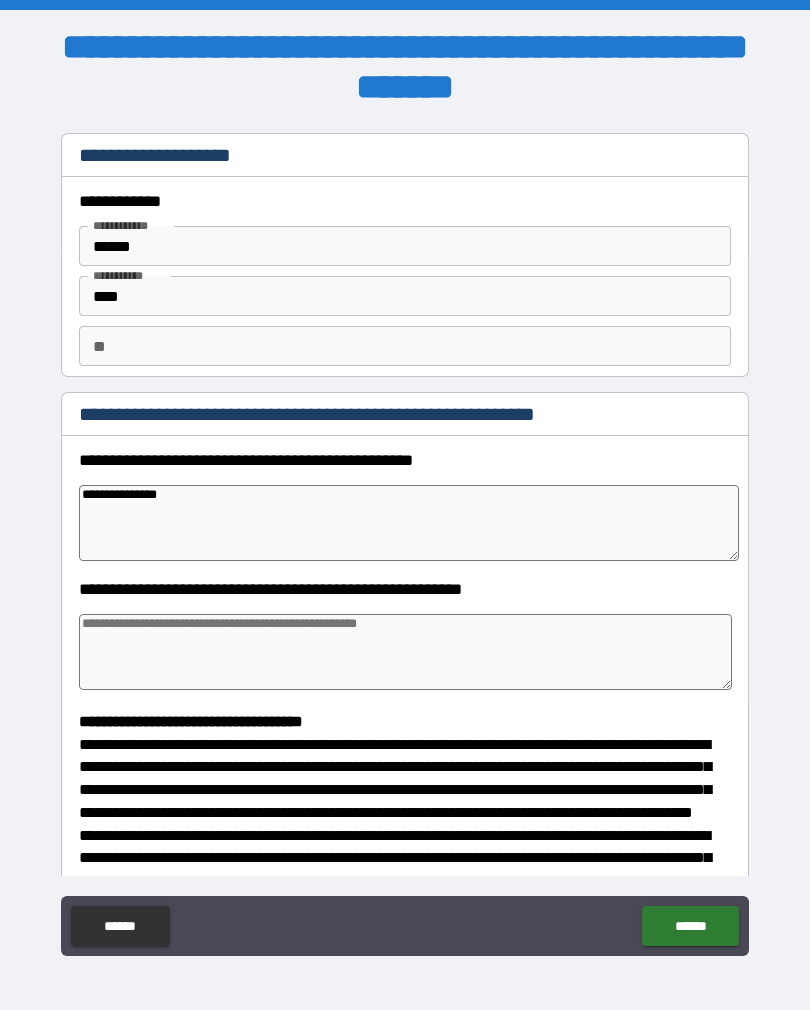 type on "*" 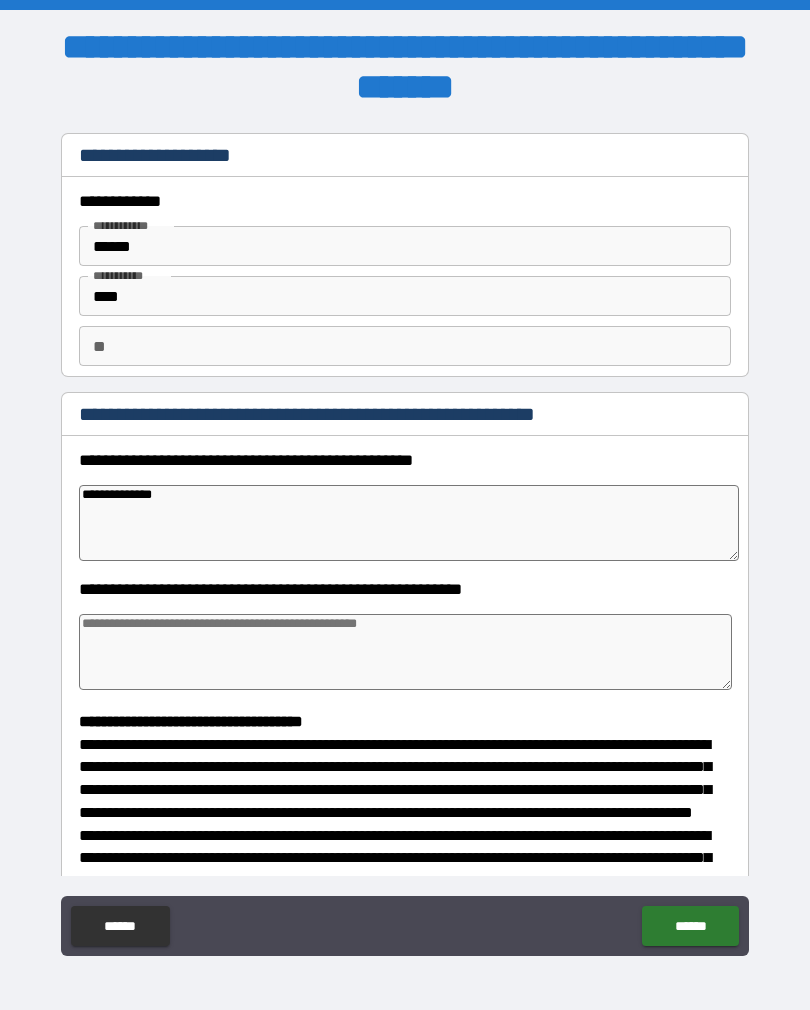 type on "**********" 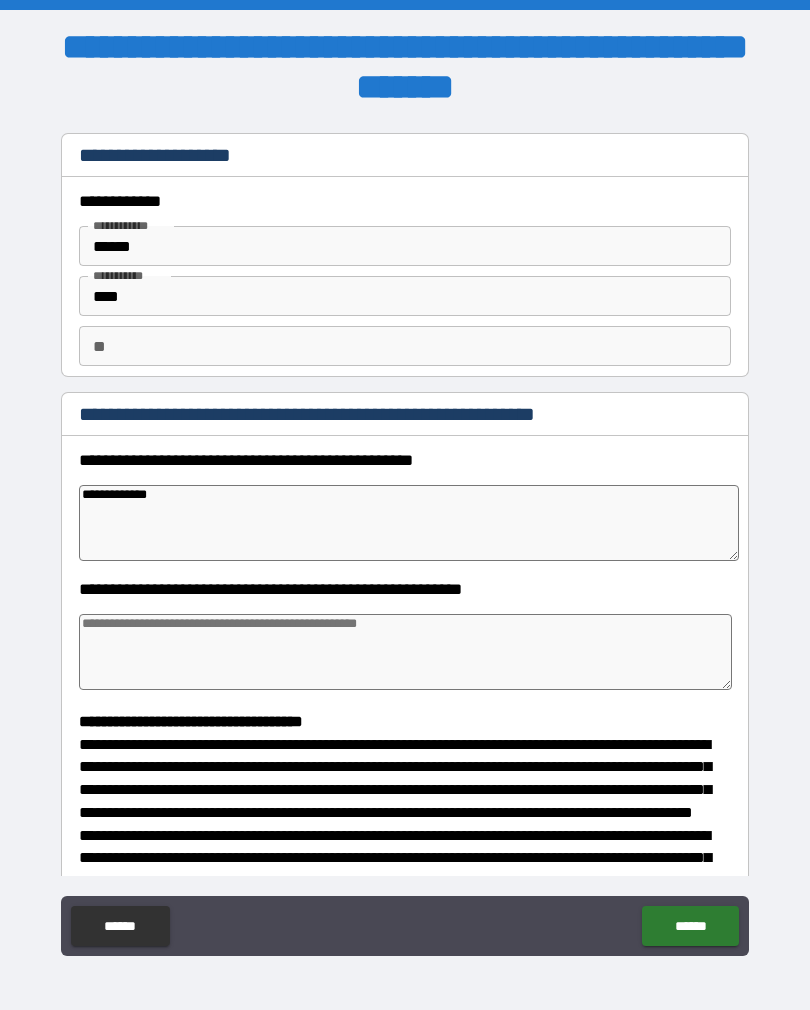 type on "*" 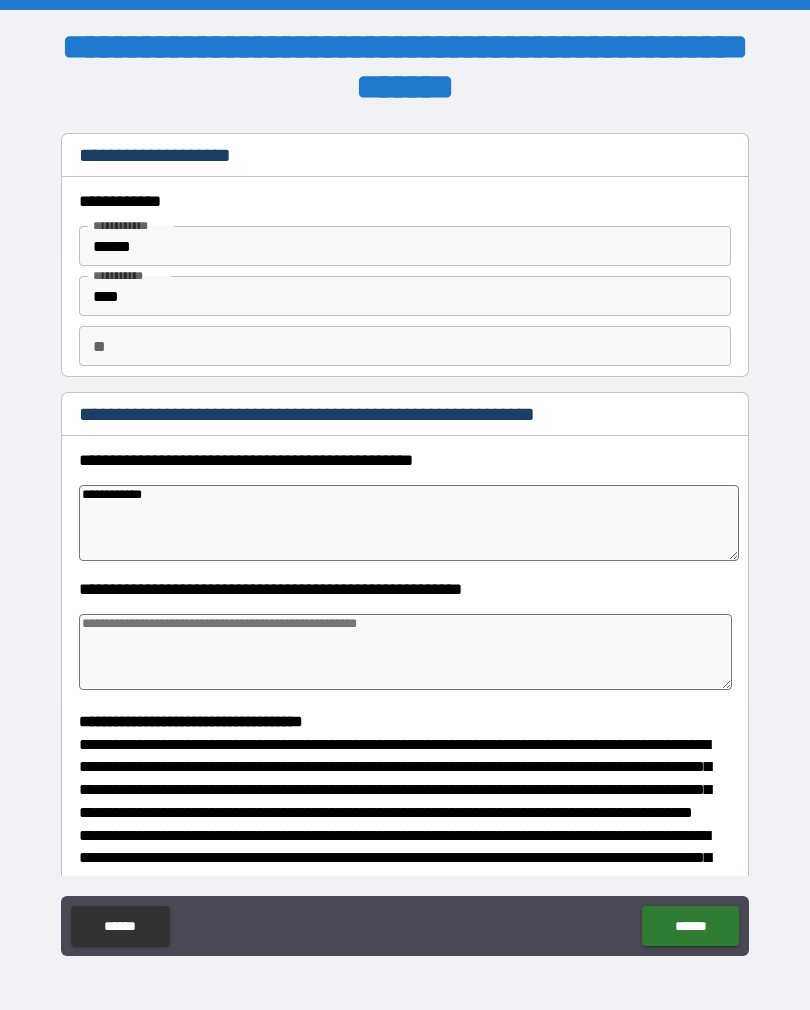 type on "*" 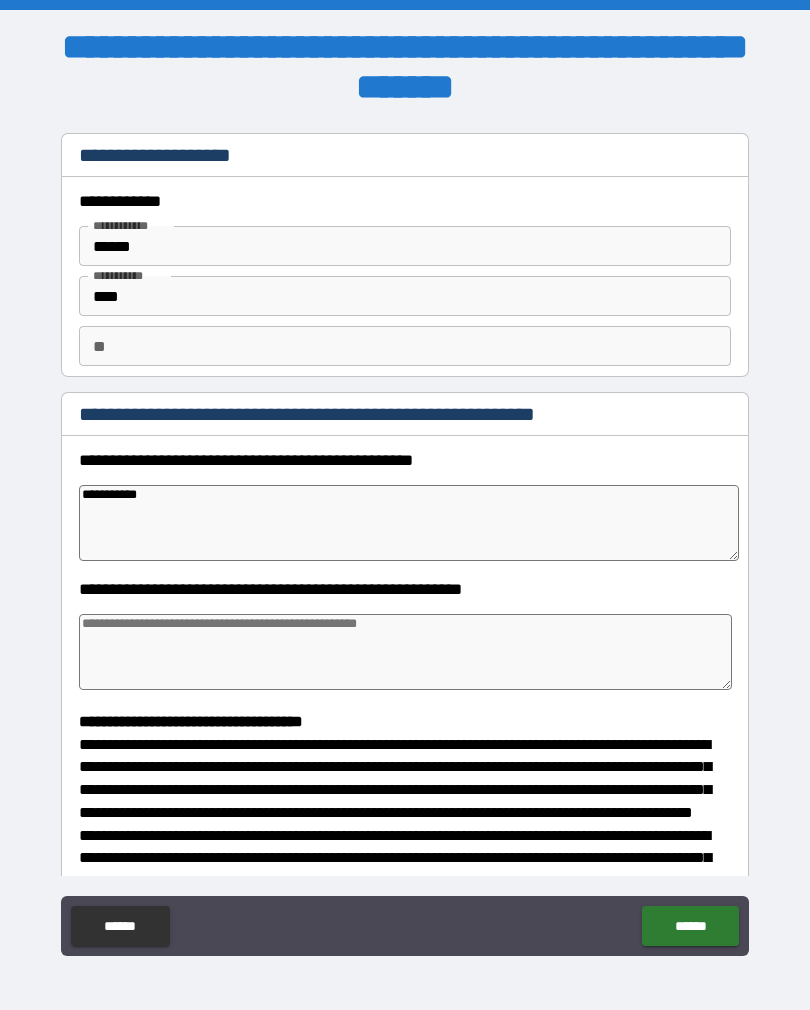 type on "*" 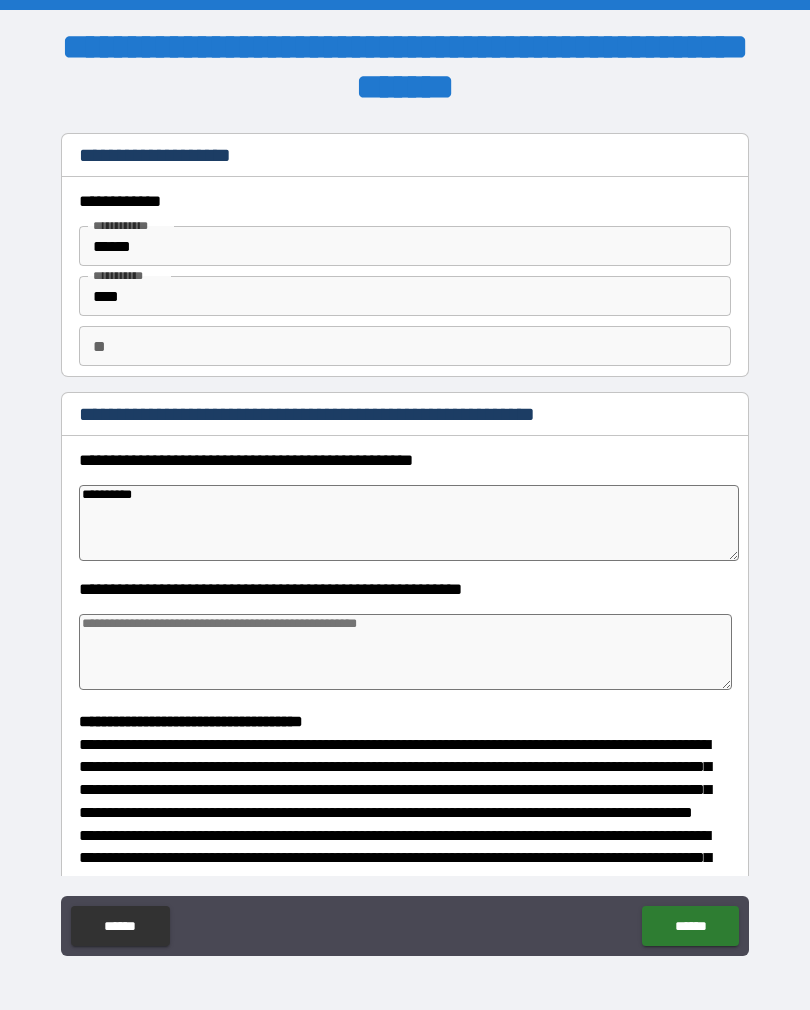 type on "*" 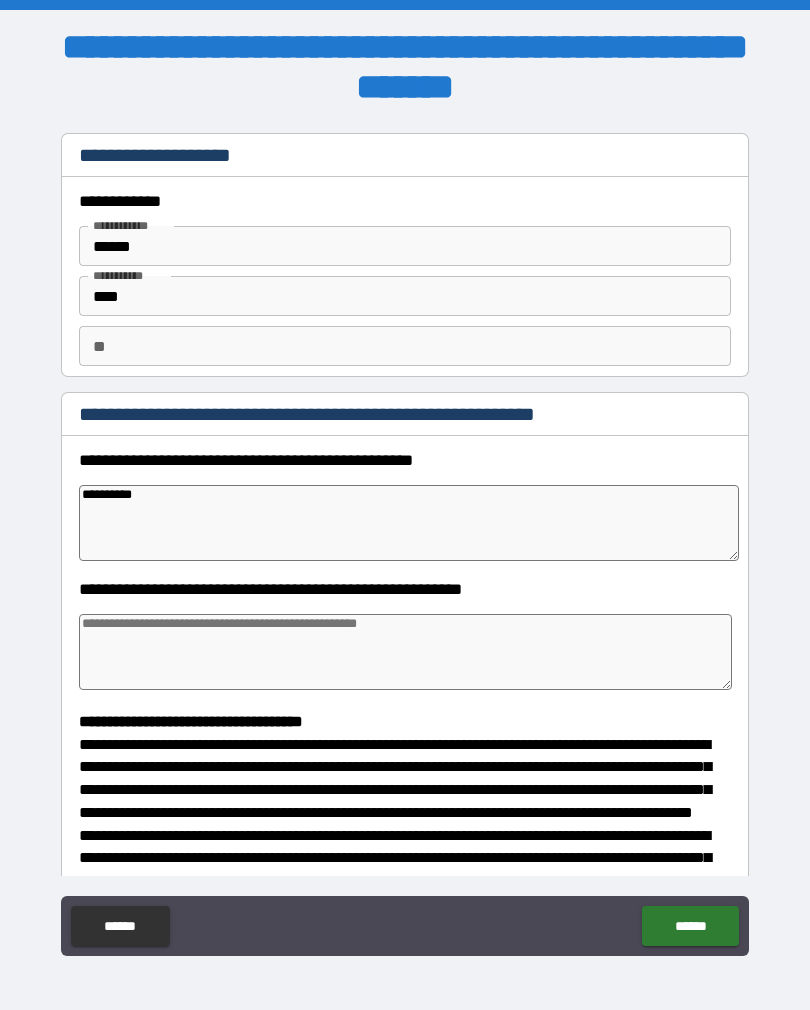 type on "**********" 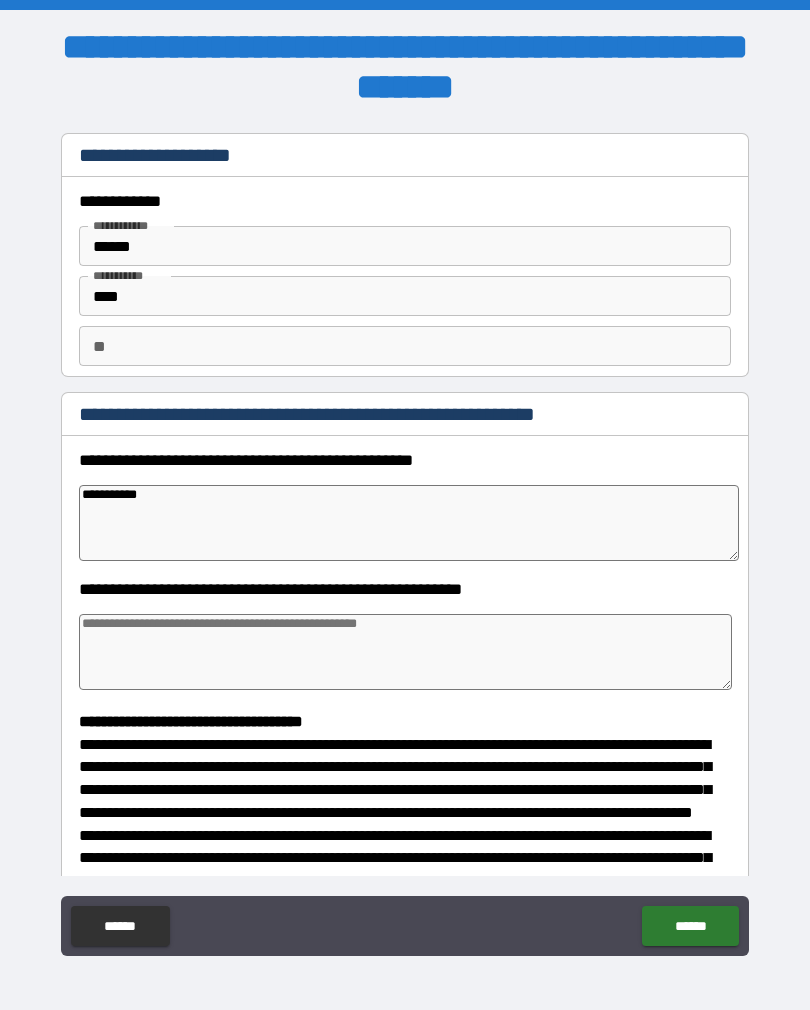type on "*" 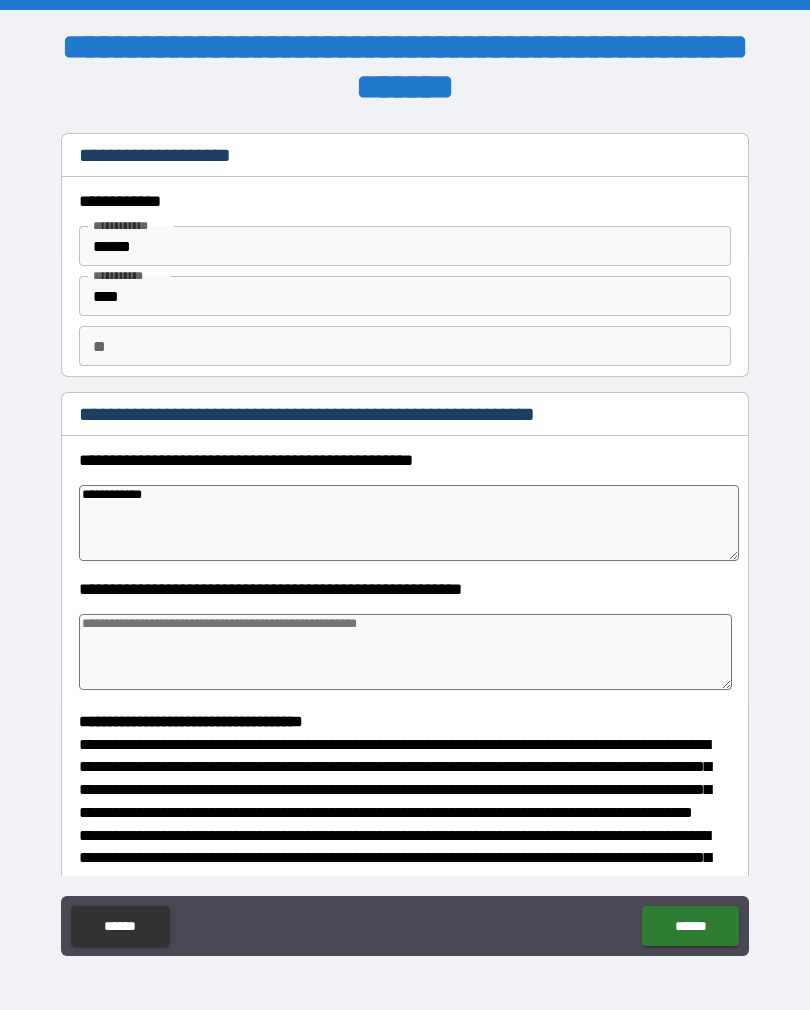 type on "*" 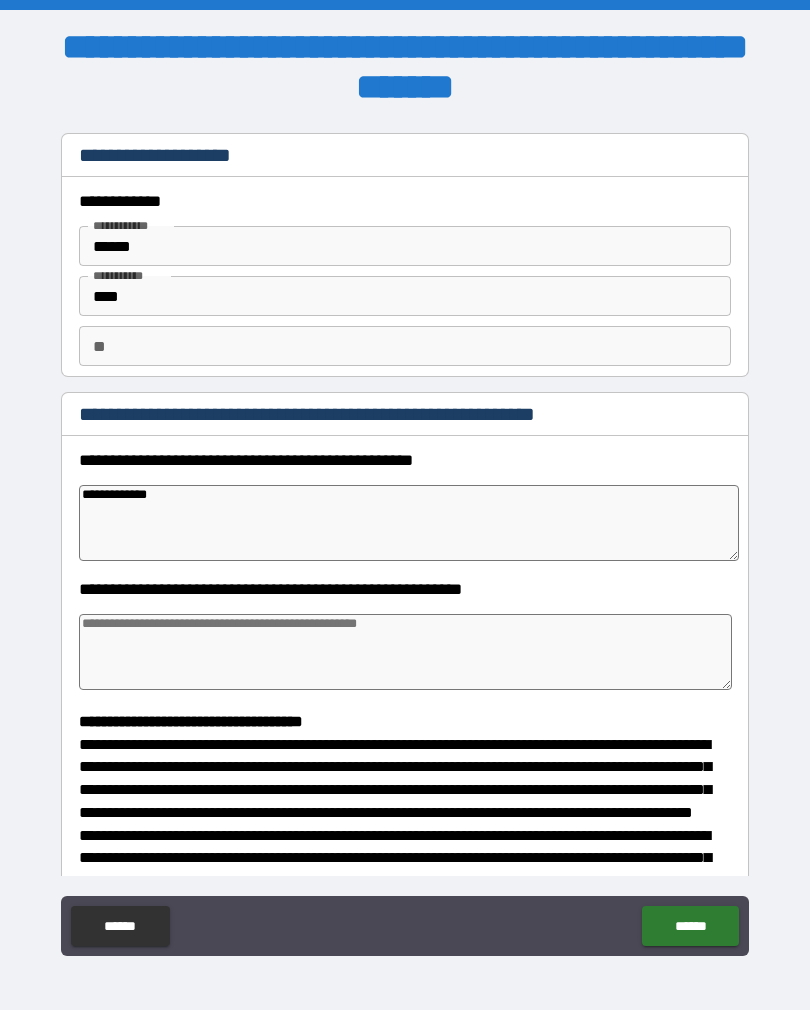 type on "*" 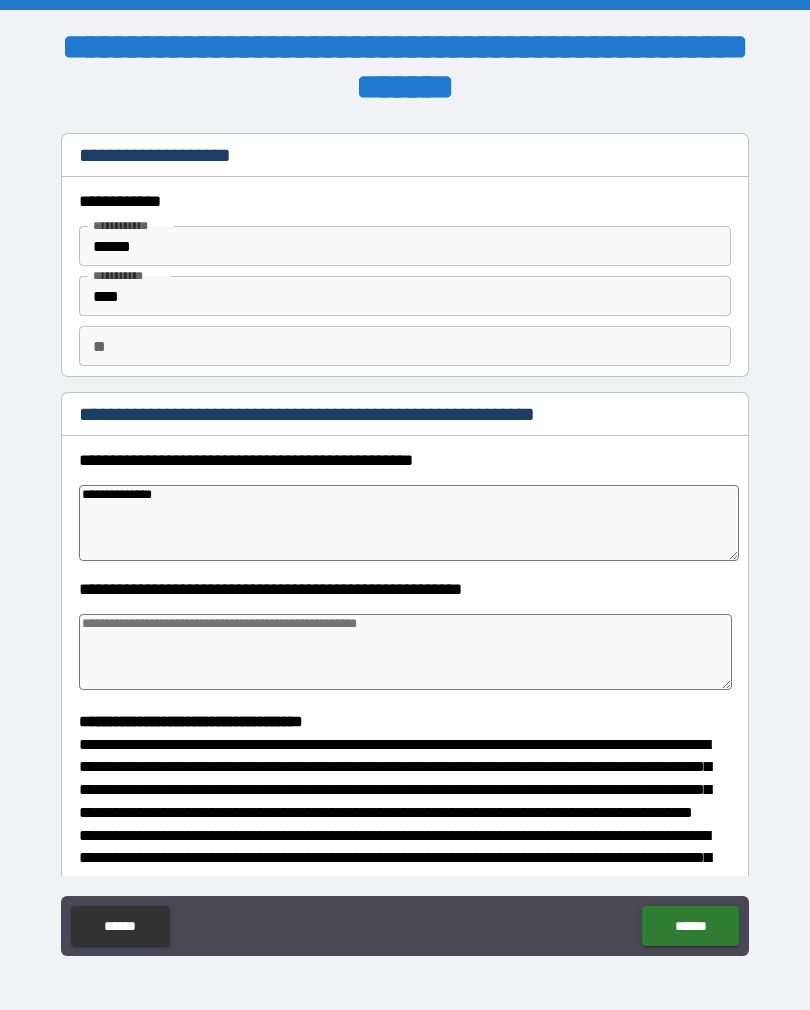 type on "*" 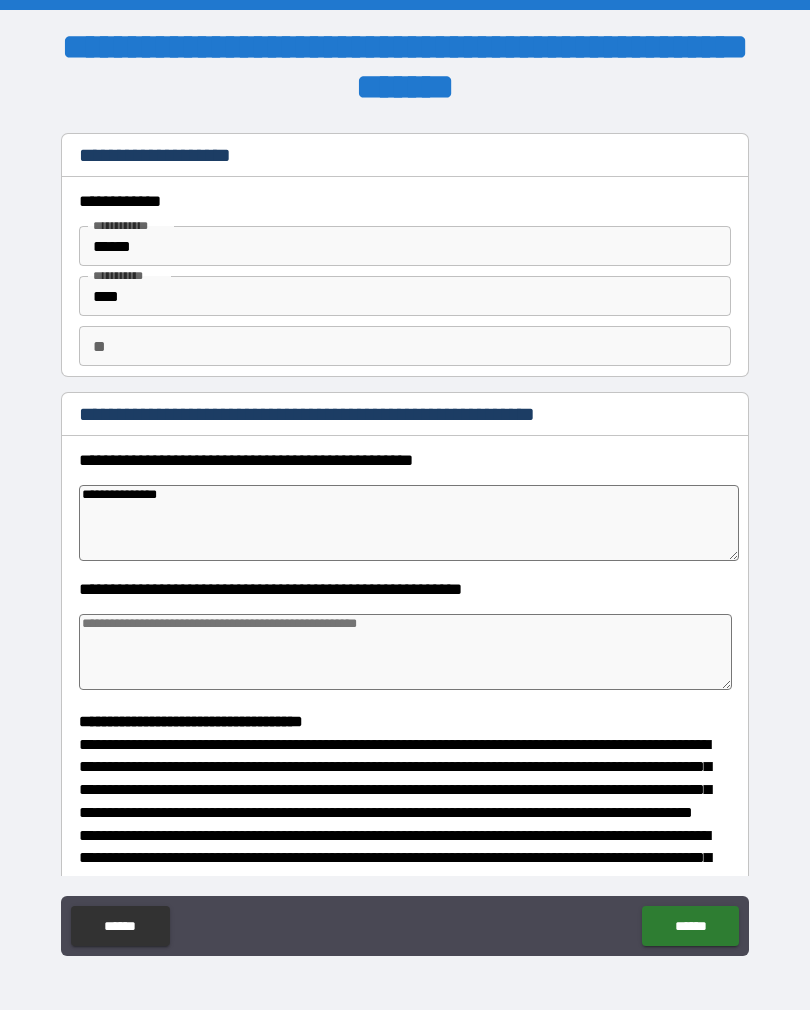 type on "*" 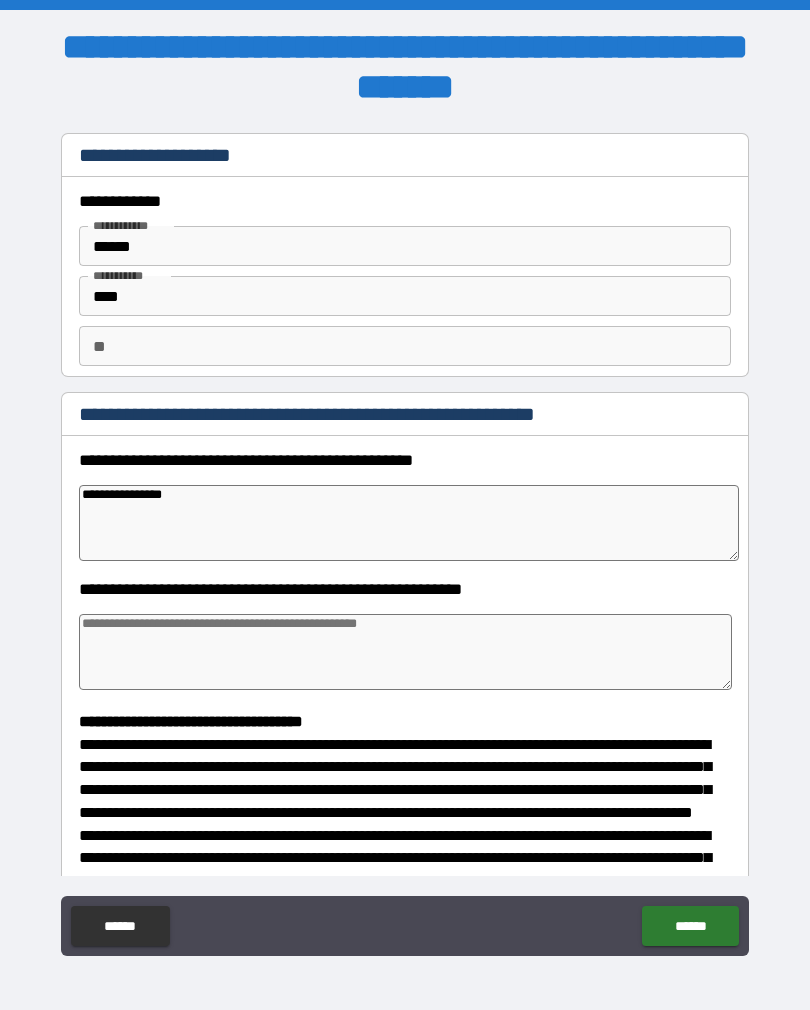 type on "*" 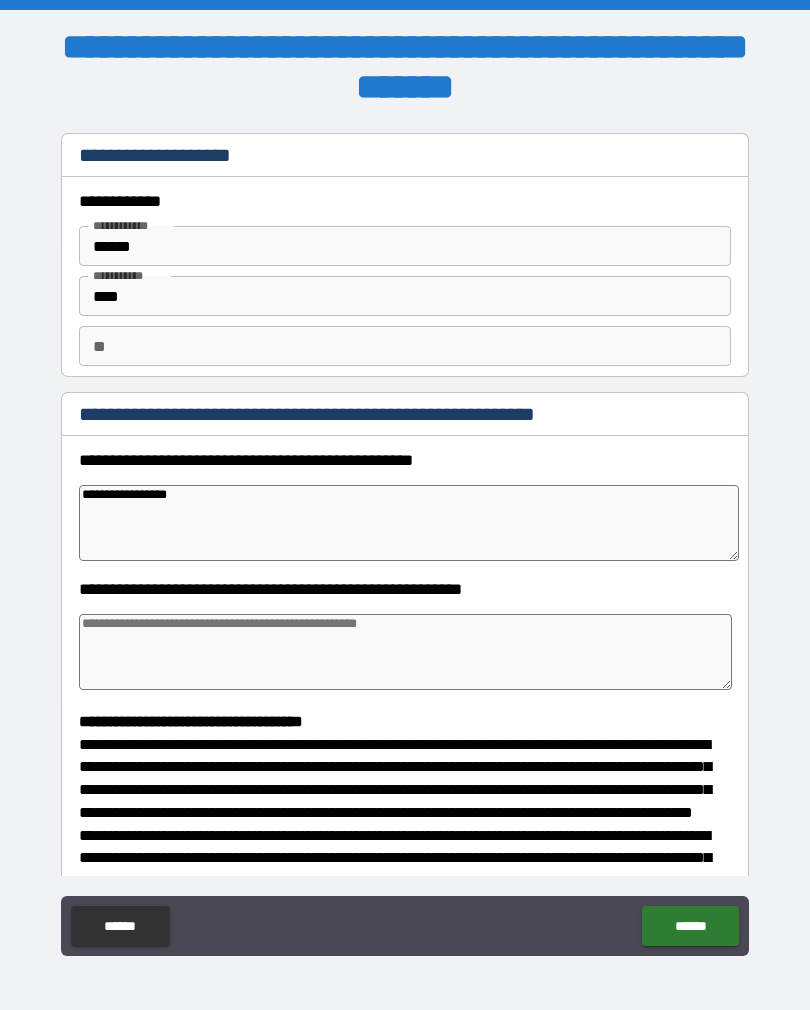 type on "*" 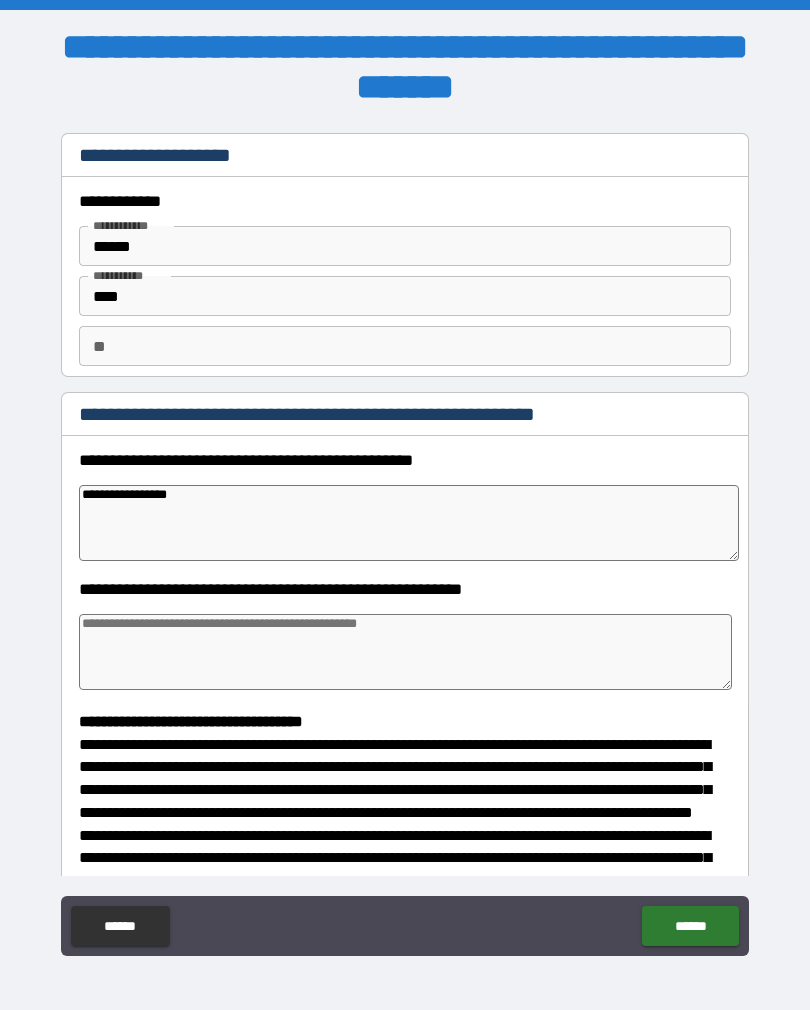 type on "**********" 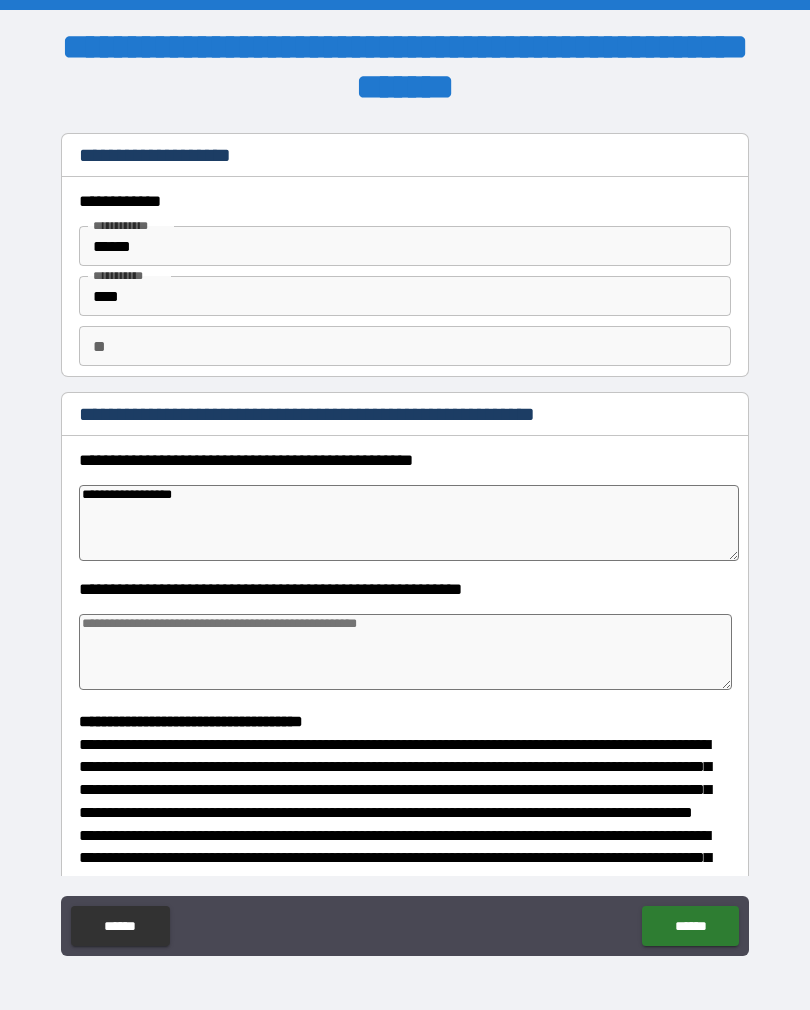type on "*" 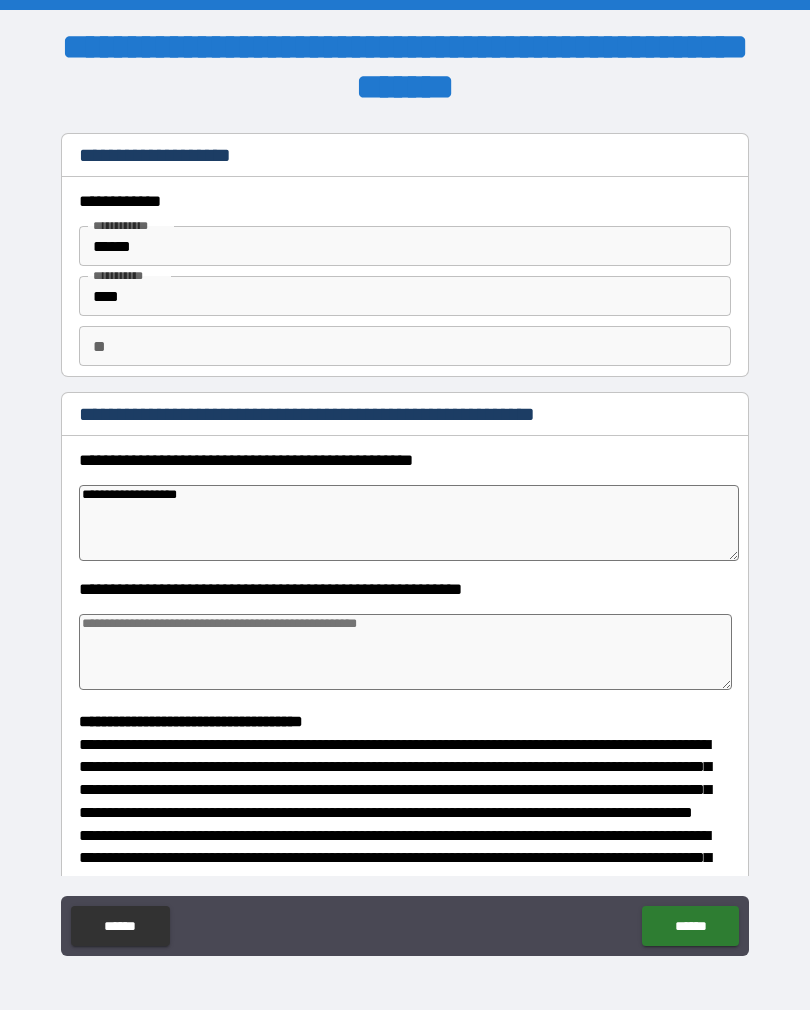 type on "*" 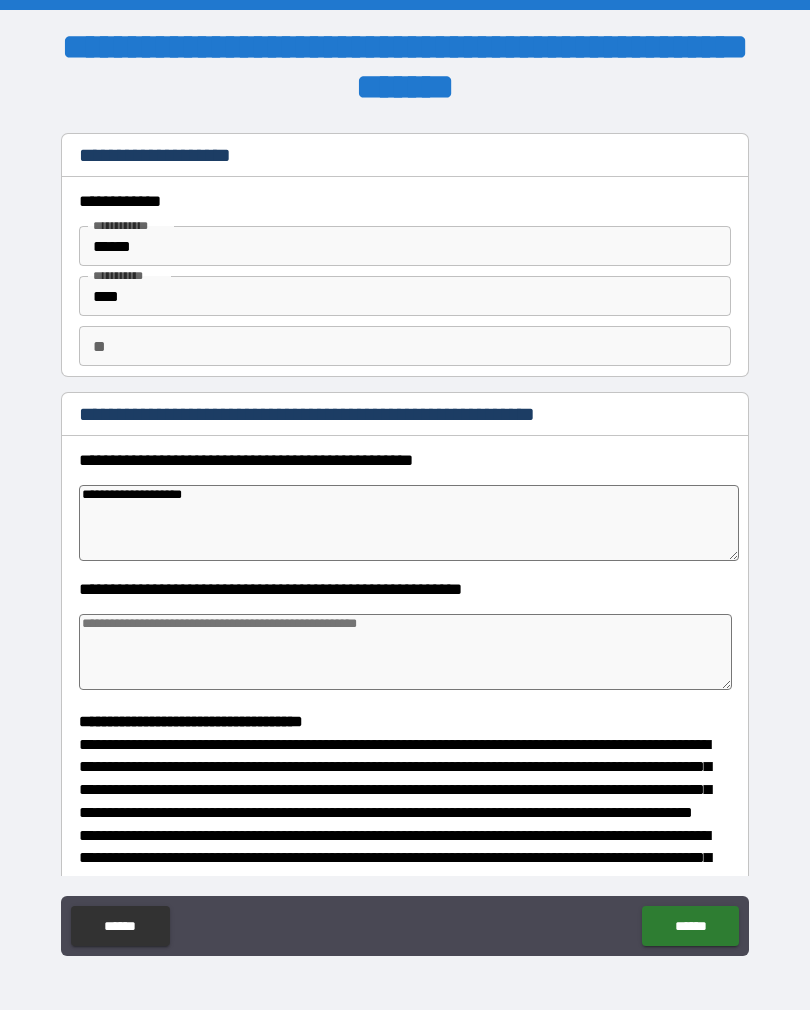 type on "*" 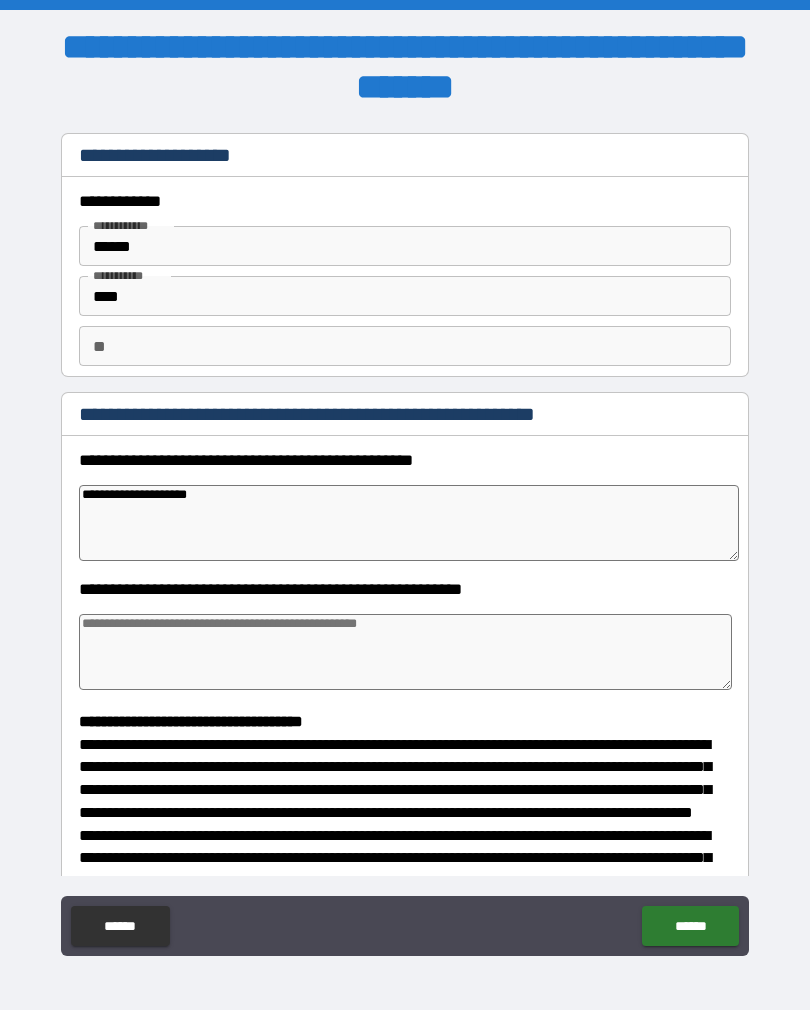 type on "*" 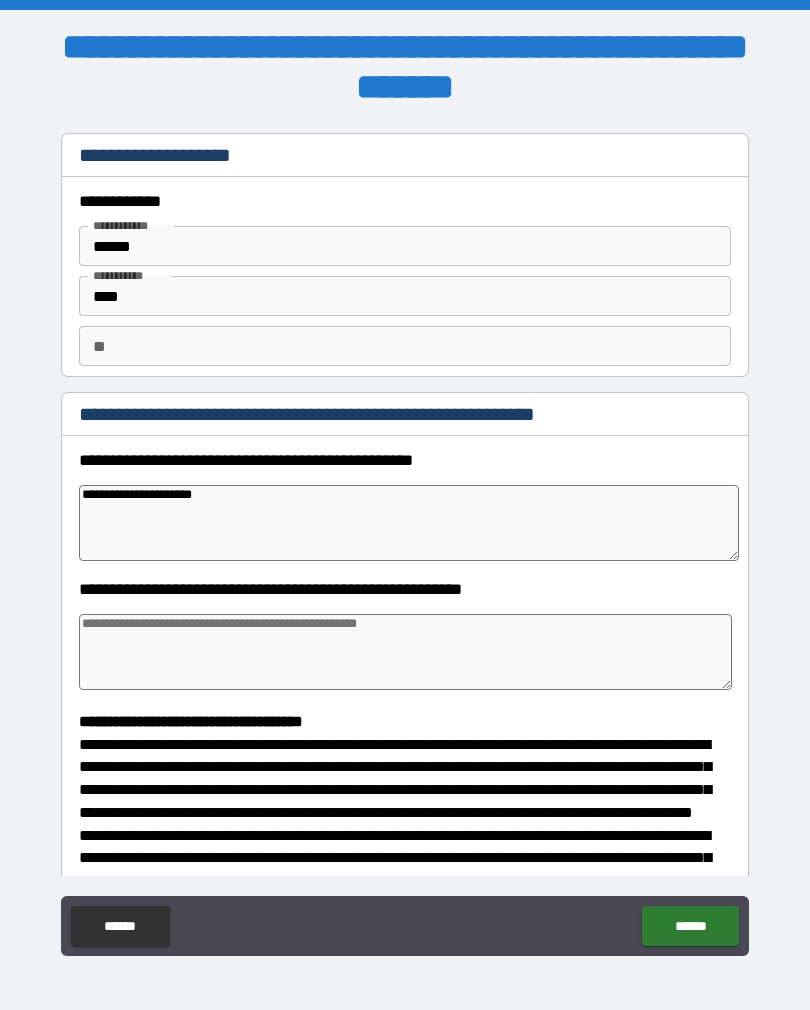 type on "*" 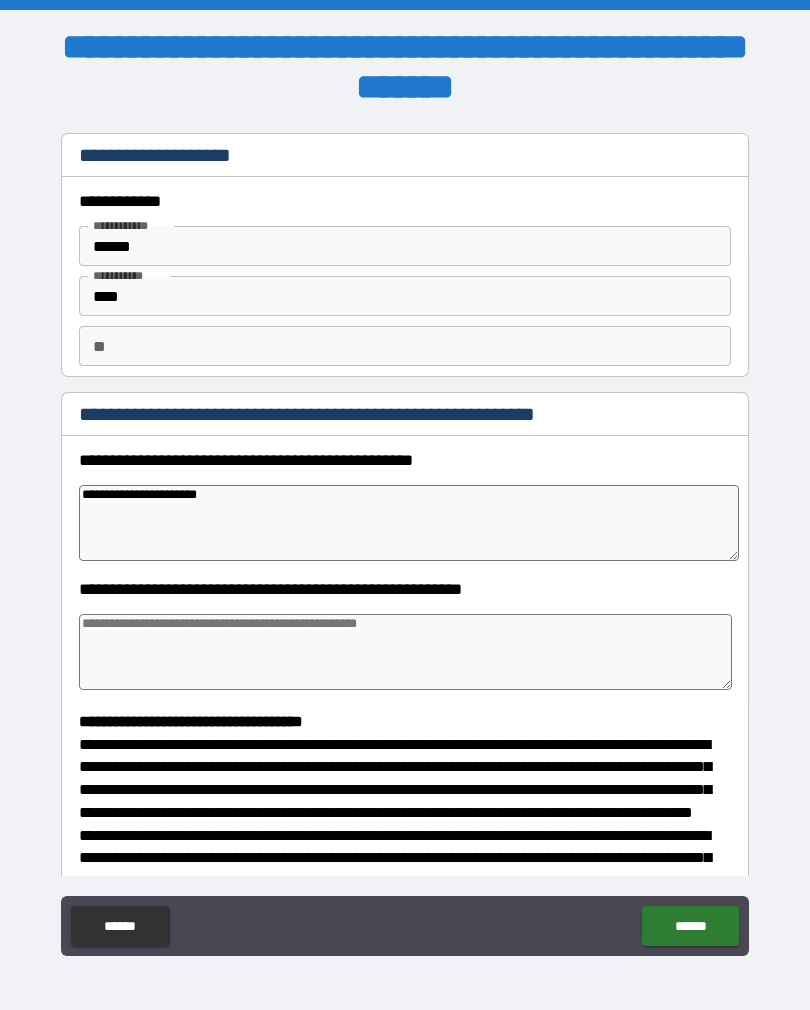 type on "*" 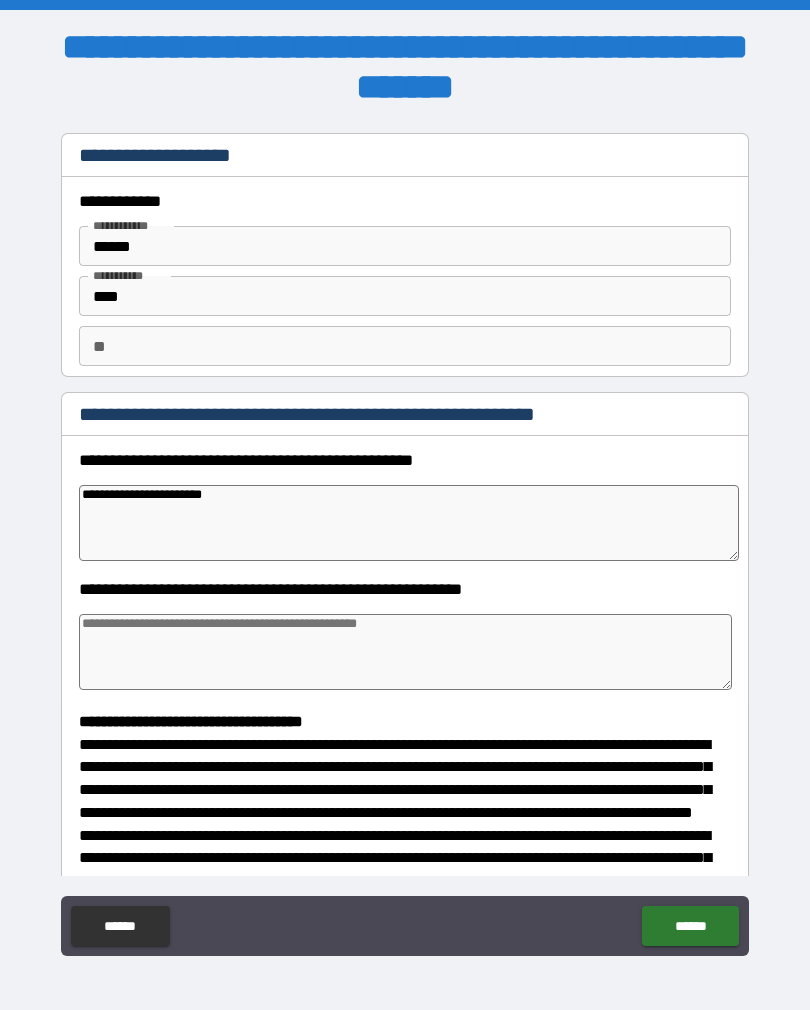 type on "*" 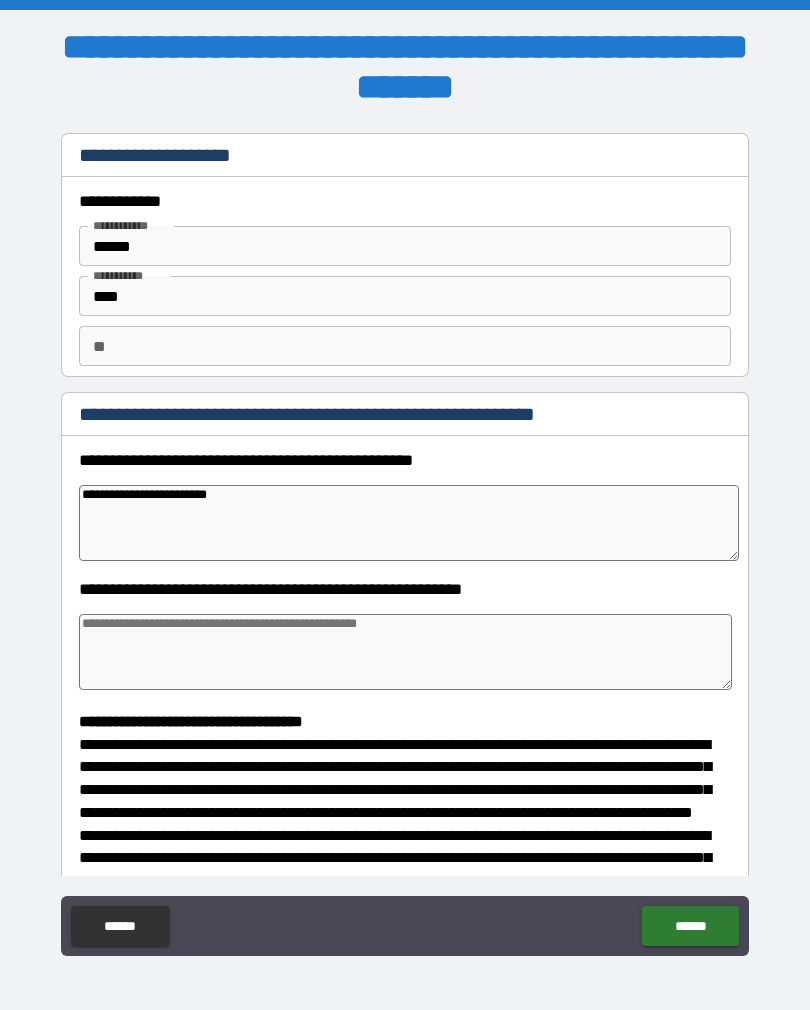 type on "*" 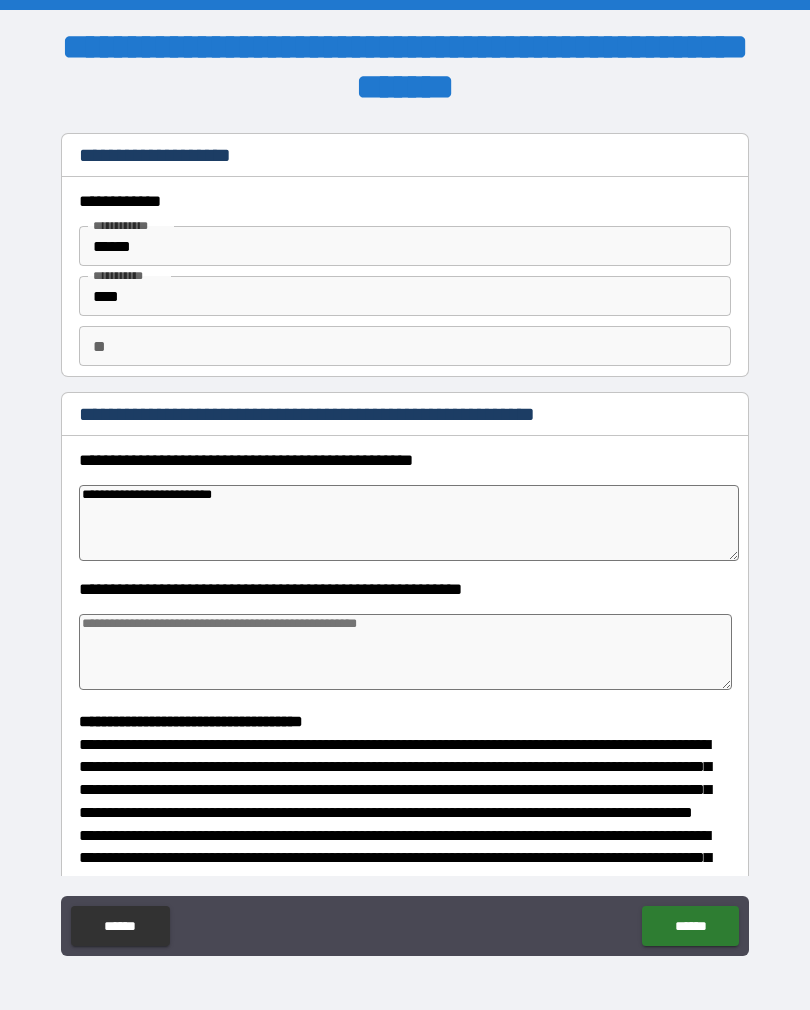 type on "*" 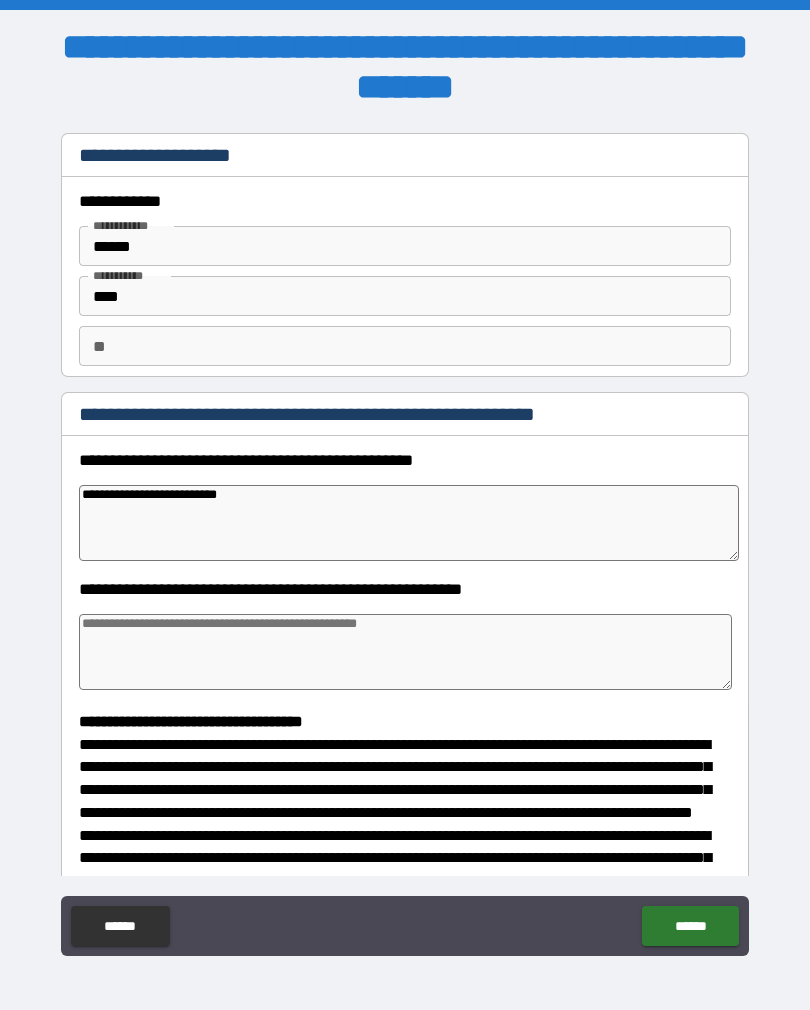 type on "*" 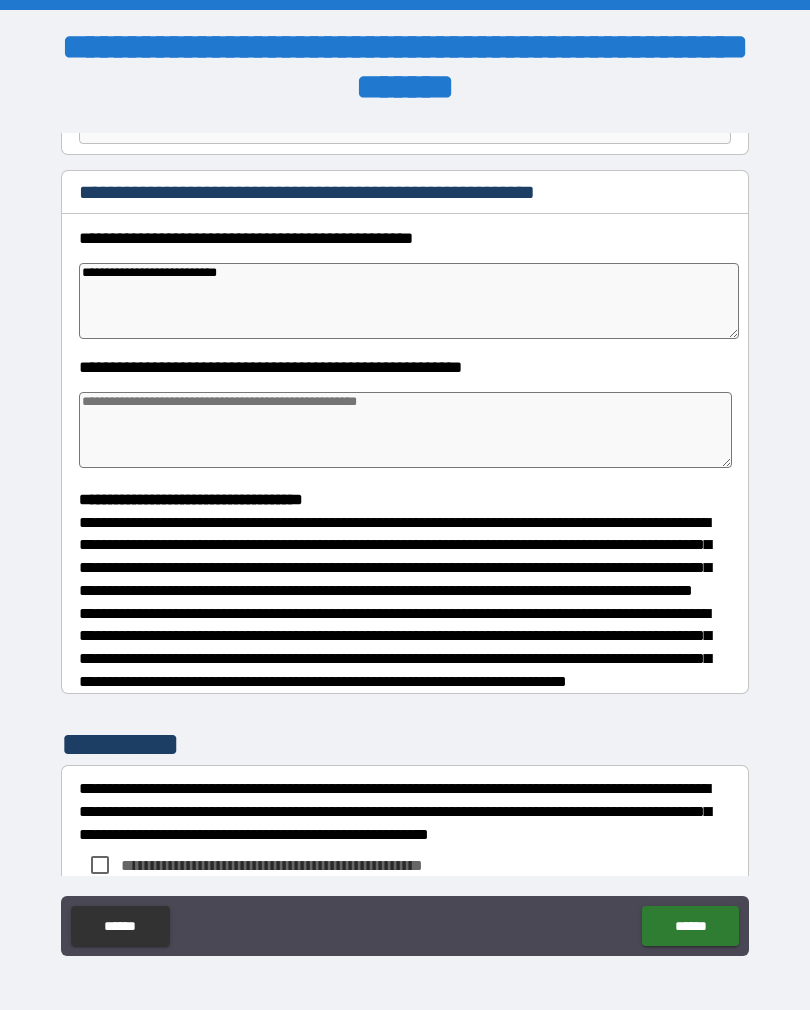 scroll, scrollTop: 221, scrollLeft: 0, axis: vertical 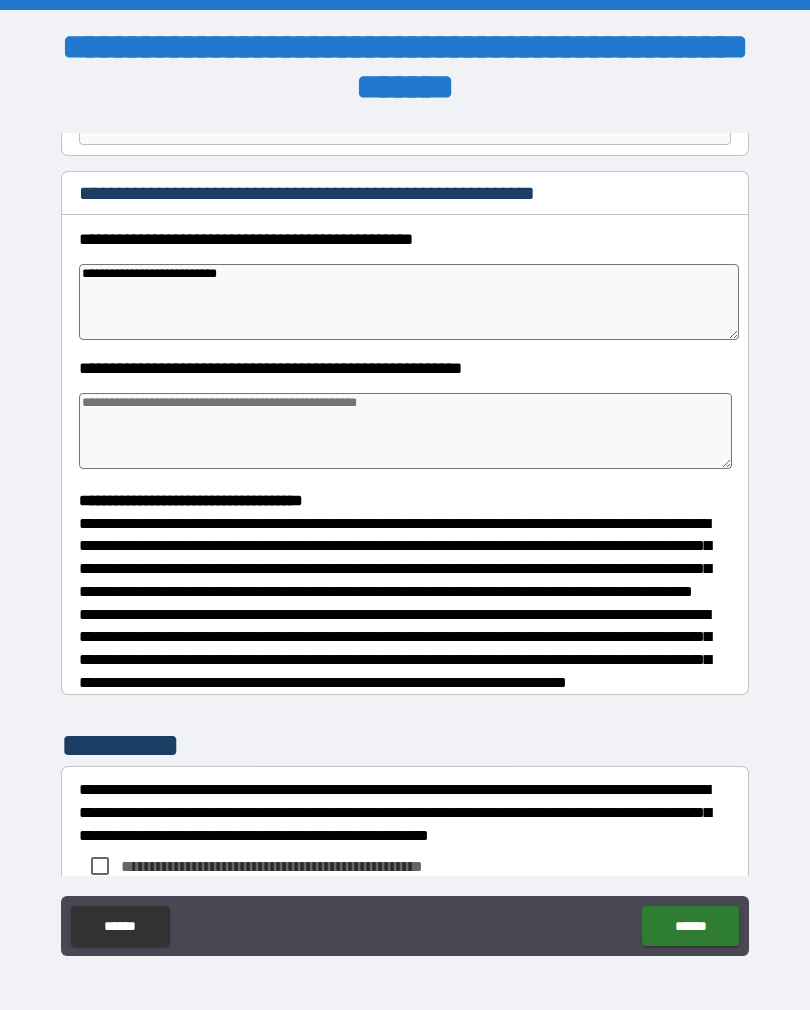 type on "**********" 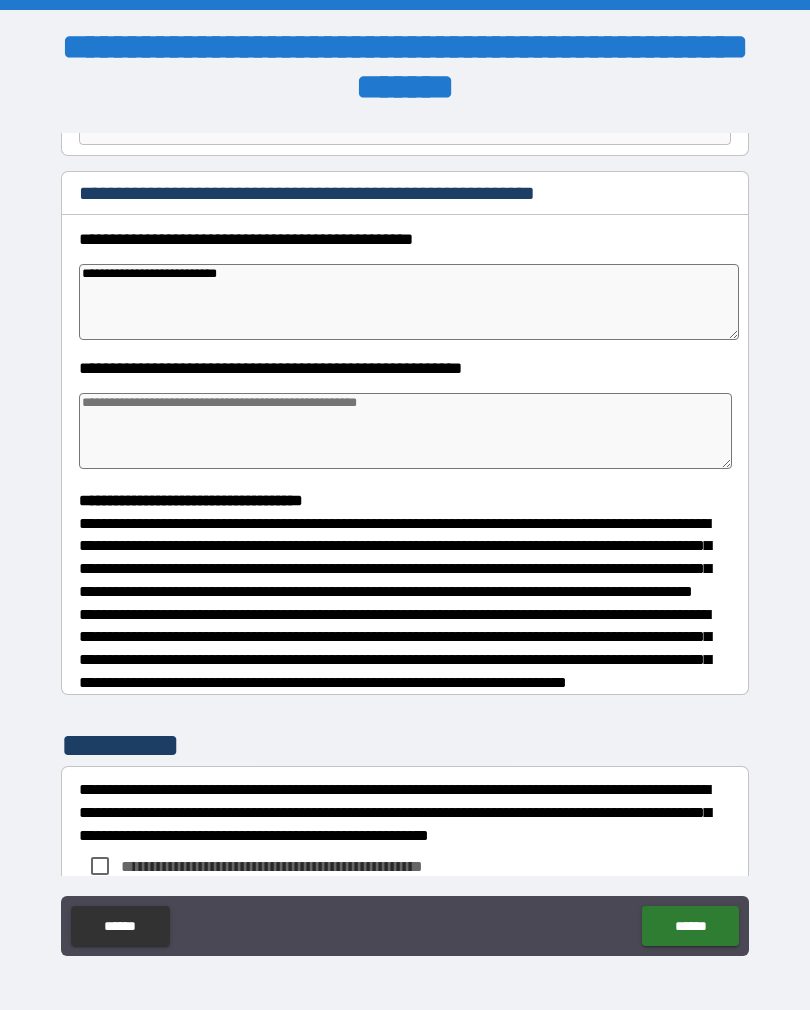 type on "*" 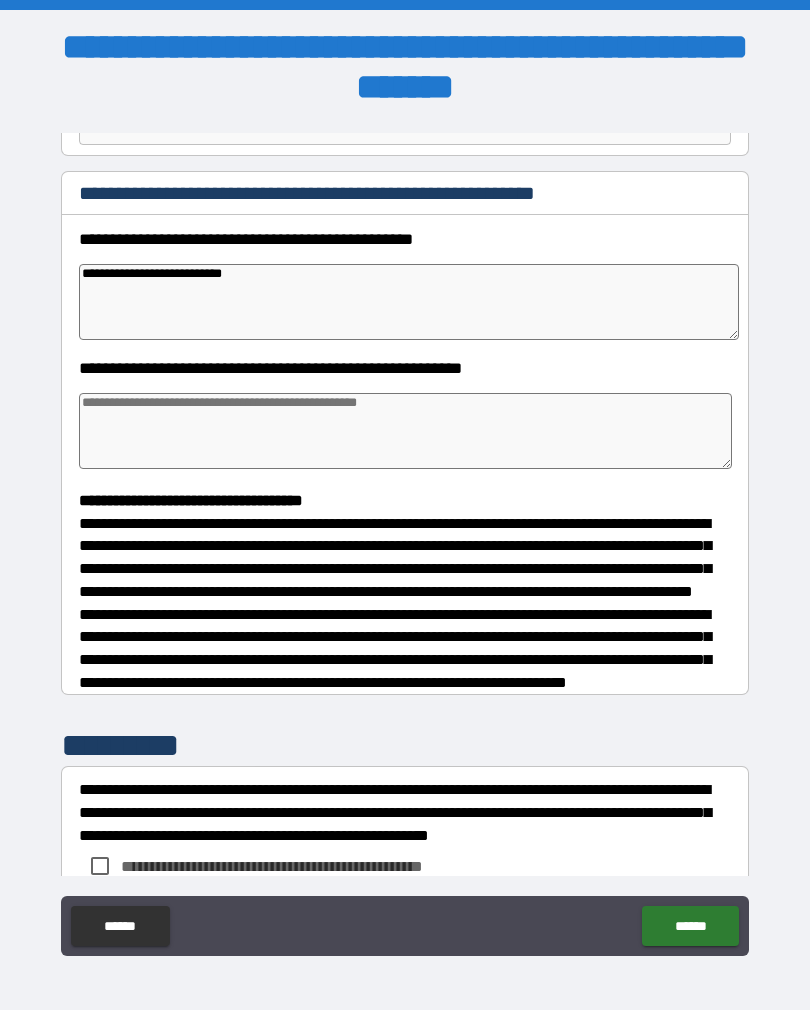 type on "*" 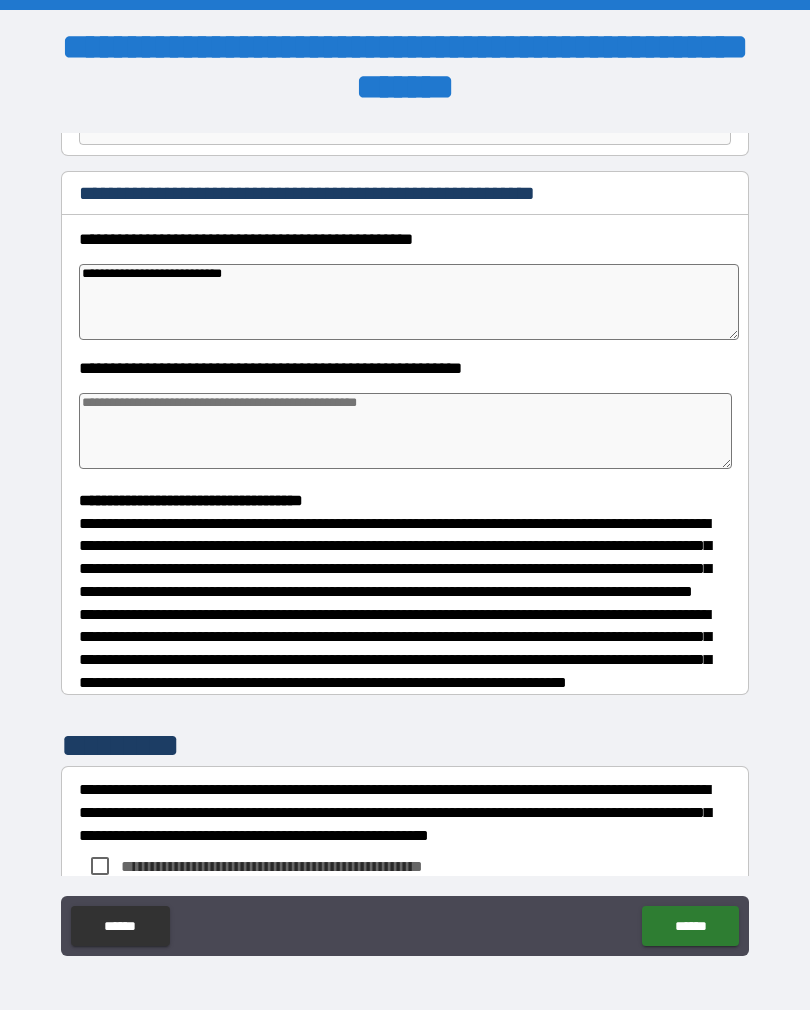 type on "**********" 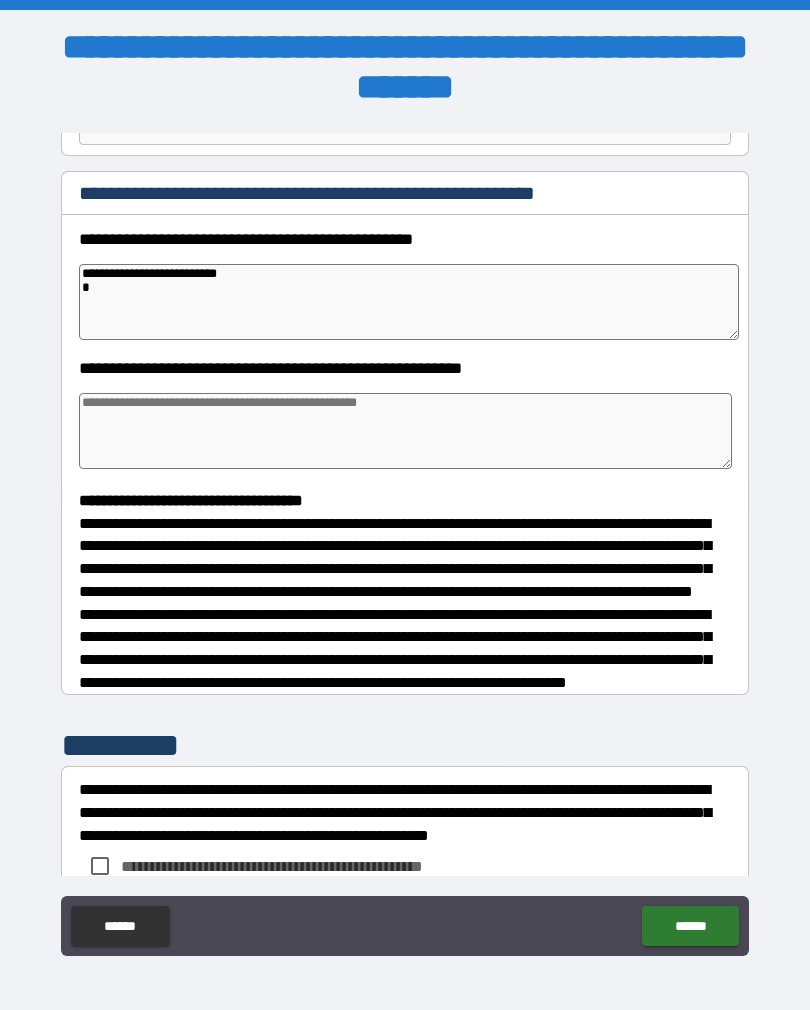 type on "*" 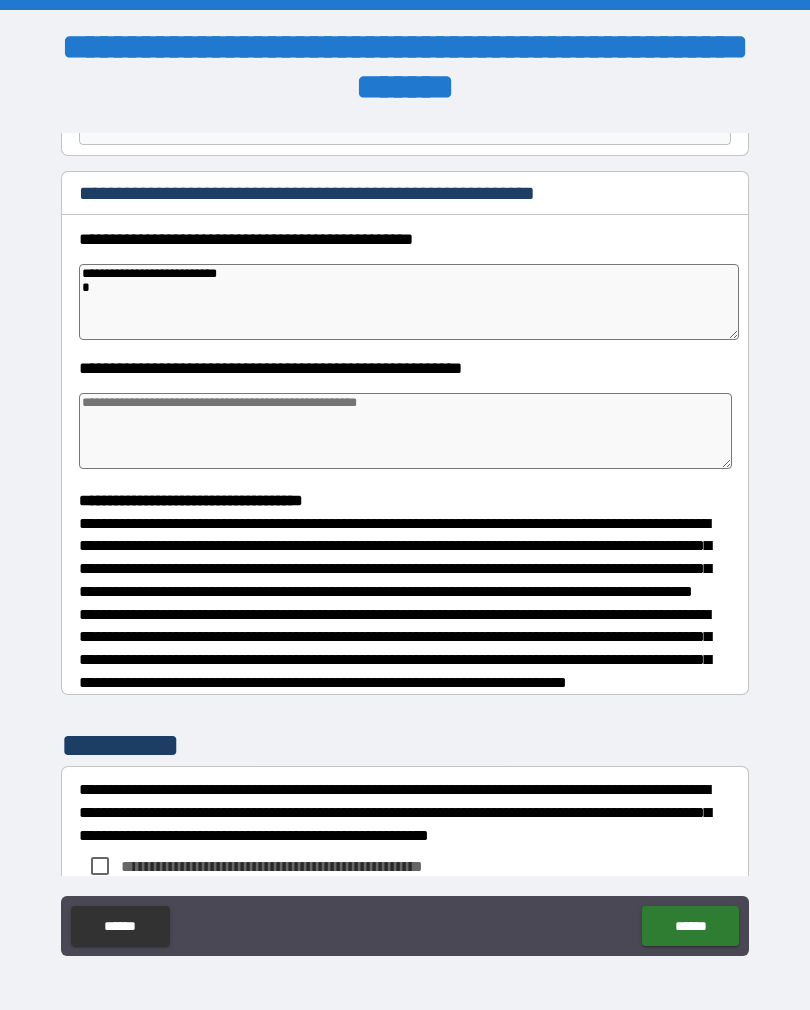 type on "*" 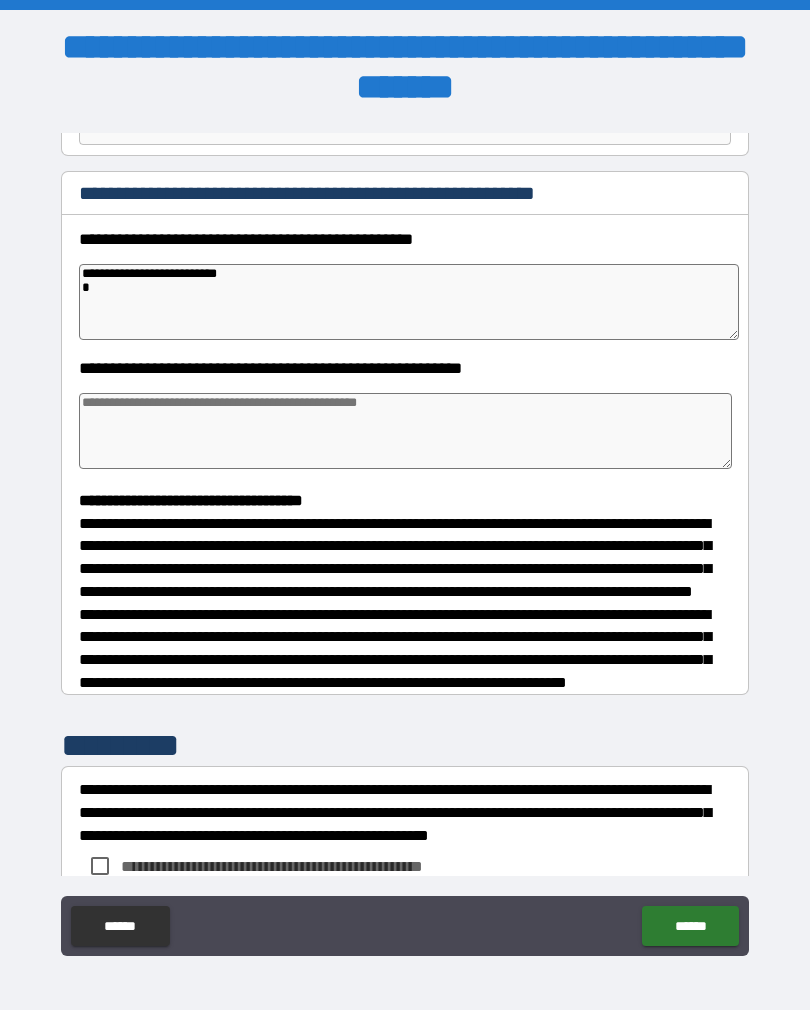 type on "*" 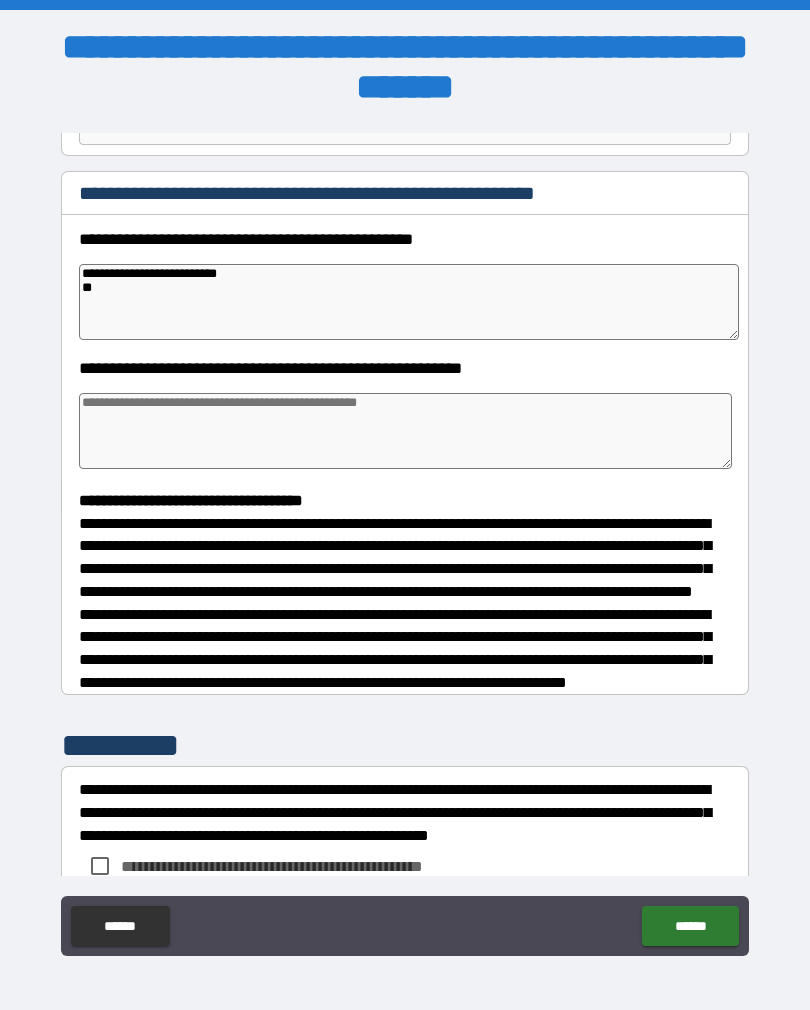 type 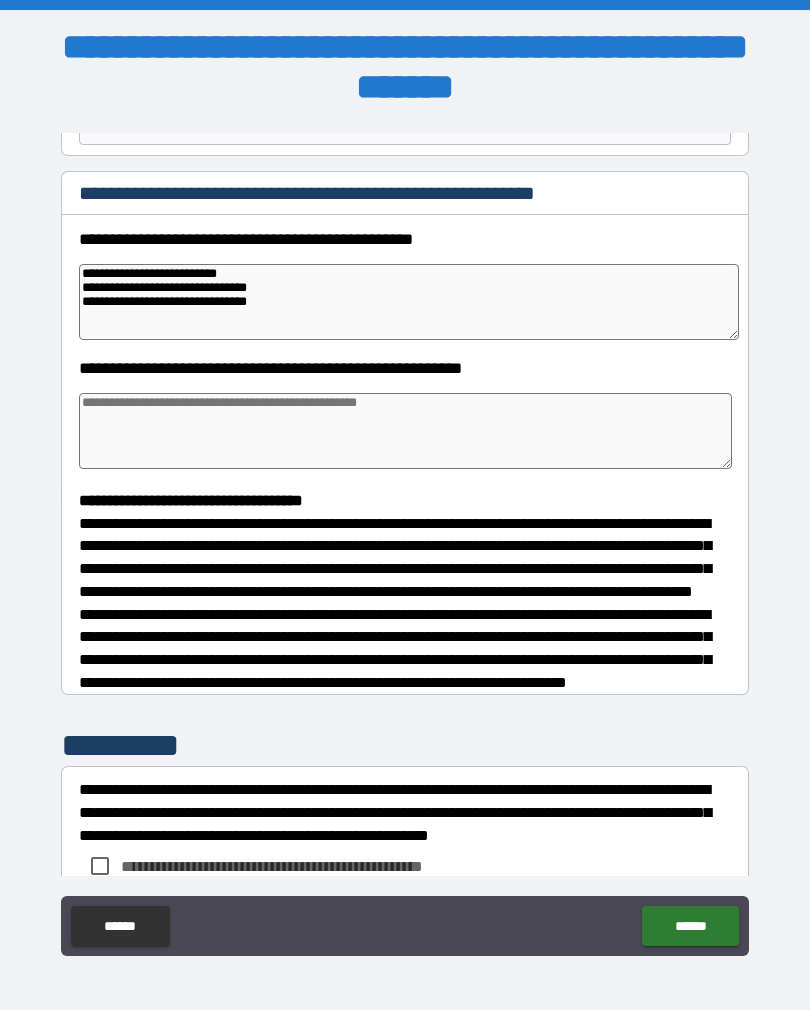 click at bounding box center [405, 431] 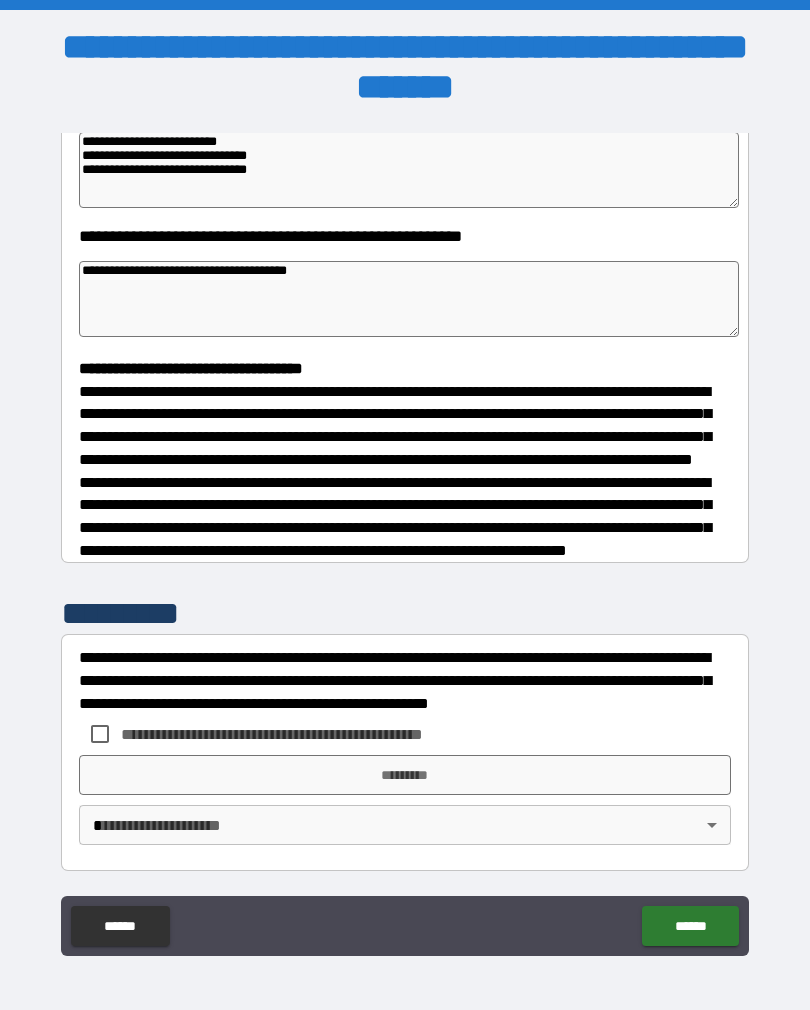 scroll, scrollTop: 391, scrollLeft: 0, axis: vertical 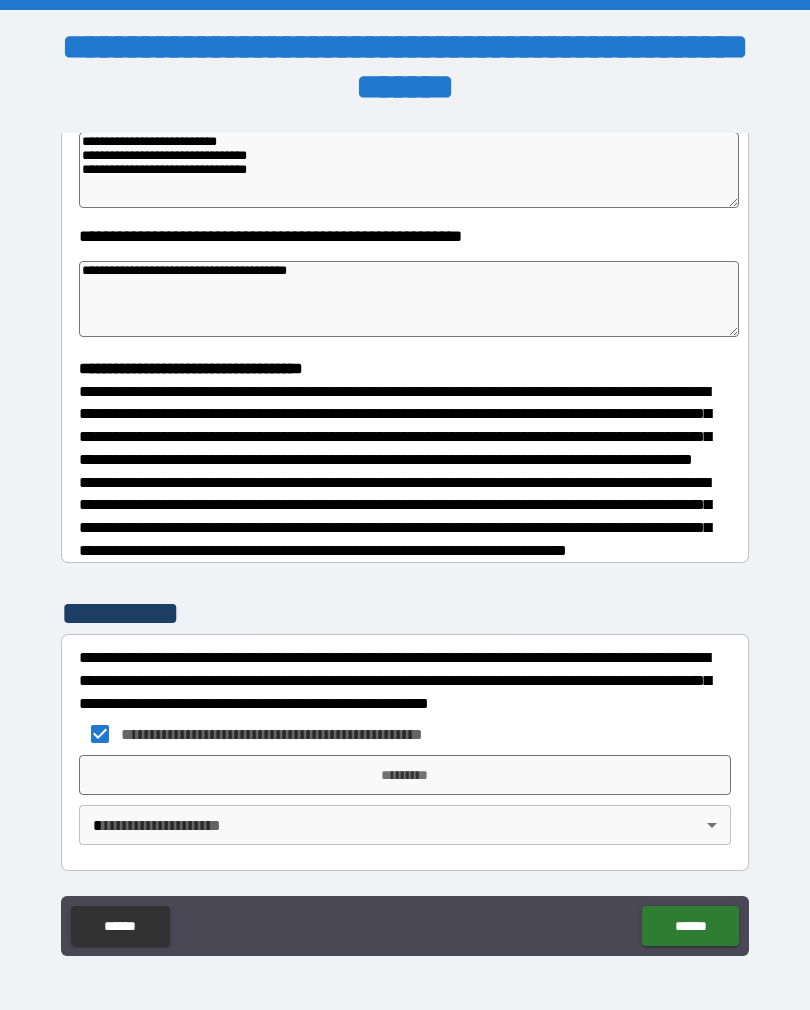 click on "*********" at bounding box center [405, 775] 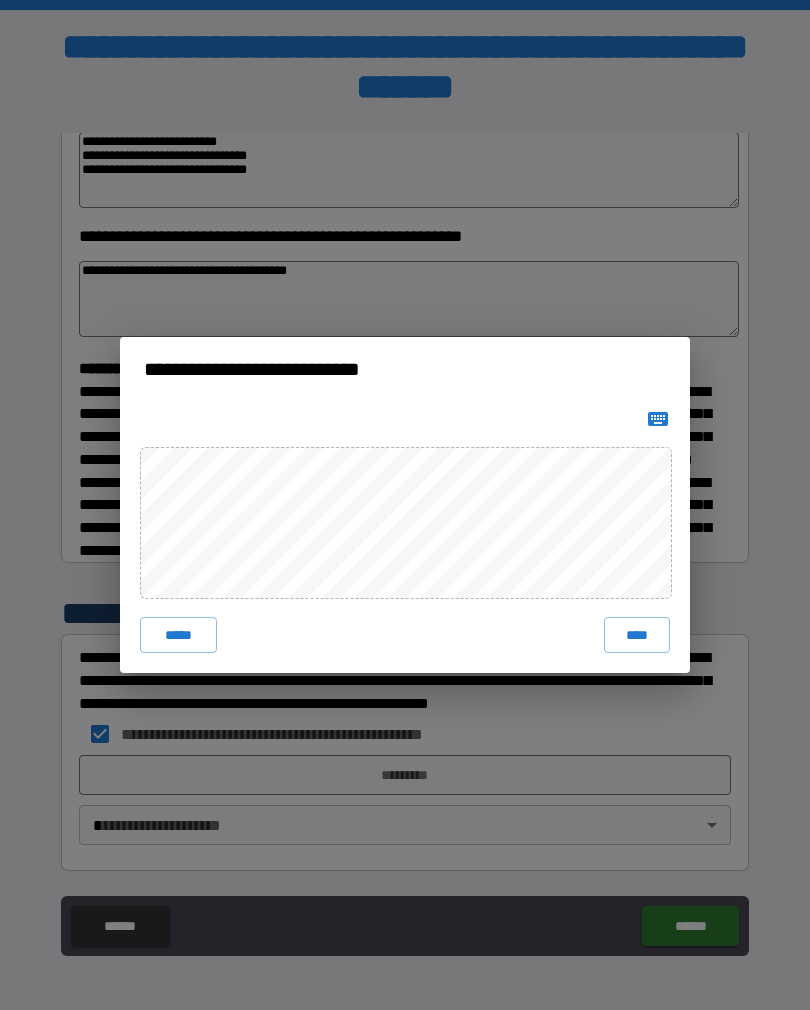 click on "****" at bounding box center [637, 635] 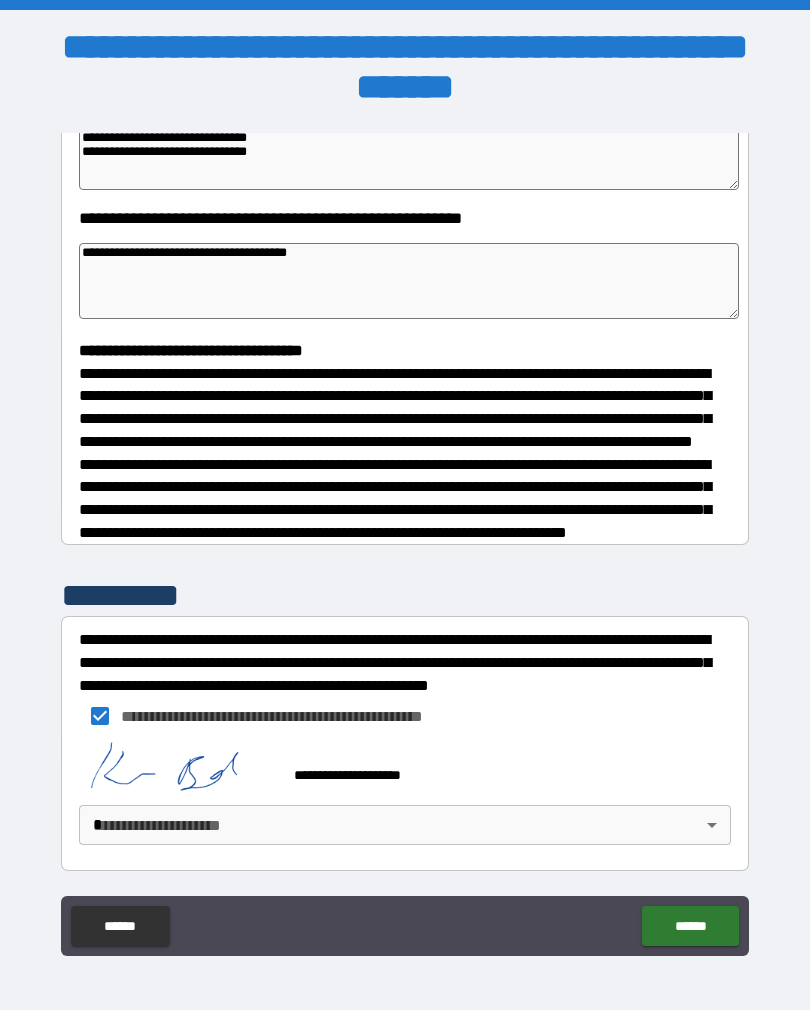 click on "**********" at bounding box center [405, 520] 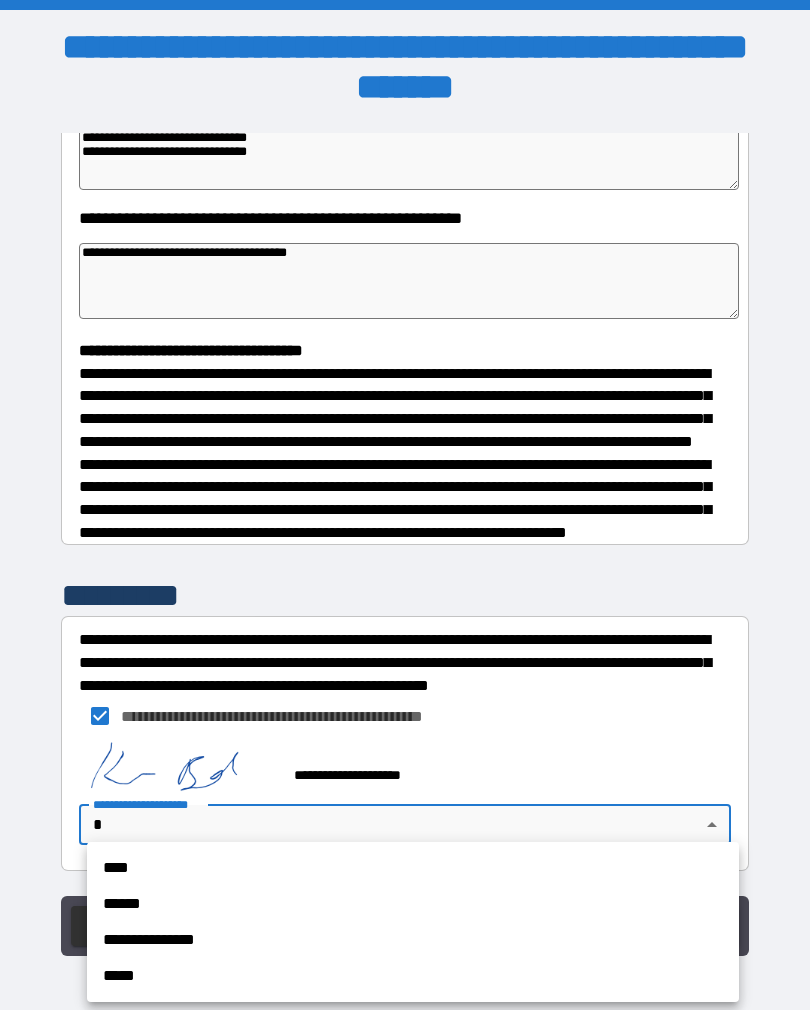 click on "****" at bounding box center (413, 868) 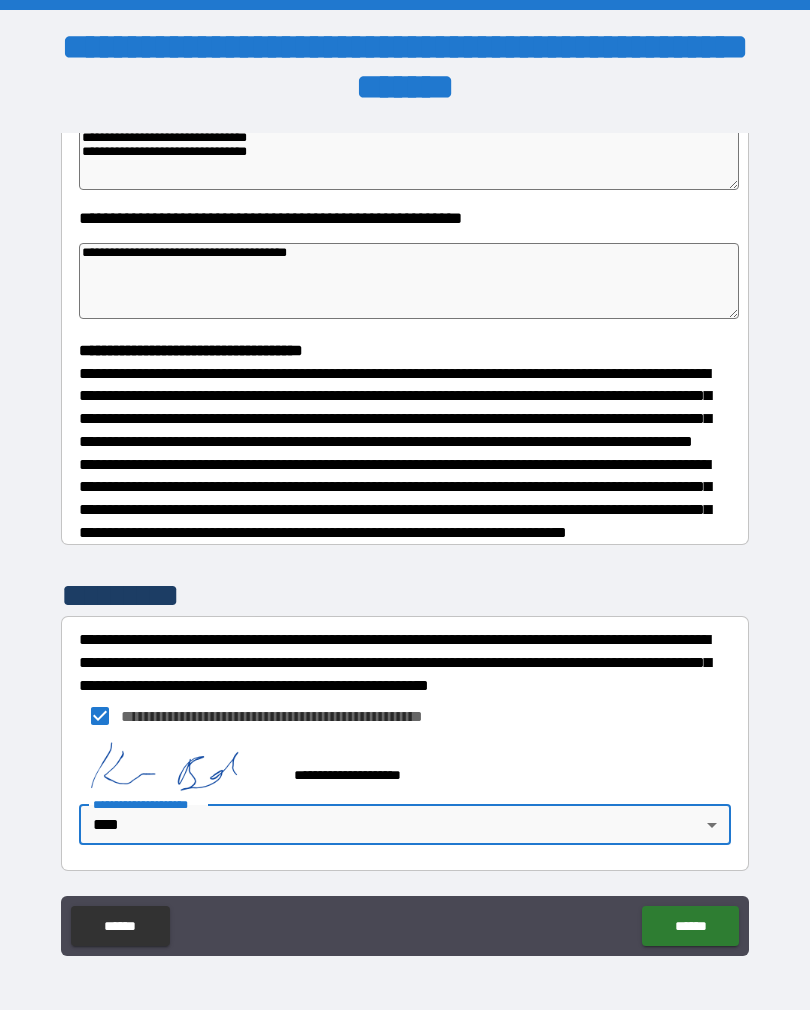 click on "******" at bounding box center [690, 926] 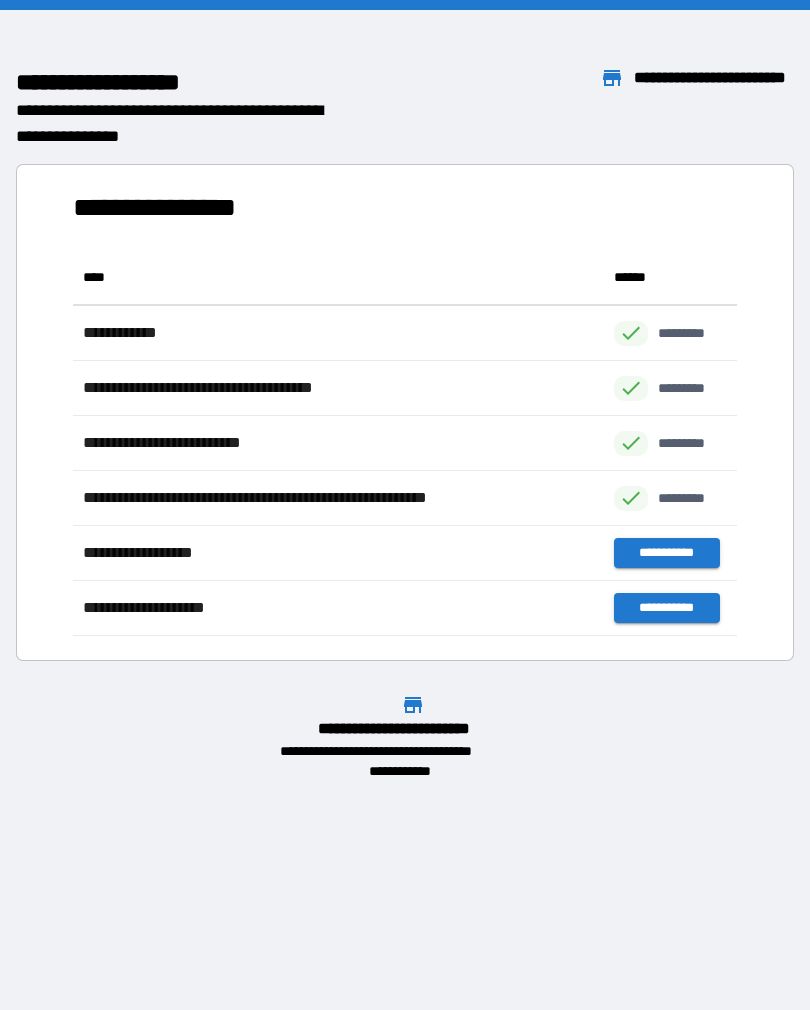 scroll, scrollTop: 386, scrollLeft: 664, axis: both 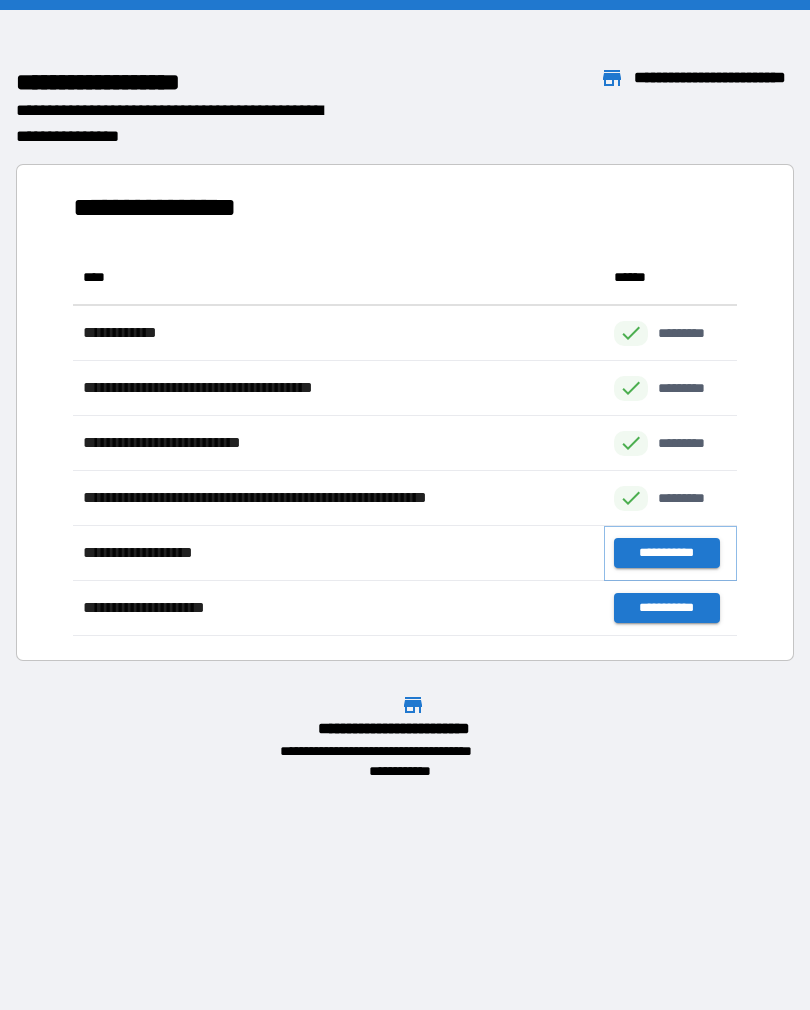 click on "**********" at bounding box center [666, 553] 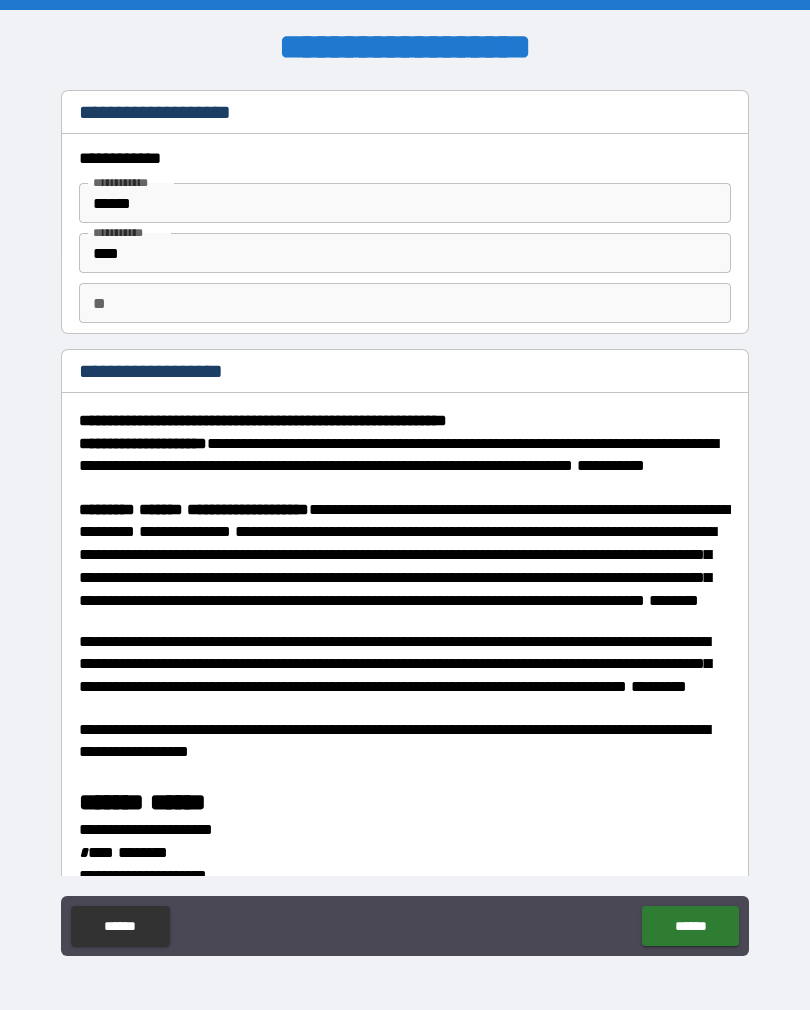 click on "**" at bounding box center (405, 303) 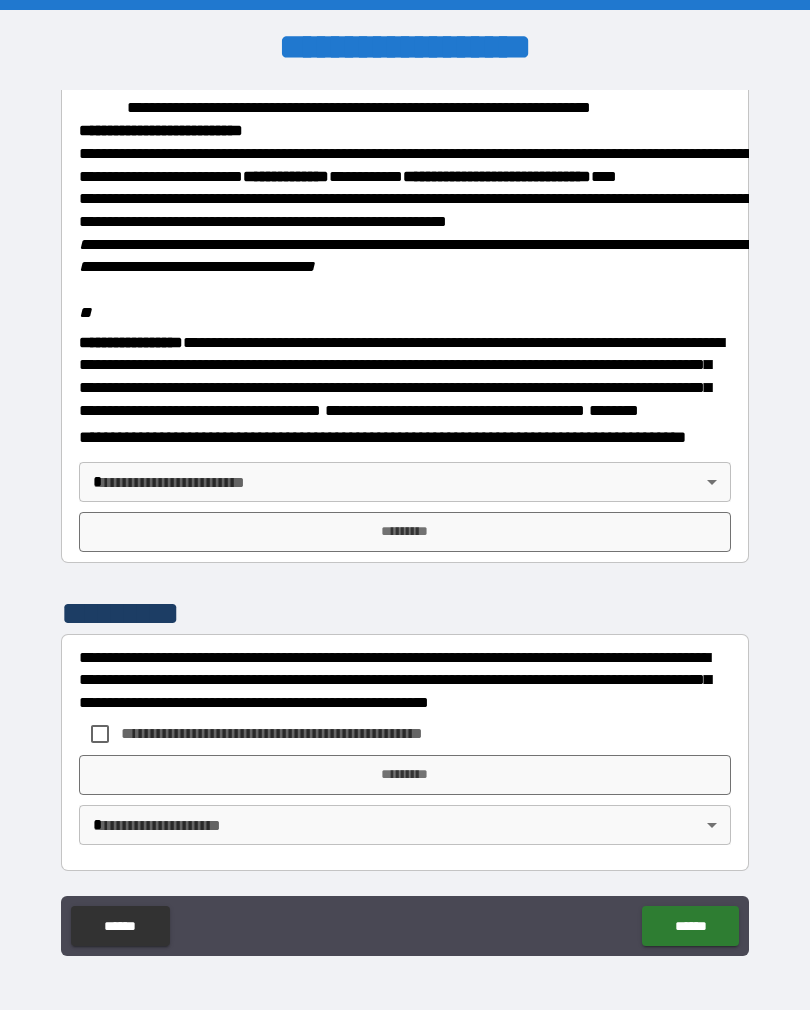 scroll, scrollTop: 2345, scrollLeft: 0, axis: vertical 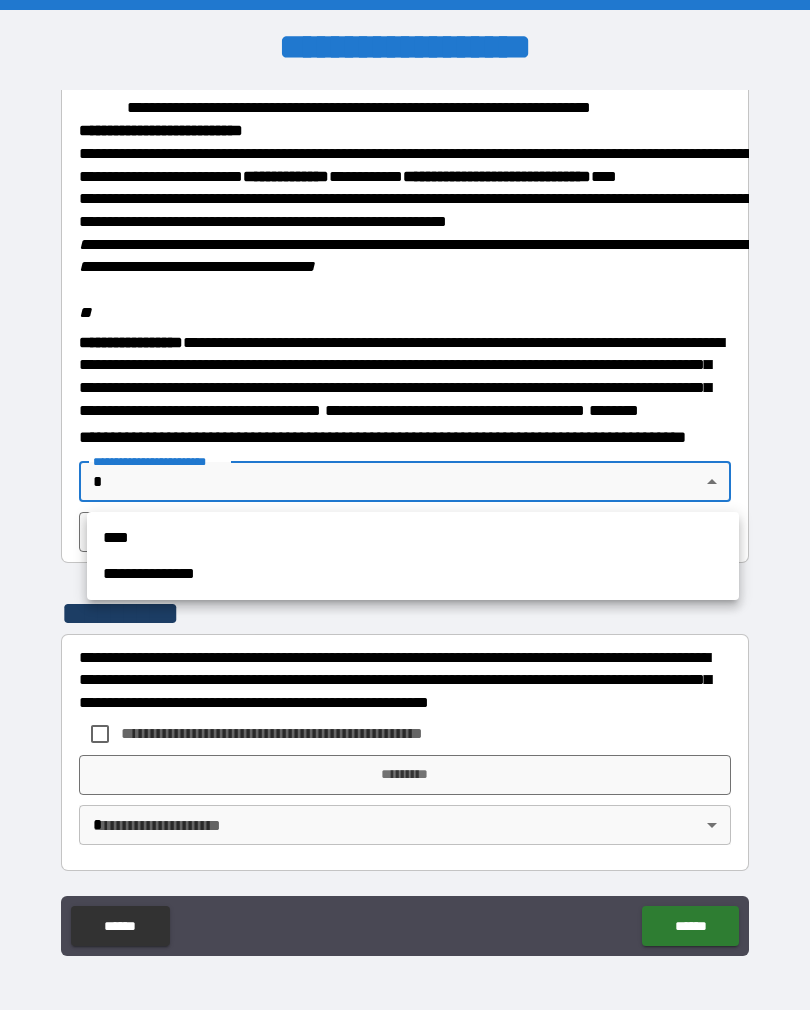 click on "****" at bounding box center (413, 538) 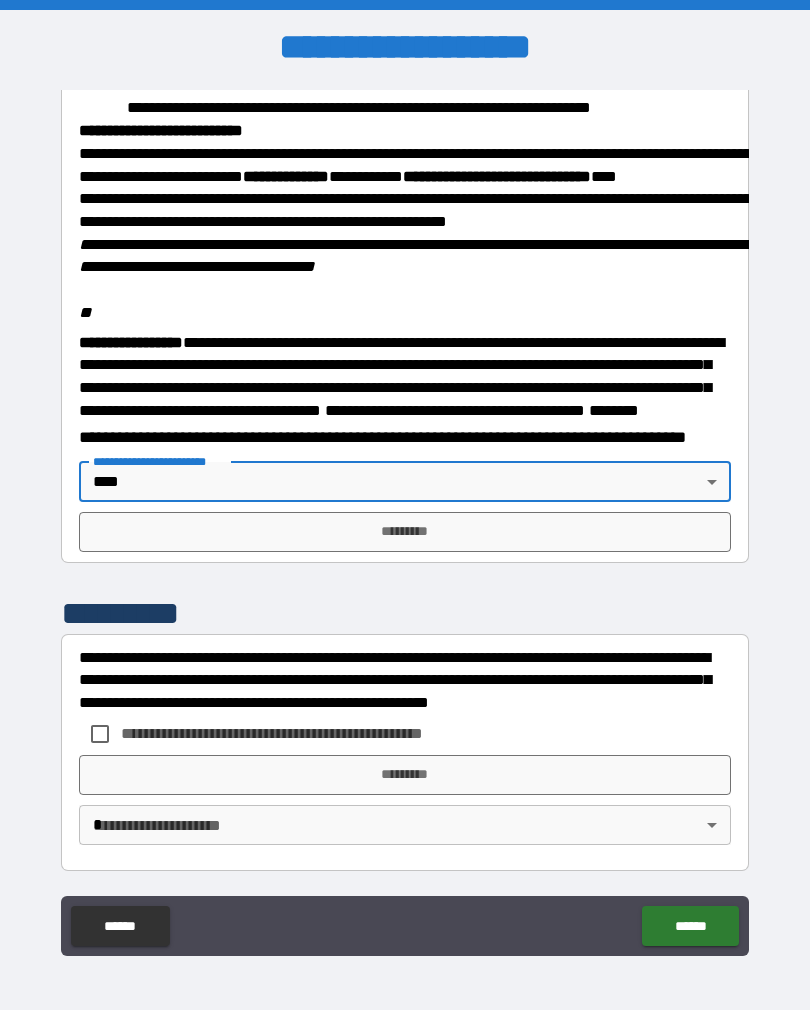click on "*********" at bounding box center [405, 532] 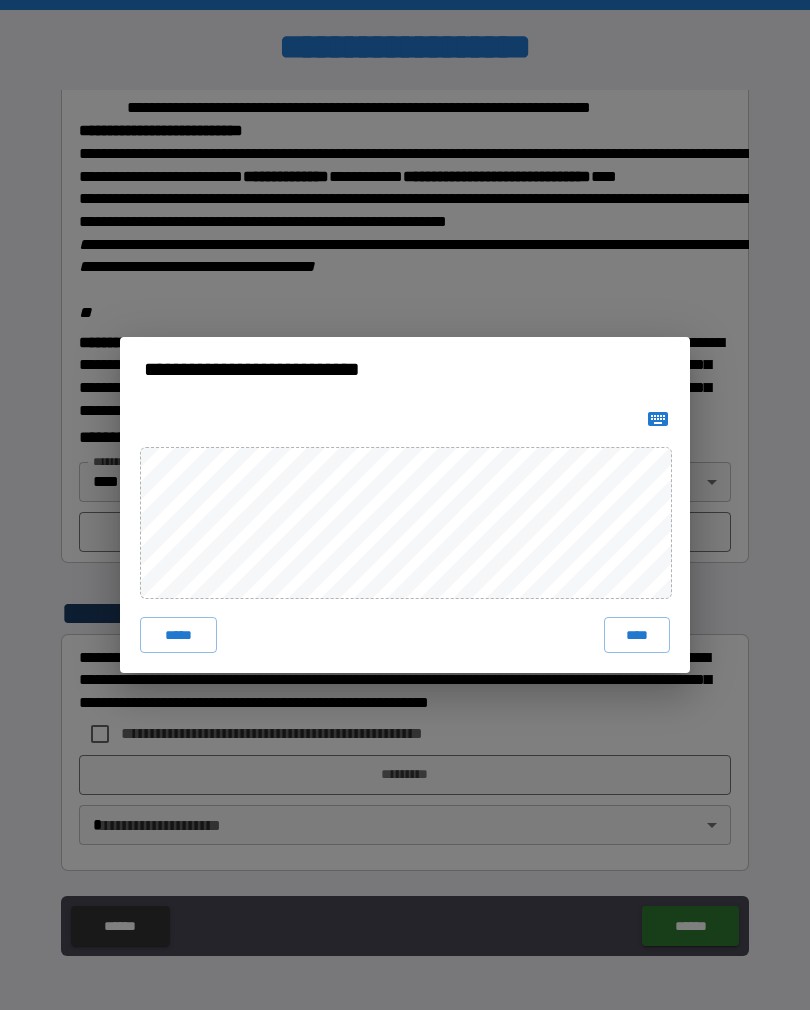 click on "****" at bounding box center (637, 635) 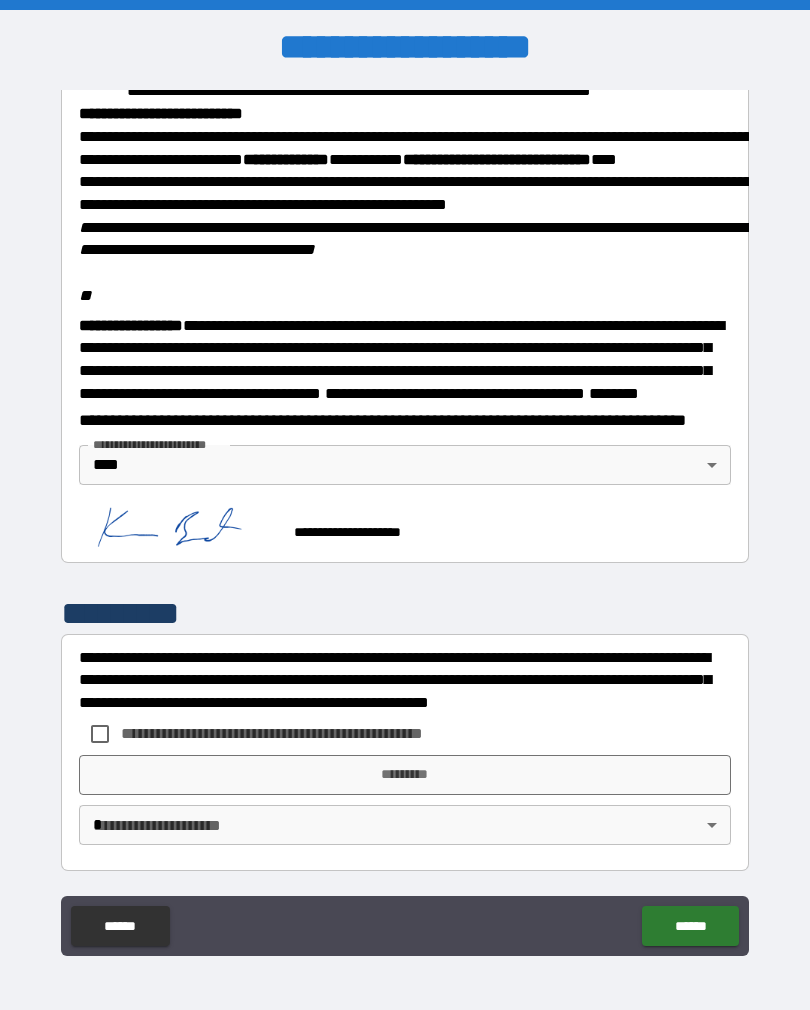 scroll, scrollTop: 2335, scrollLeft: 0, axis: vertical 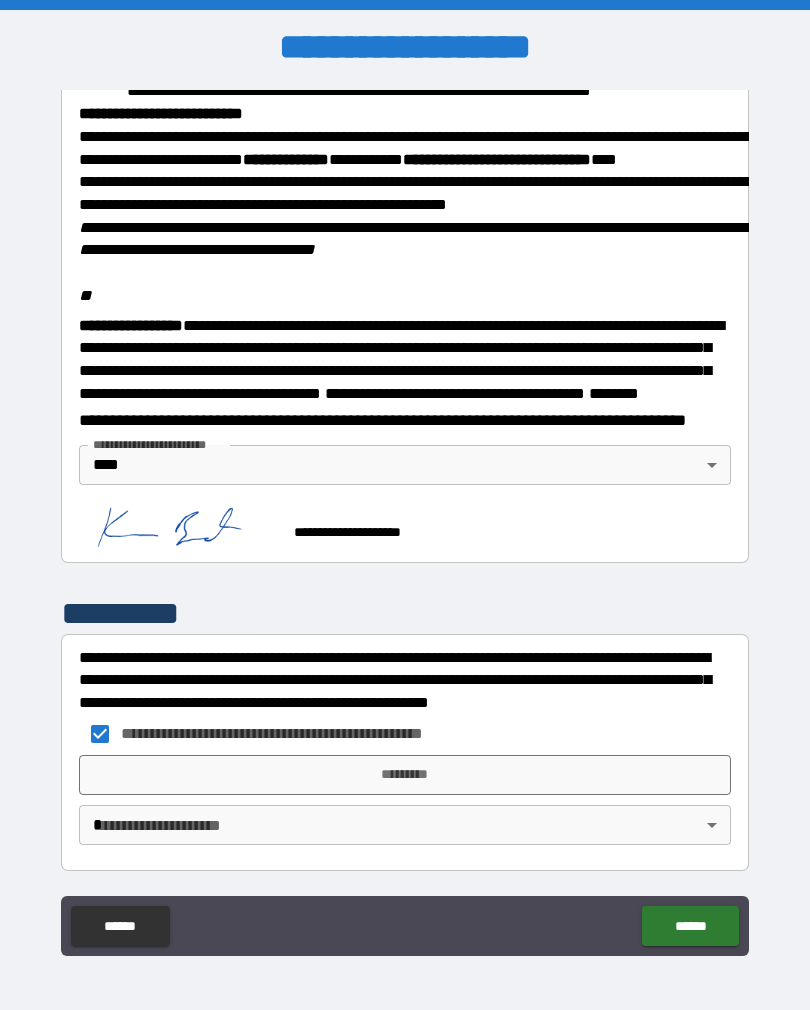 click on "*********" at bounding box center [405, 775] 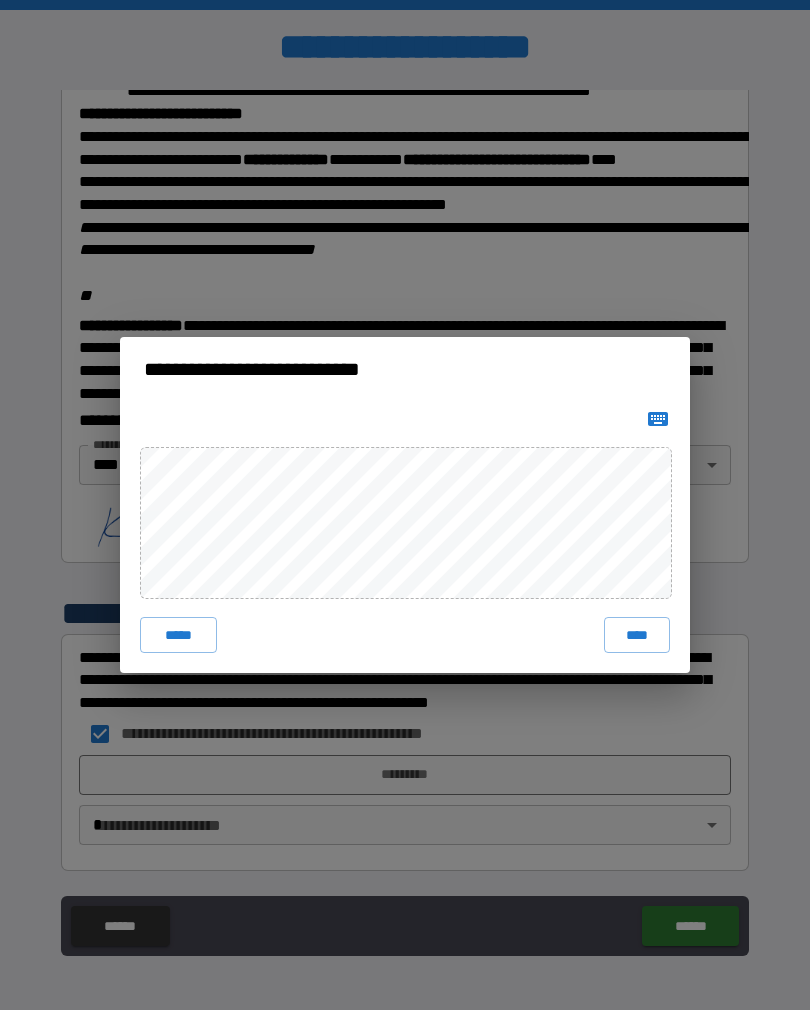 click on "****" at bounding box center [637, 635] 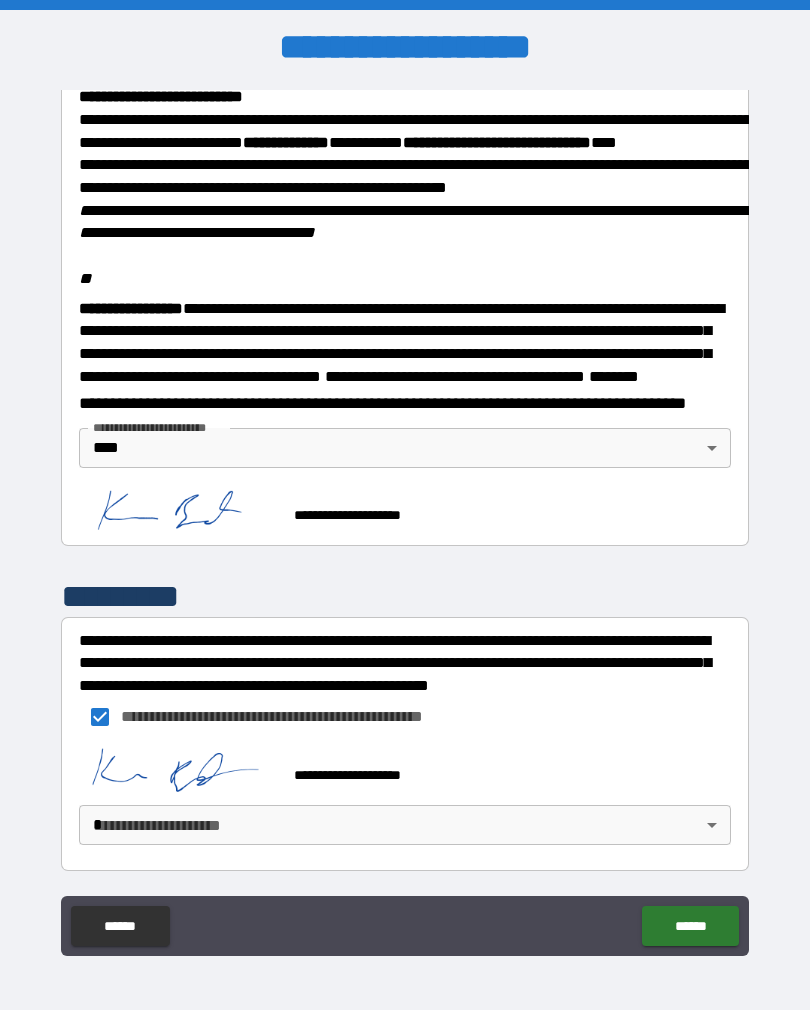 click on "**********" at bounding box center [405, 520] 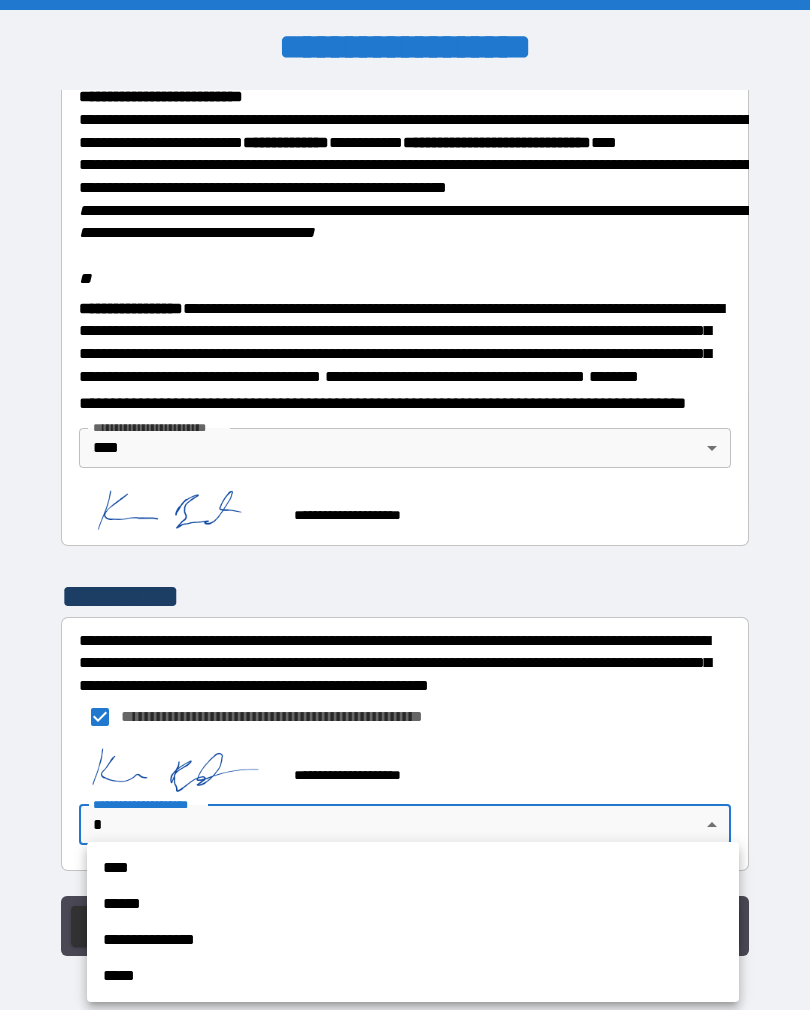 click on "****" at bounding box center [413, 868] 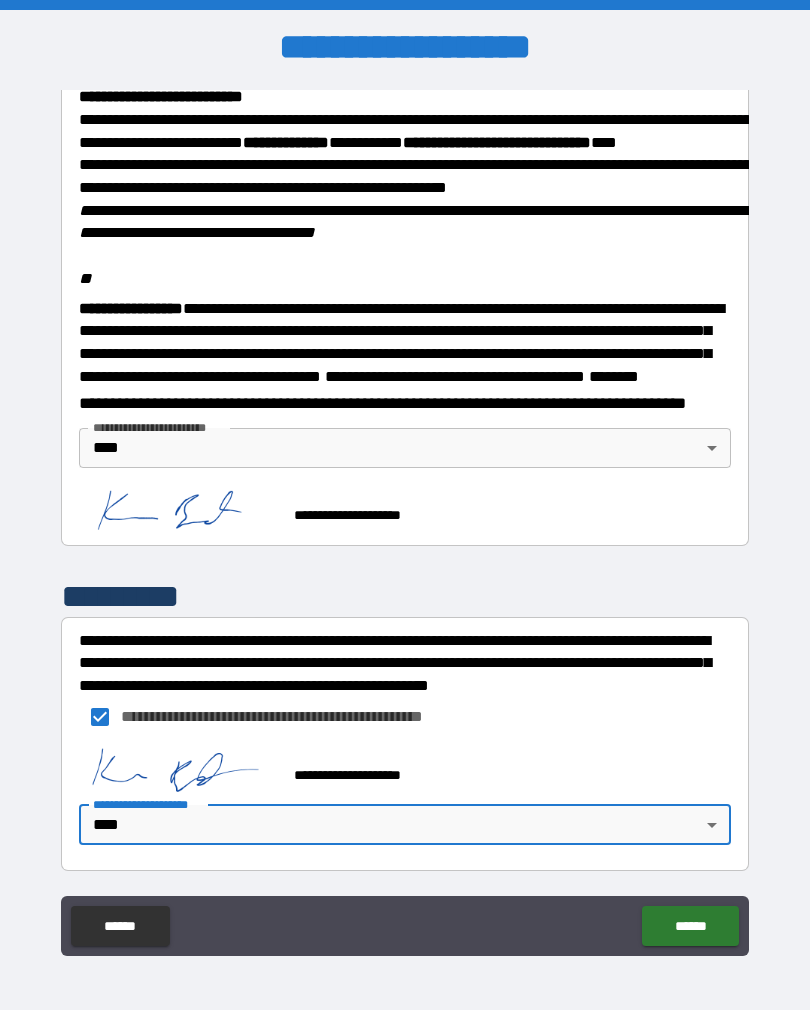 scroll, scrollTop: 2379, scrollLeft: 0, axis: vertical 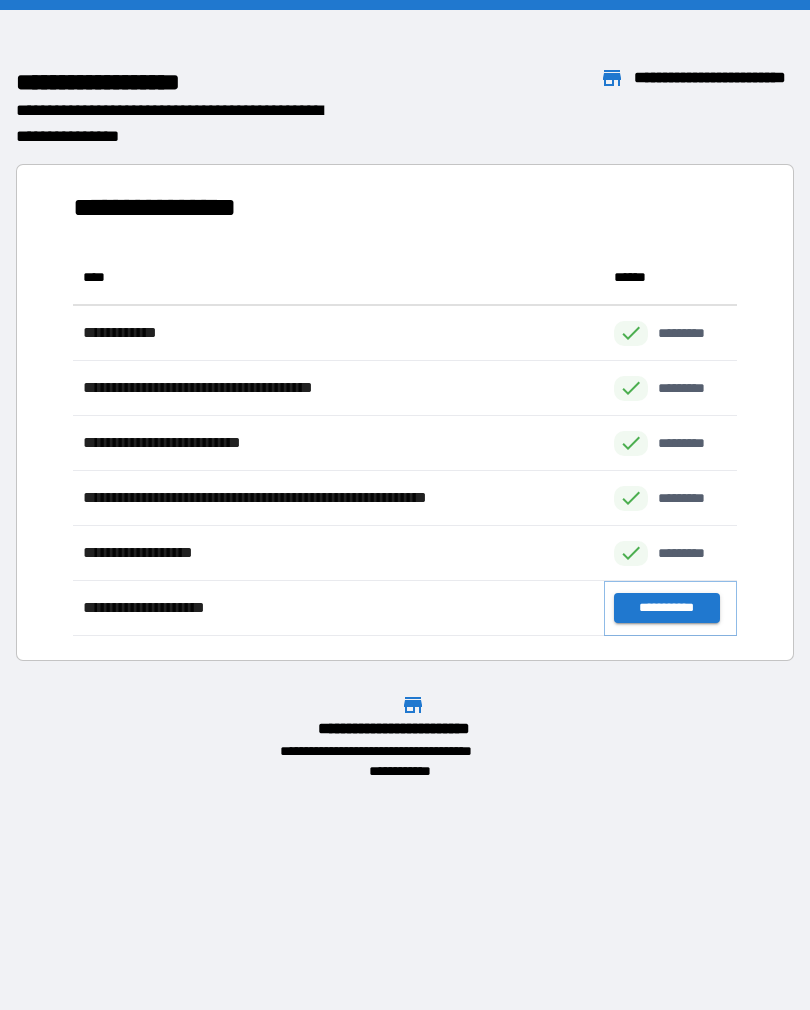 click on "**********" at bounding box center [666, 608] 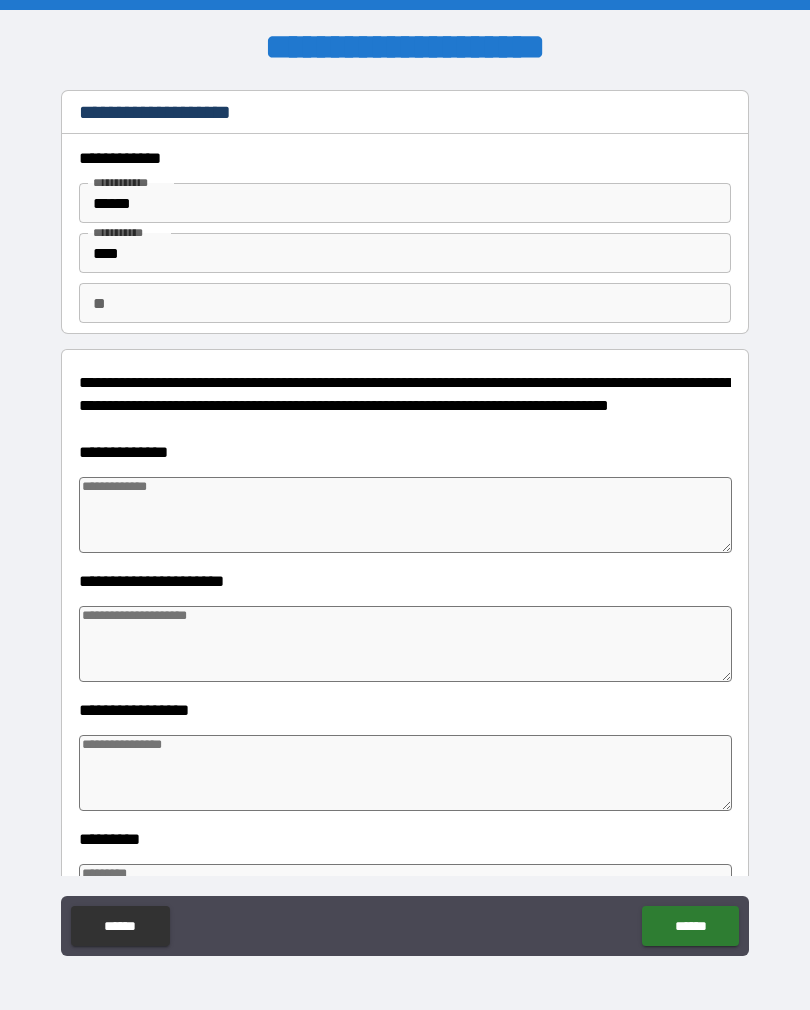 click on "**" at bounding box center [405, 303] 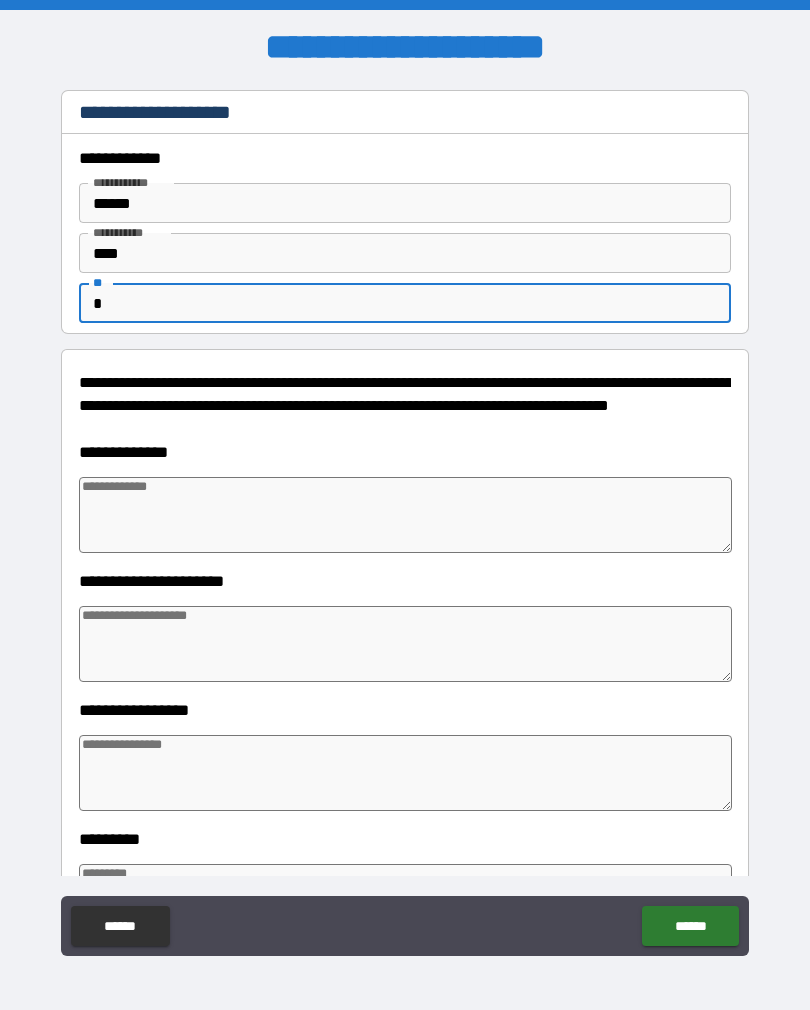 click at bounding box center [405, 515] 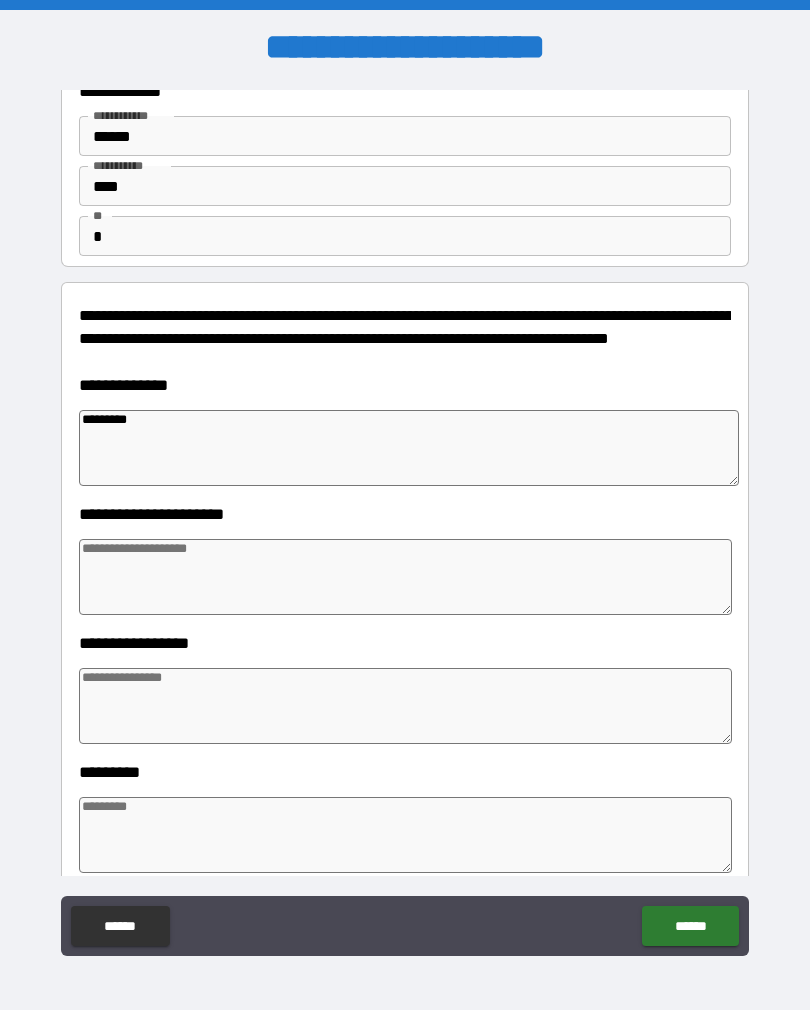 scroll, scrollTop: 68, scrollLeft: 0, axis: vertical 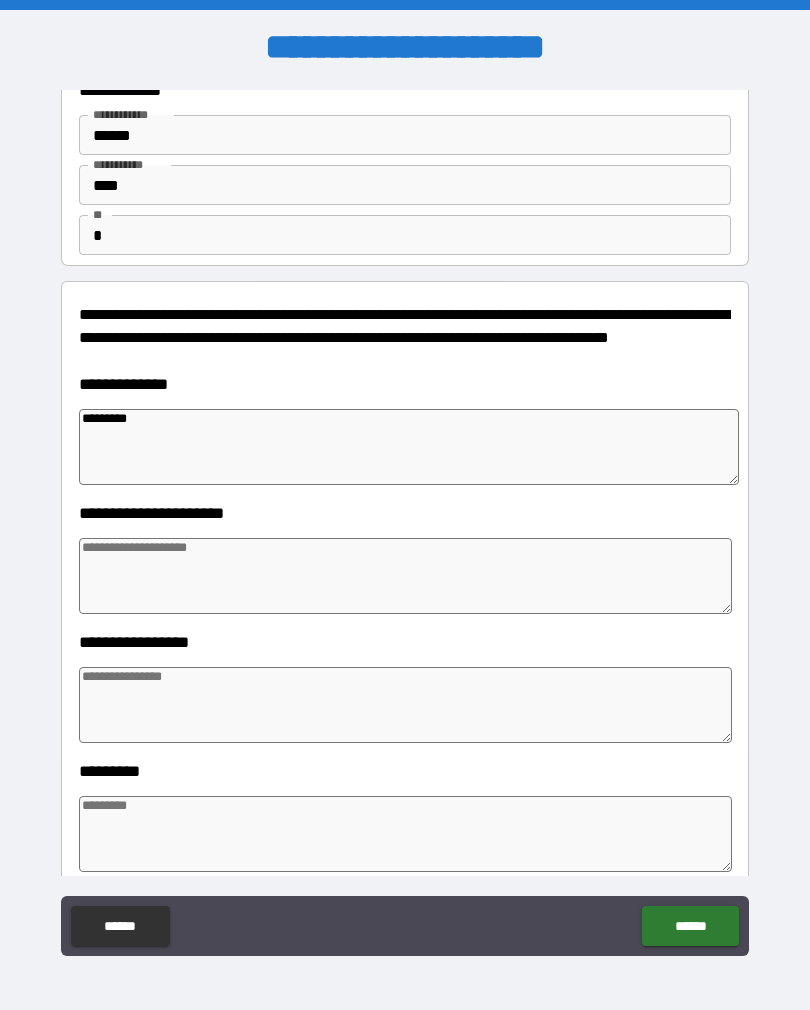 click at bounding box center (405, 576) 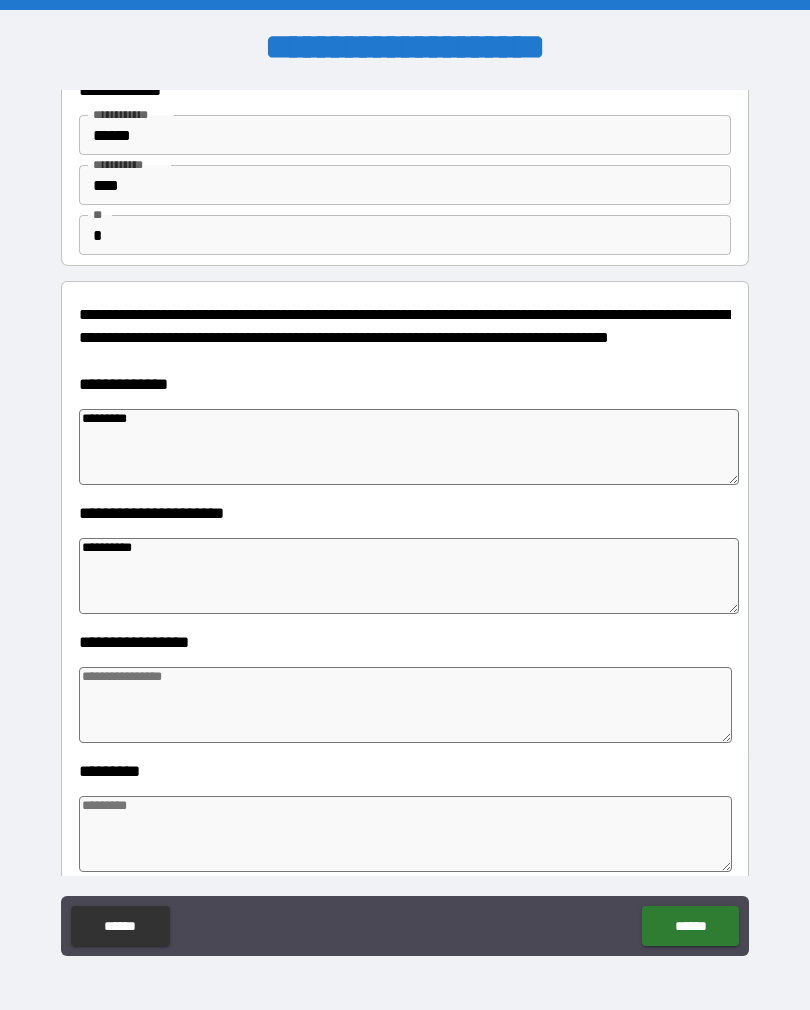 click on "*********" at bounding box center [409, 447] 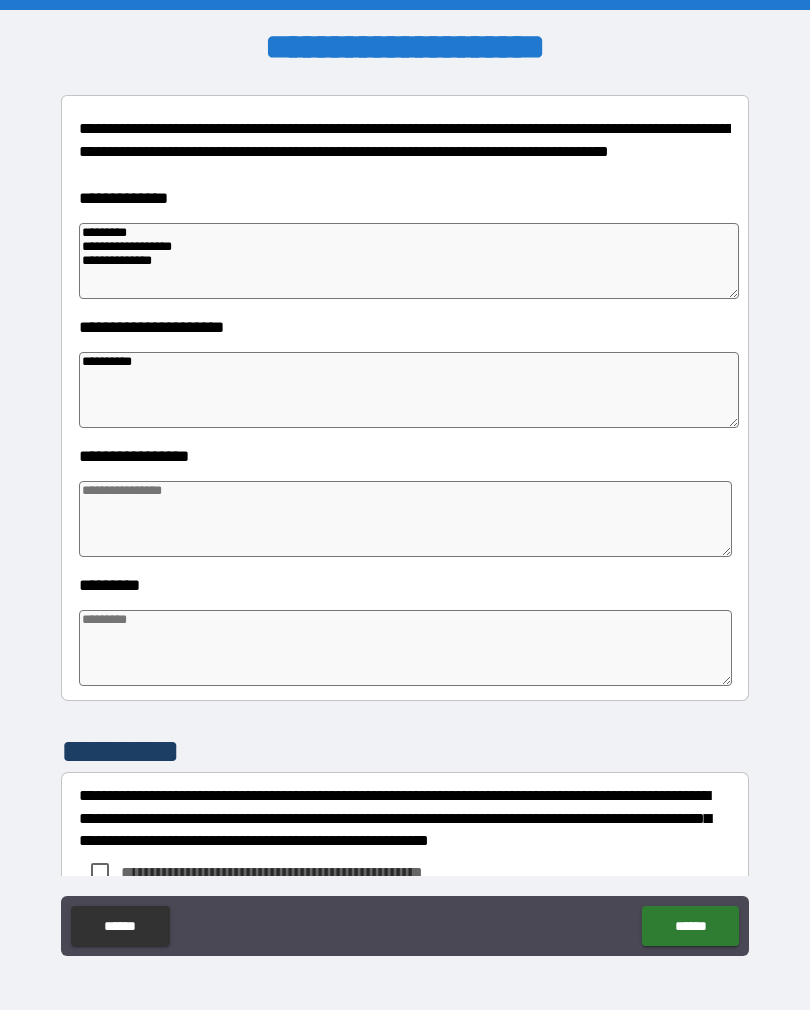 scroll, scrollTop: 250, scrollLeft: 0, axis: vertical 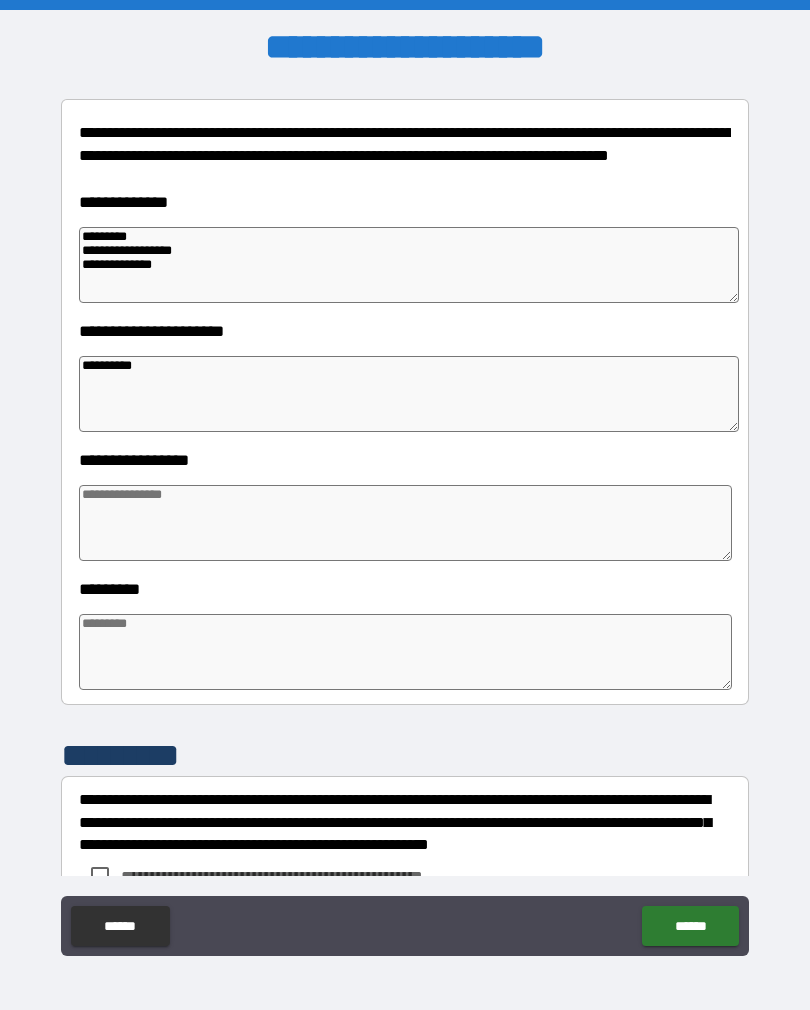 click on "**********" at bounding box center [409, 265] 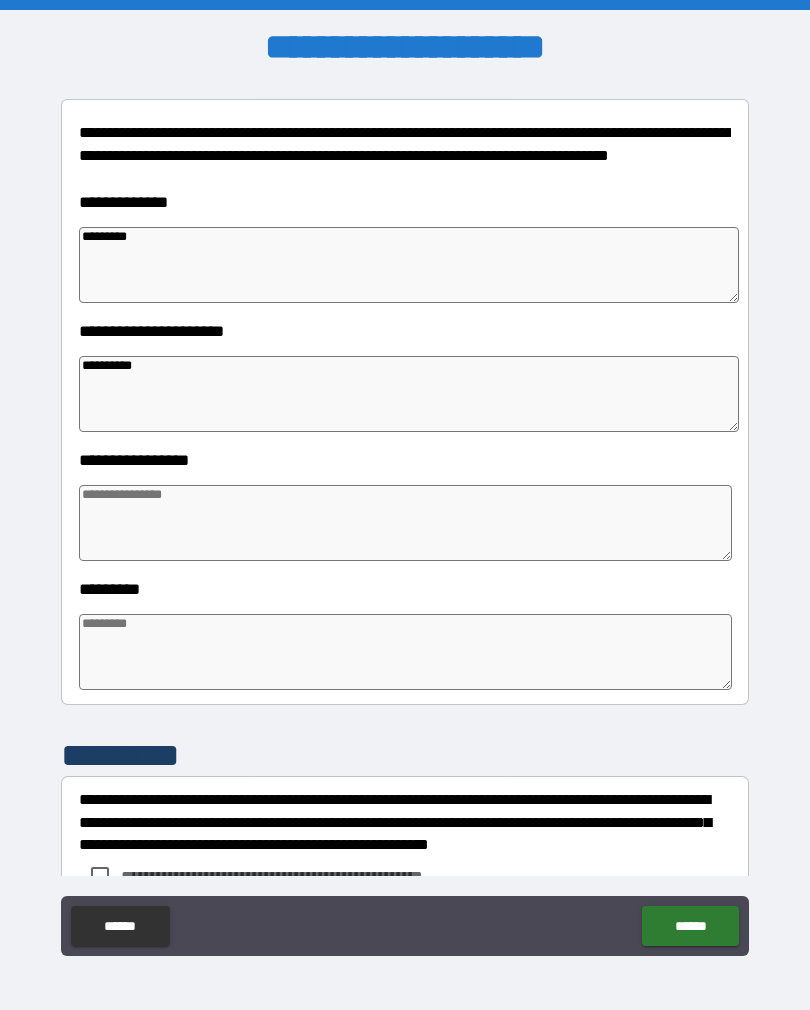 click at bounding box center [405, 523] 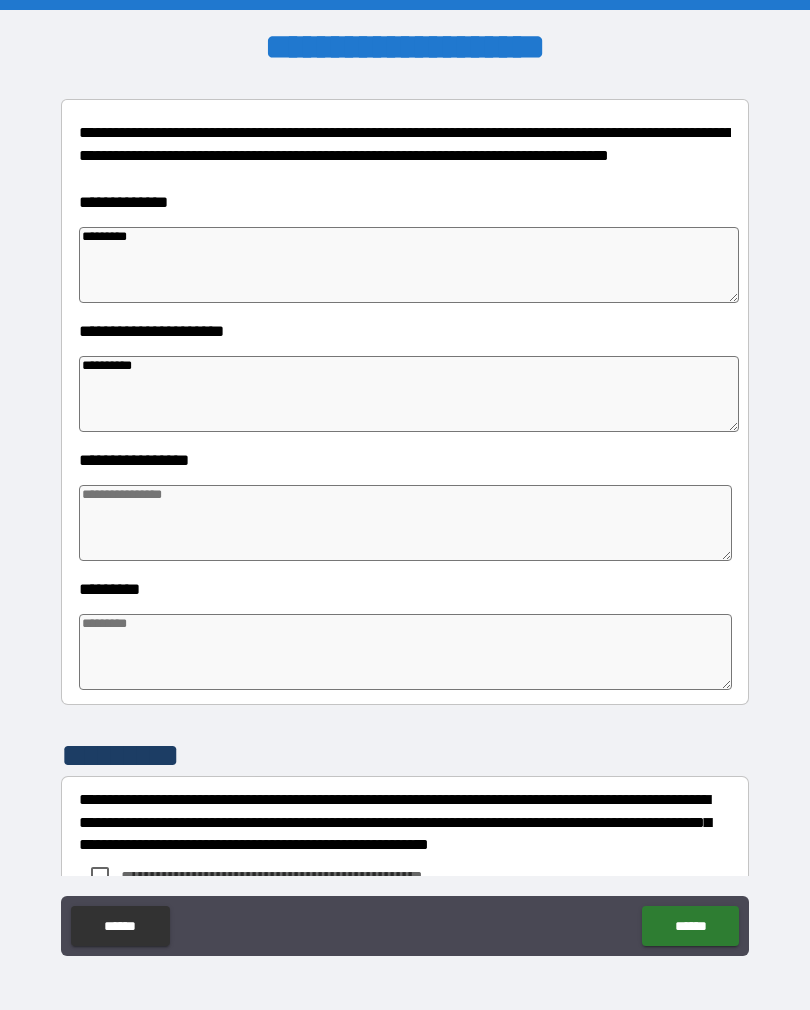 paste on "**********" 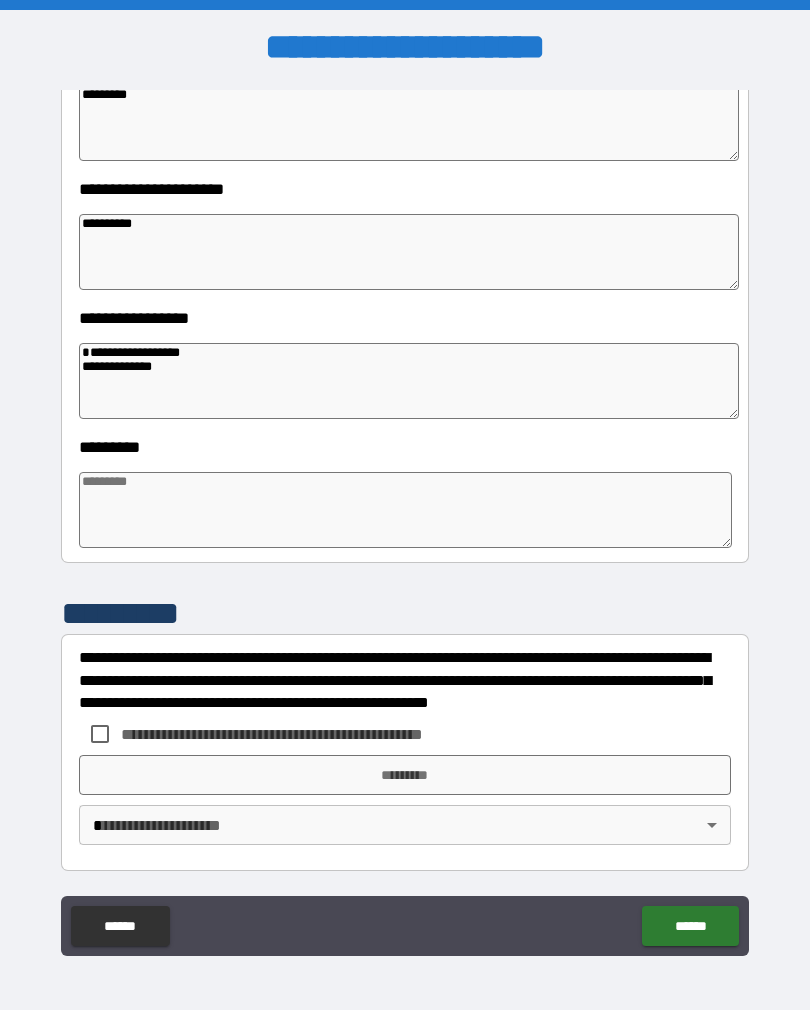 scroll, scrollTop: 392, scrollLeft: 0, axis: vertical 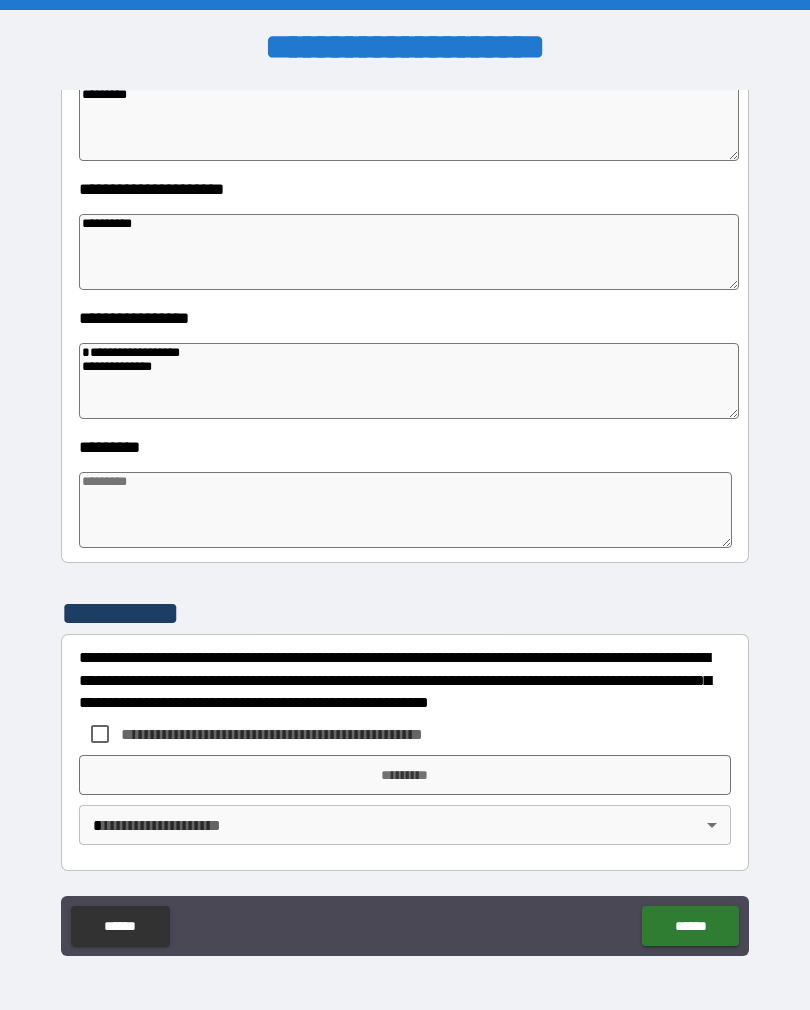 click at bounding box center [405, 510] 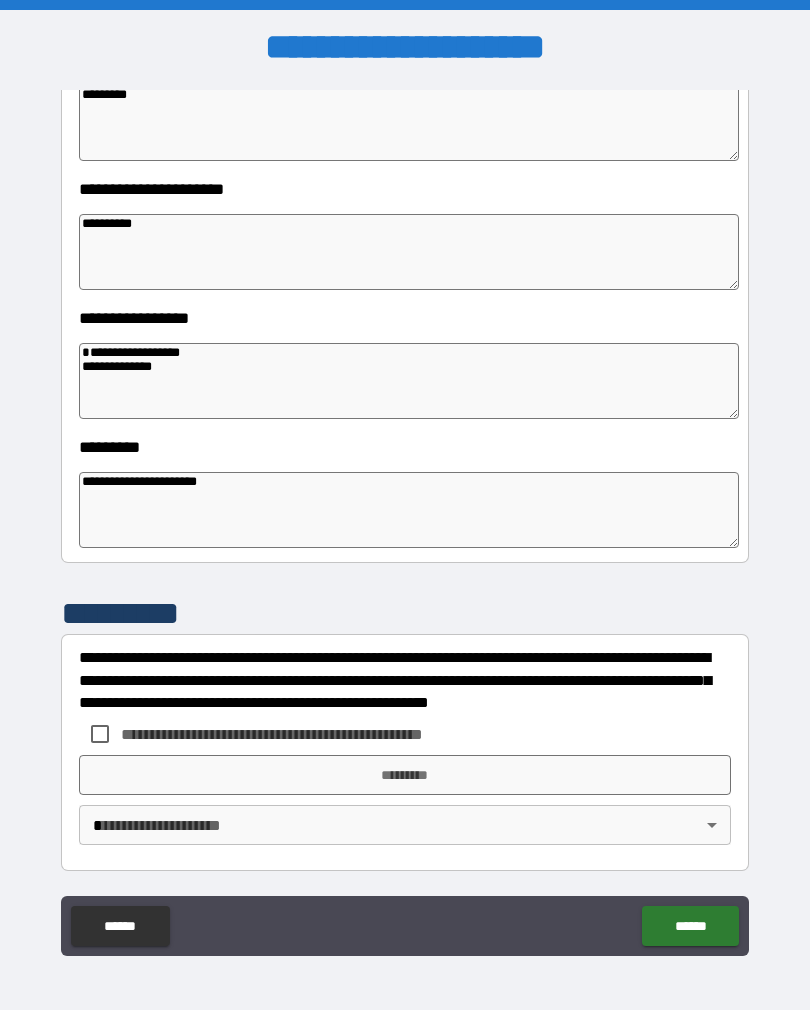 scroll, scrollTop: 392, scrollLeft: 0, axis: vertical 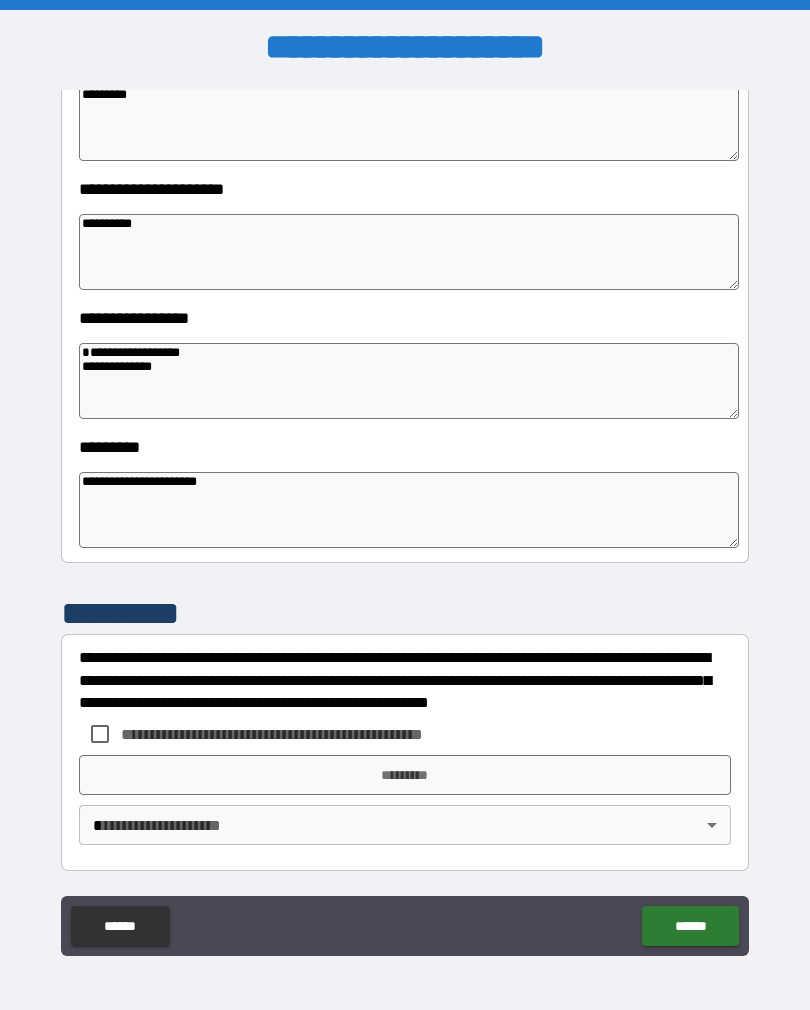 click on "**********" at bounding box center (405, 523) 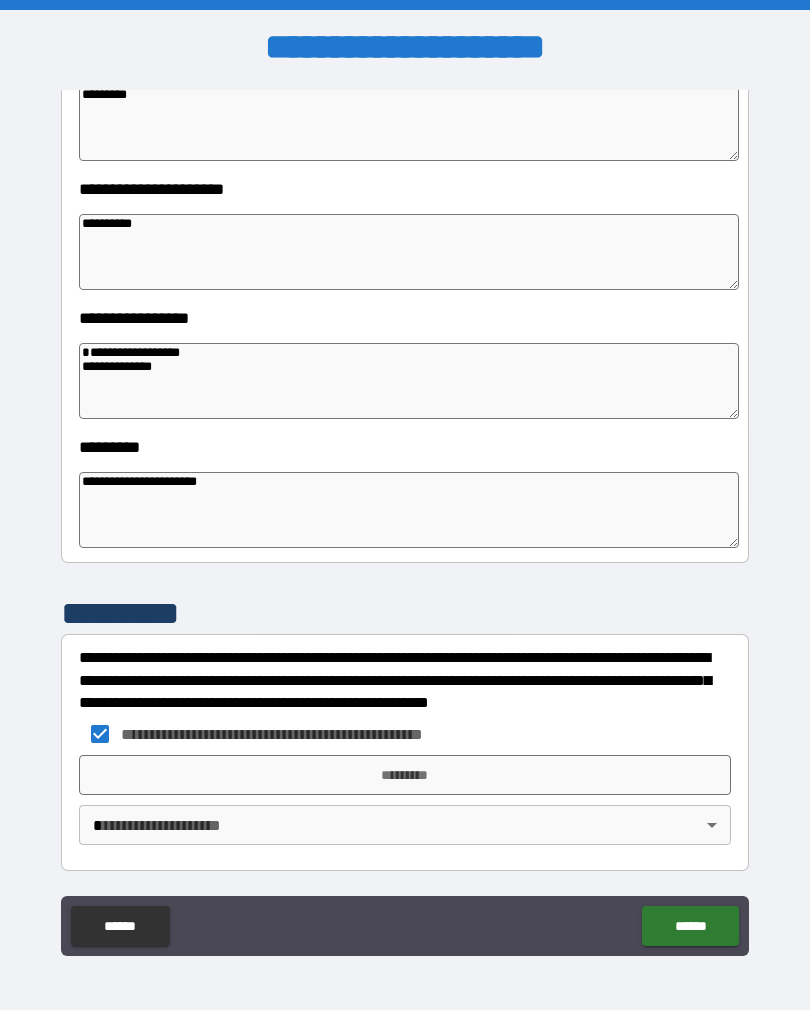 click on "*********" at bounding box center (405, 775) 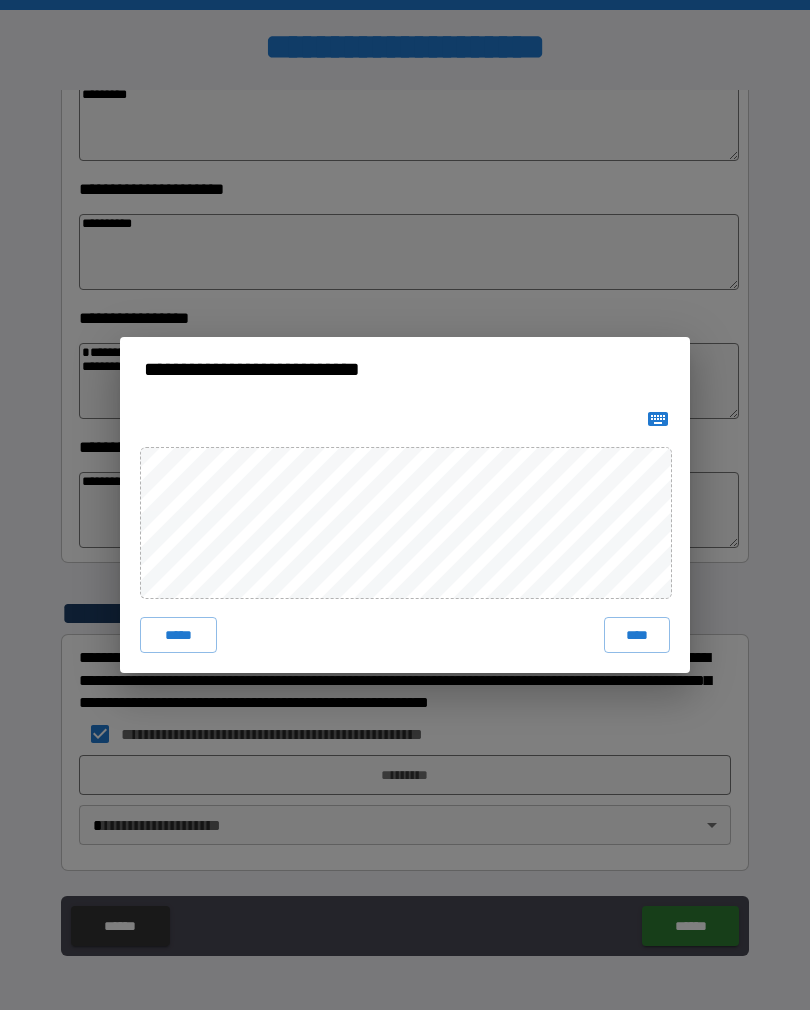 click on "****" at bounding box center (637, 635) 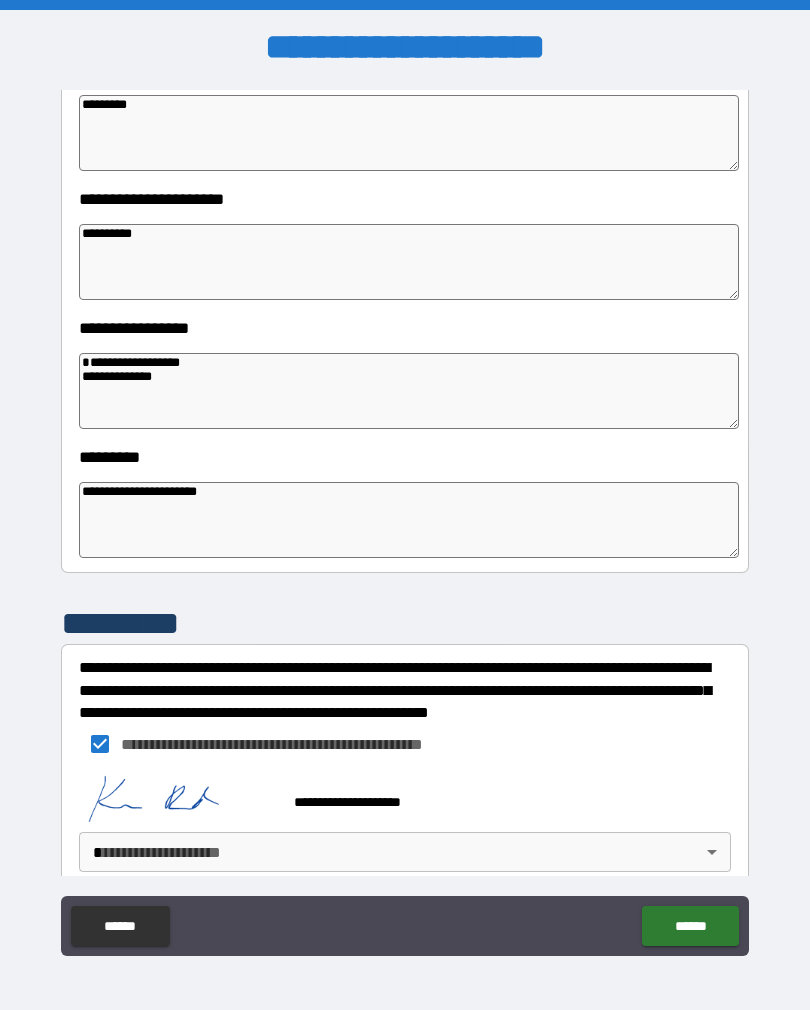 click on "**********" at bounding box center (405, 520) 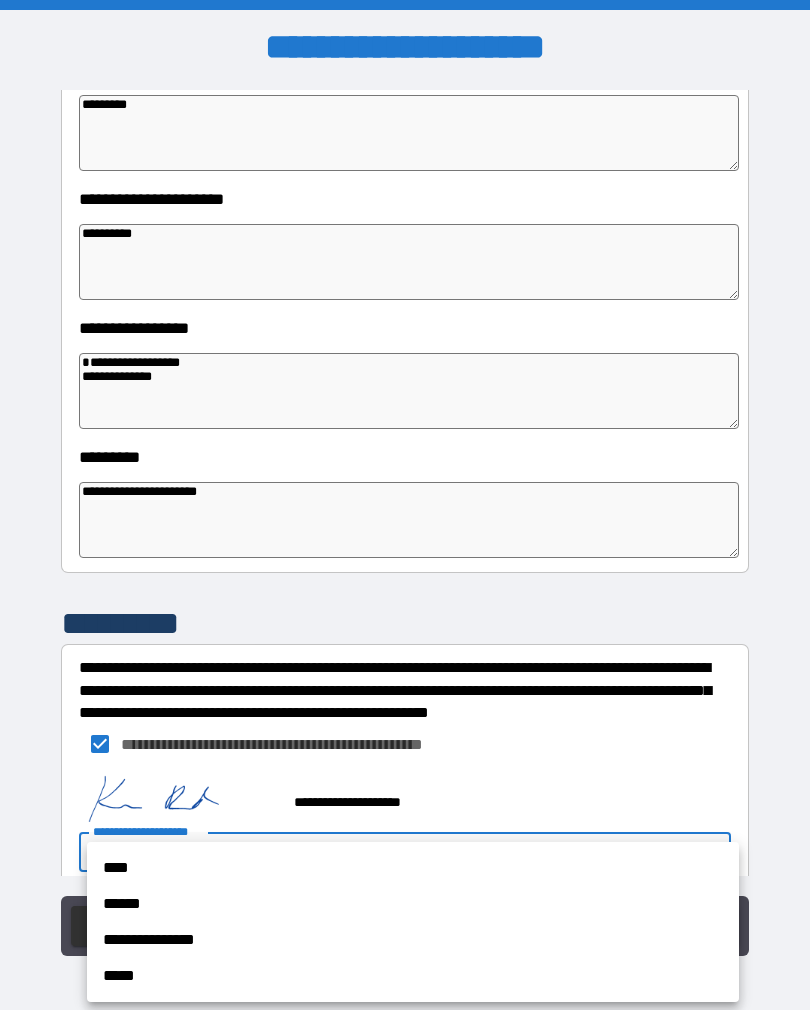 click on "****" at bounding box center (413, 868) 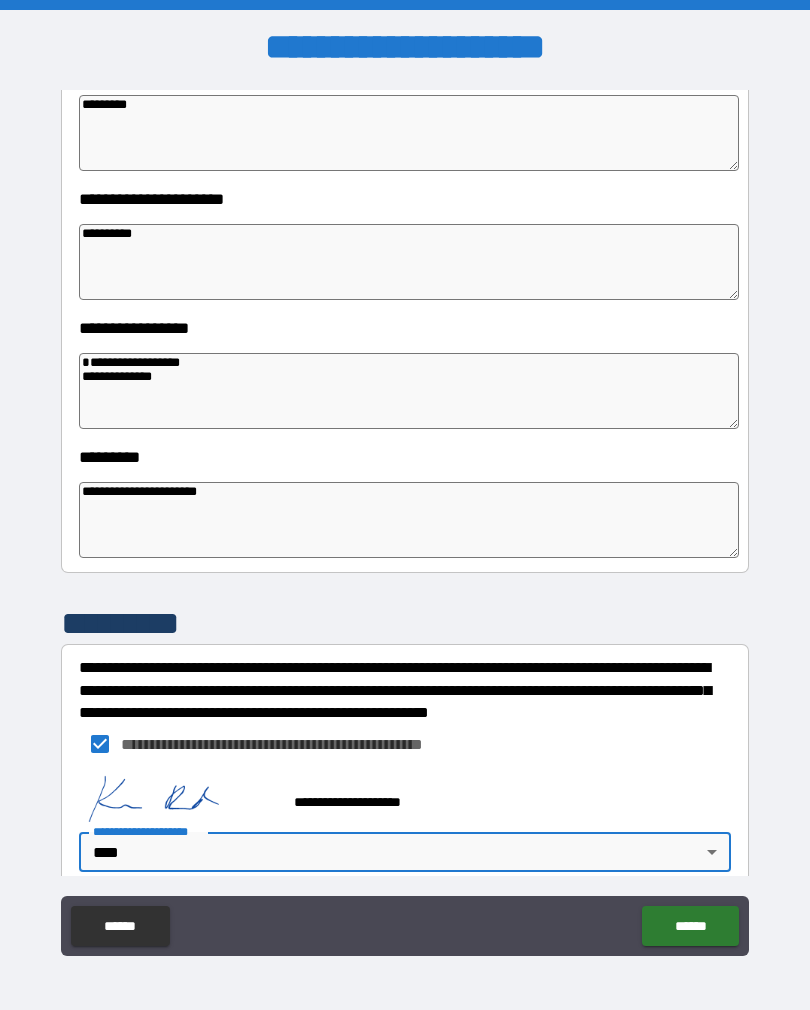 click on "******" at bounding box center [690, 926] 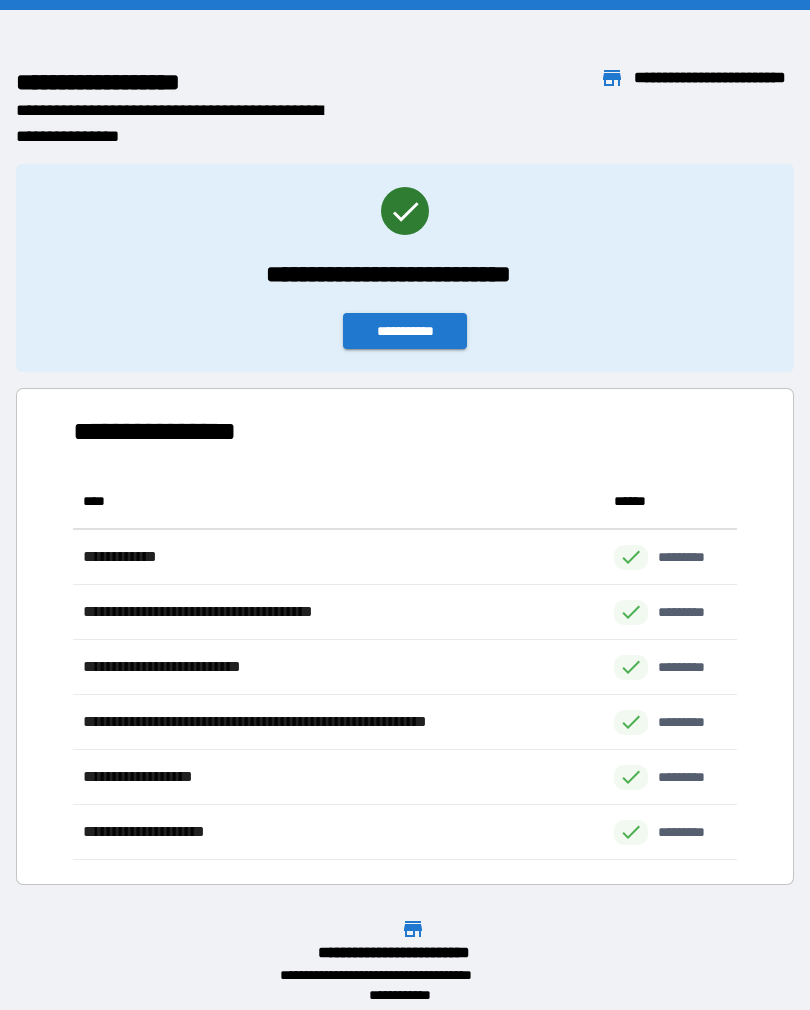 scroll, scrollTop: 386, scrollLeft: 664, axis: both 